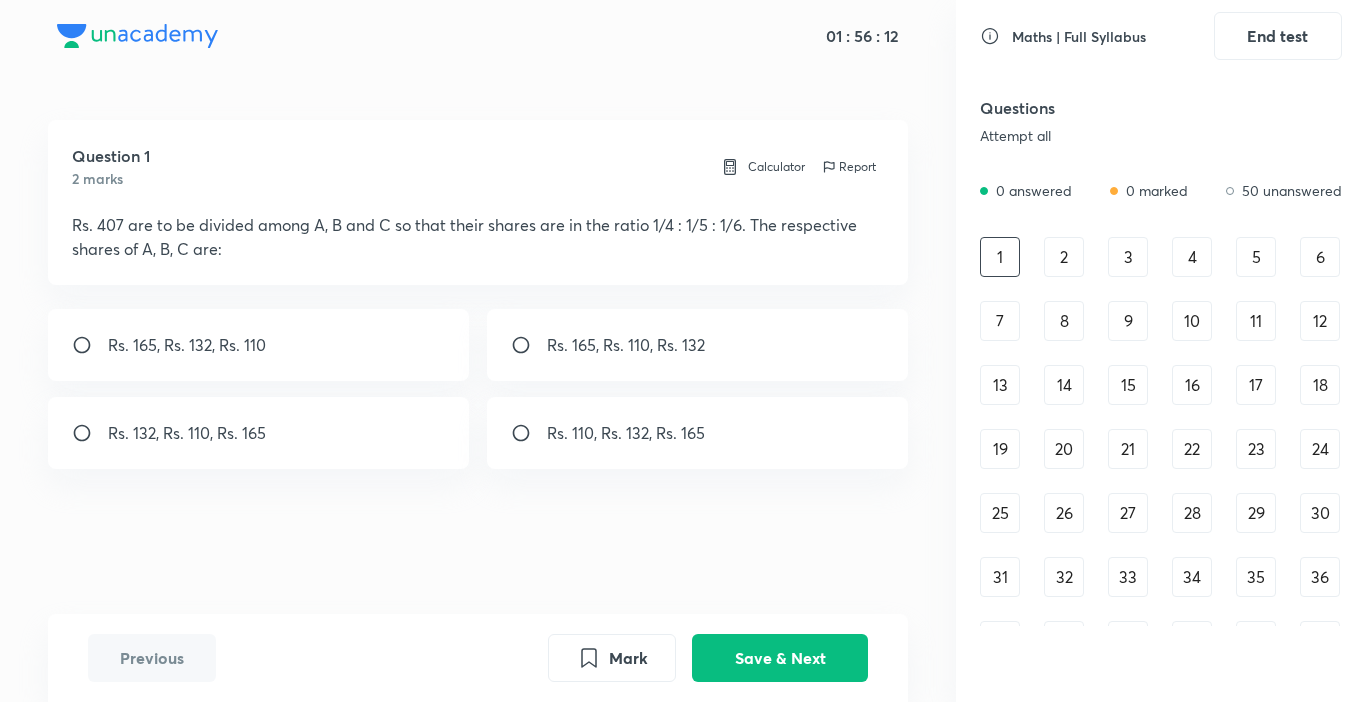 scroll, scrollTop: 0, scrollLeft: 0, axis: both 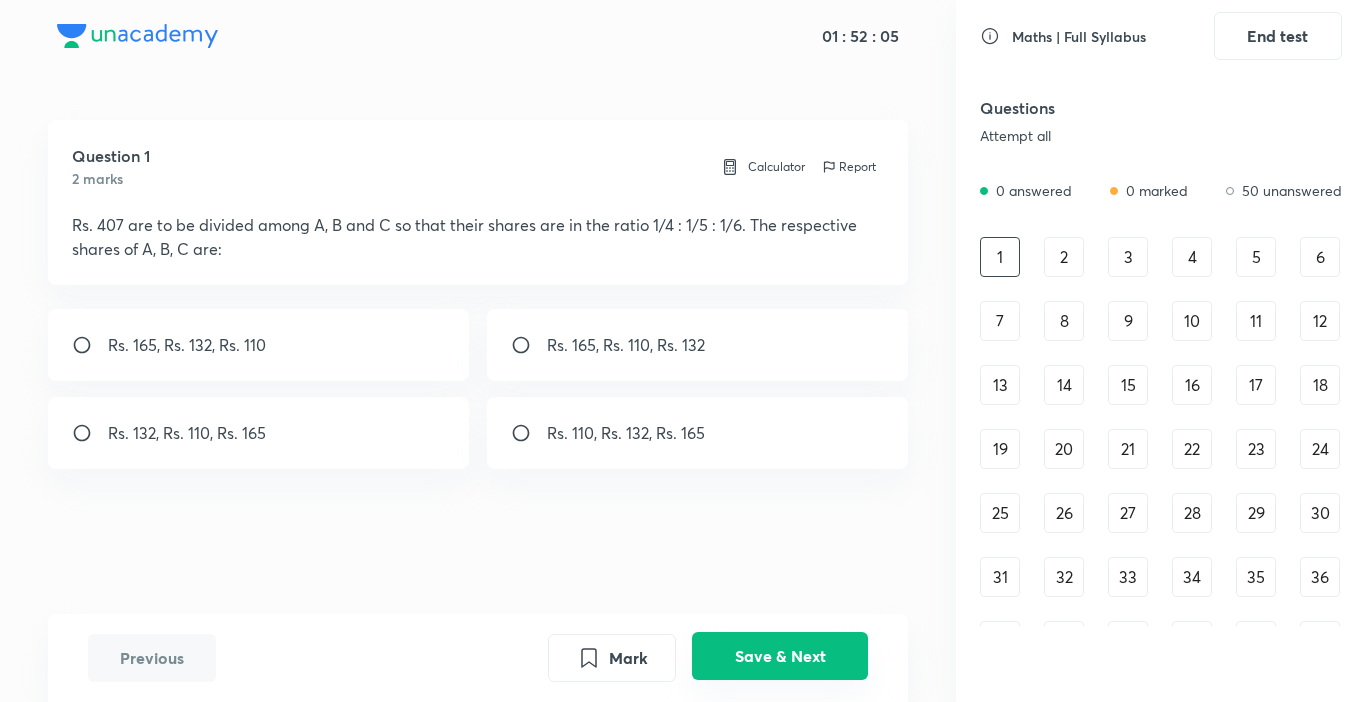 click on "Save & Next" at bounding box center (780, 656) 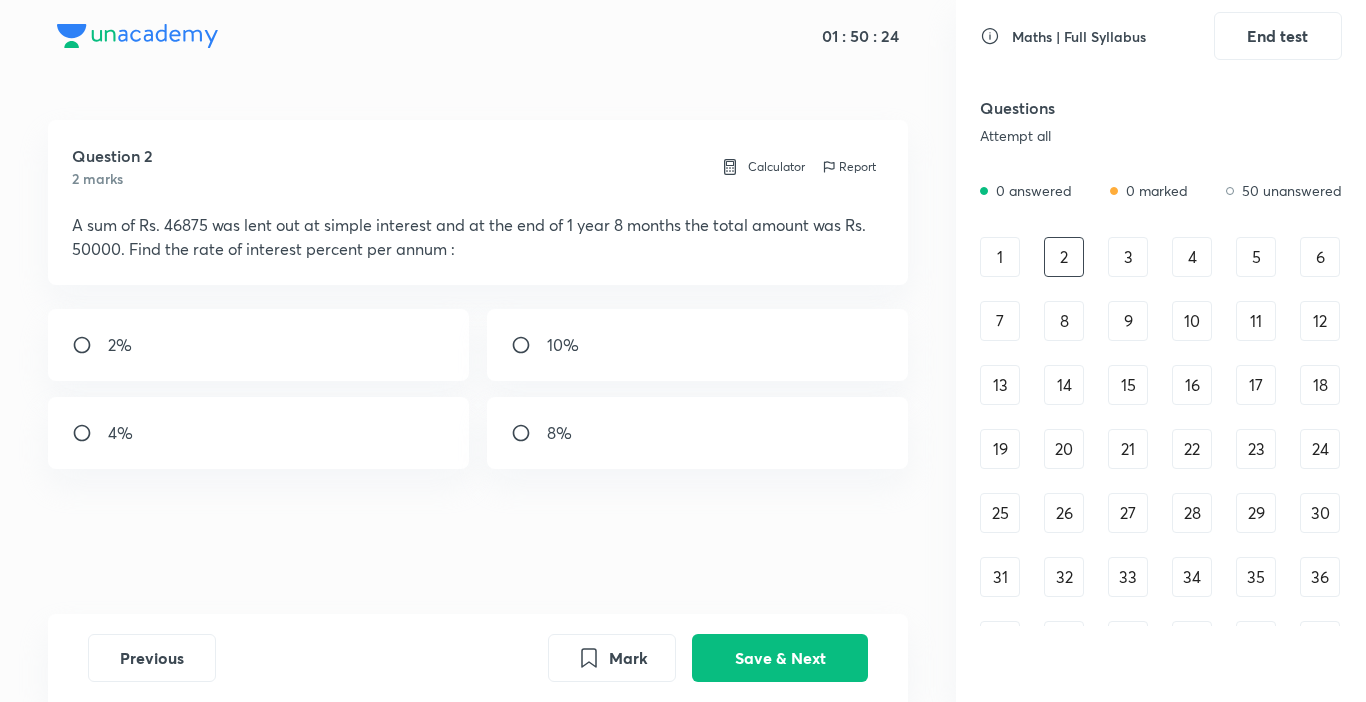 click on "4%" at bounding box center (259, 433) 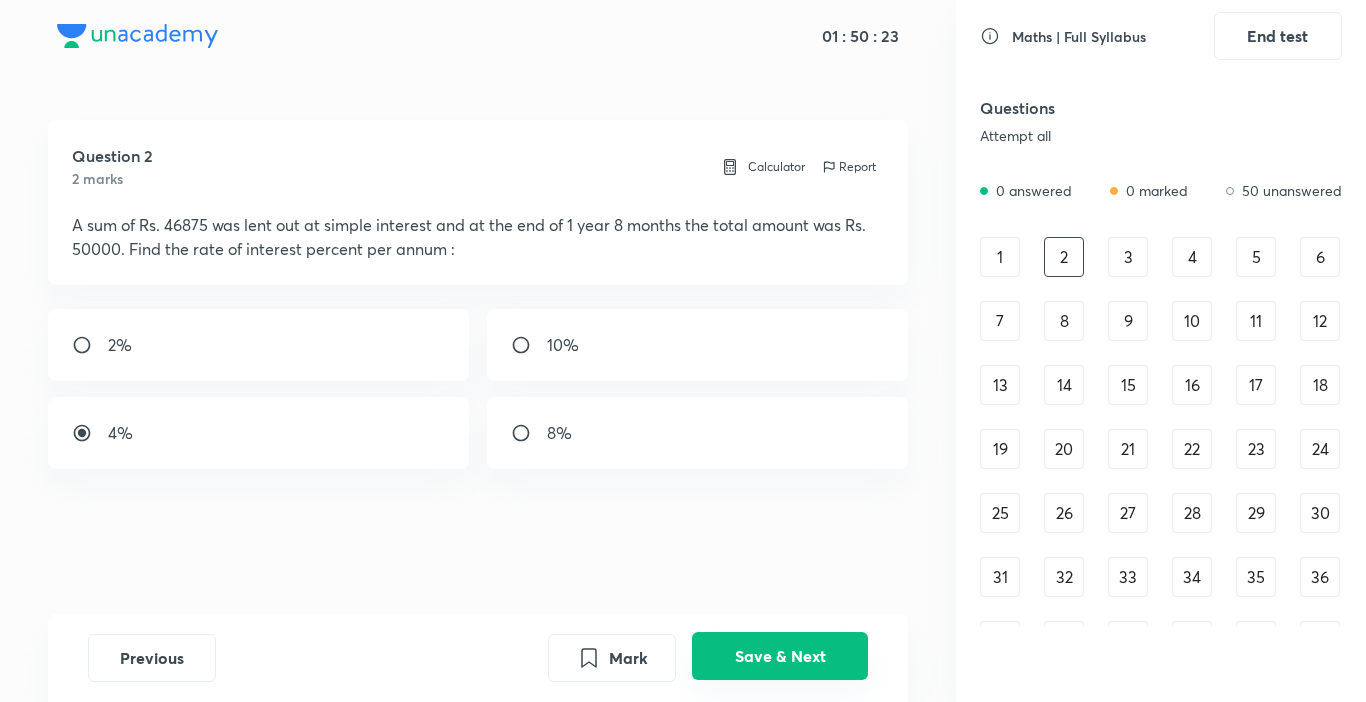 click on "Save & Next" at bounding box center [780, 656] 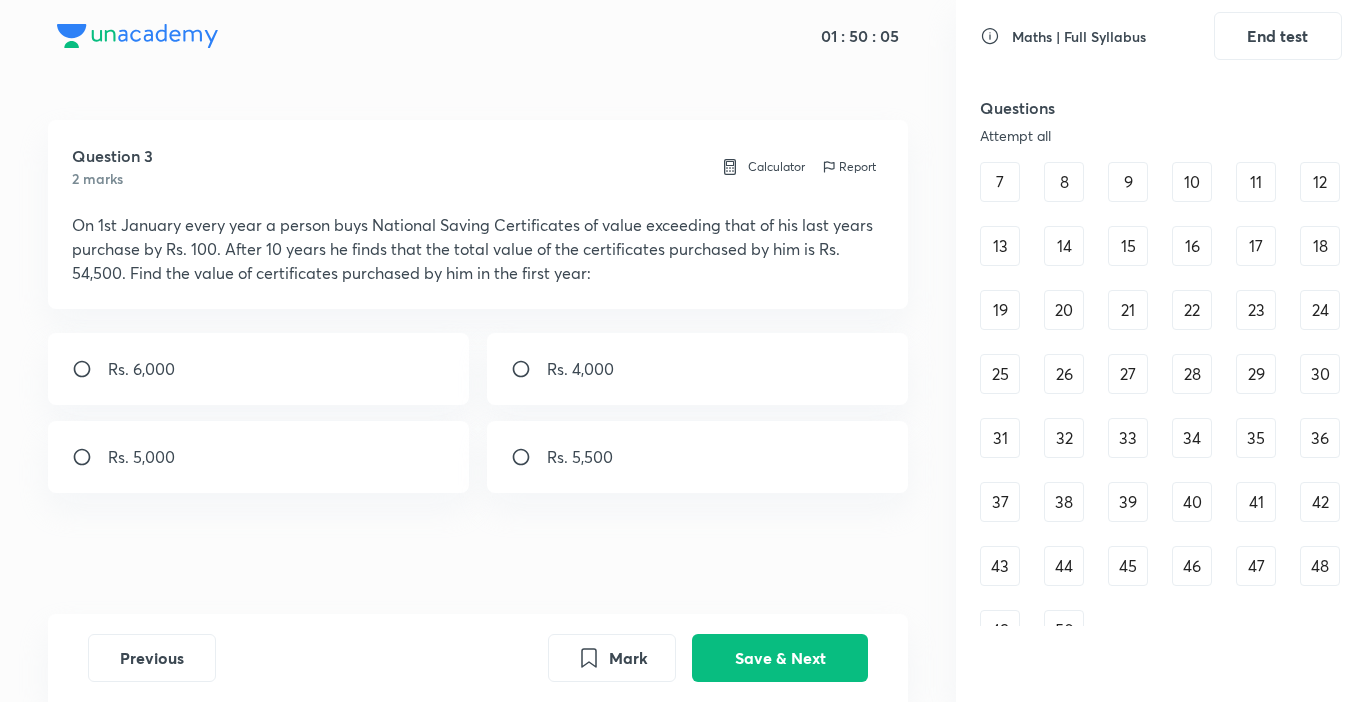 scroll, scrollTop: 187, scrollLeft: 0, axis: vertical 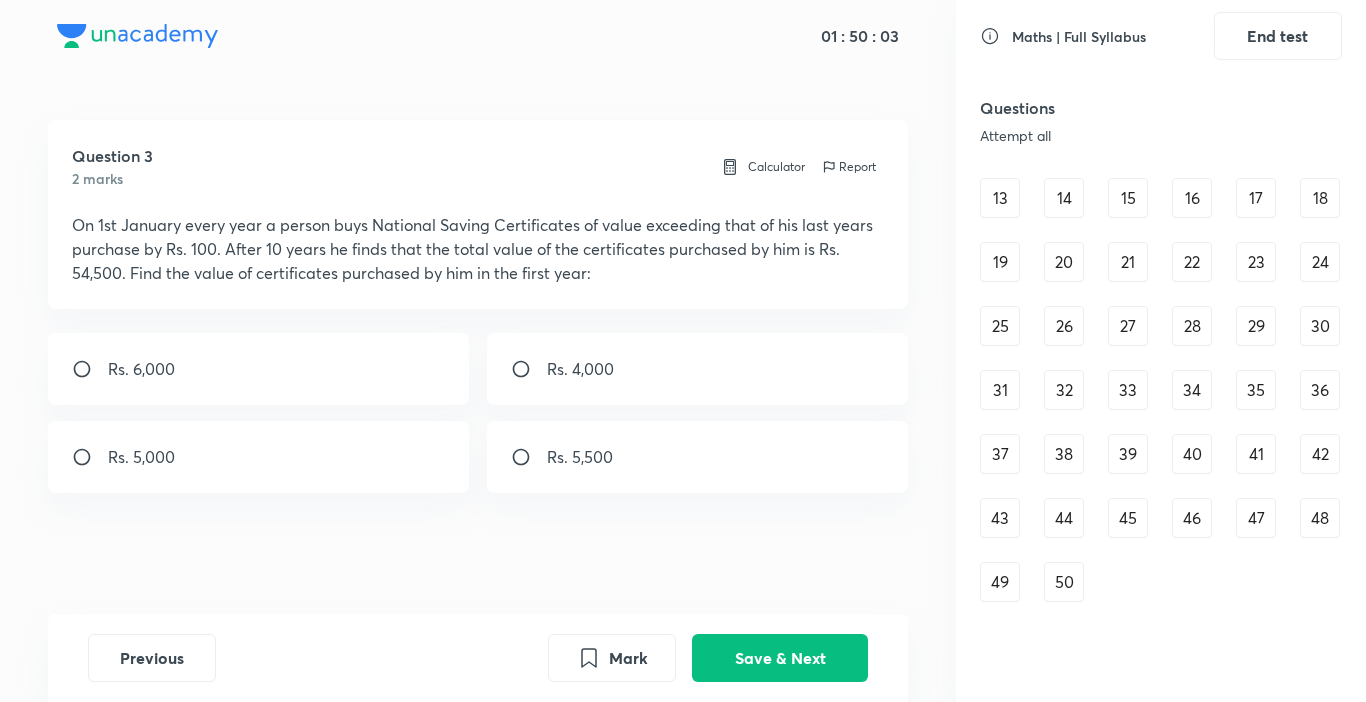 click on "50" at bounding box center [1064, 582] 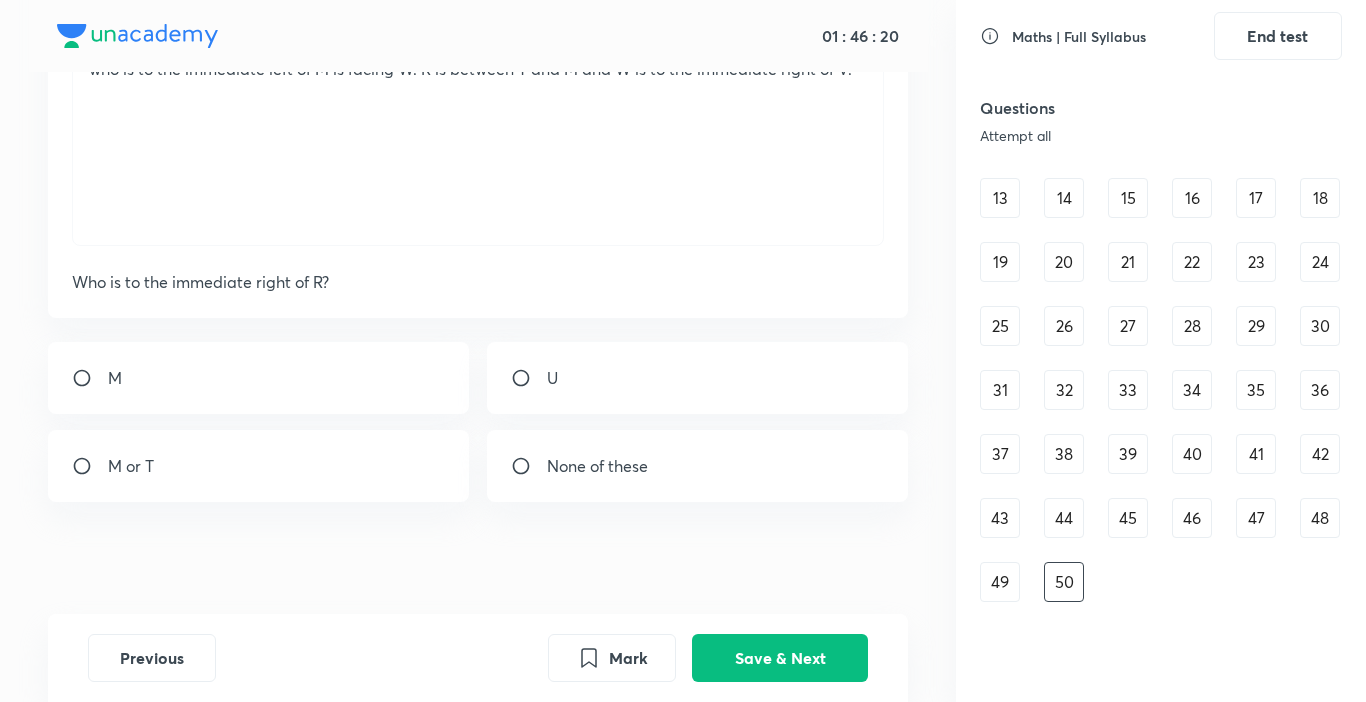 scroll, scrollTop: 275, scrollLeft: 0, axis: vertical 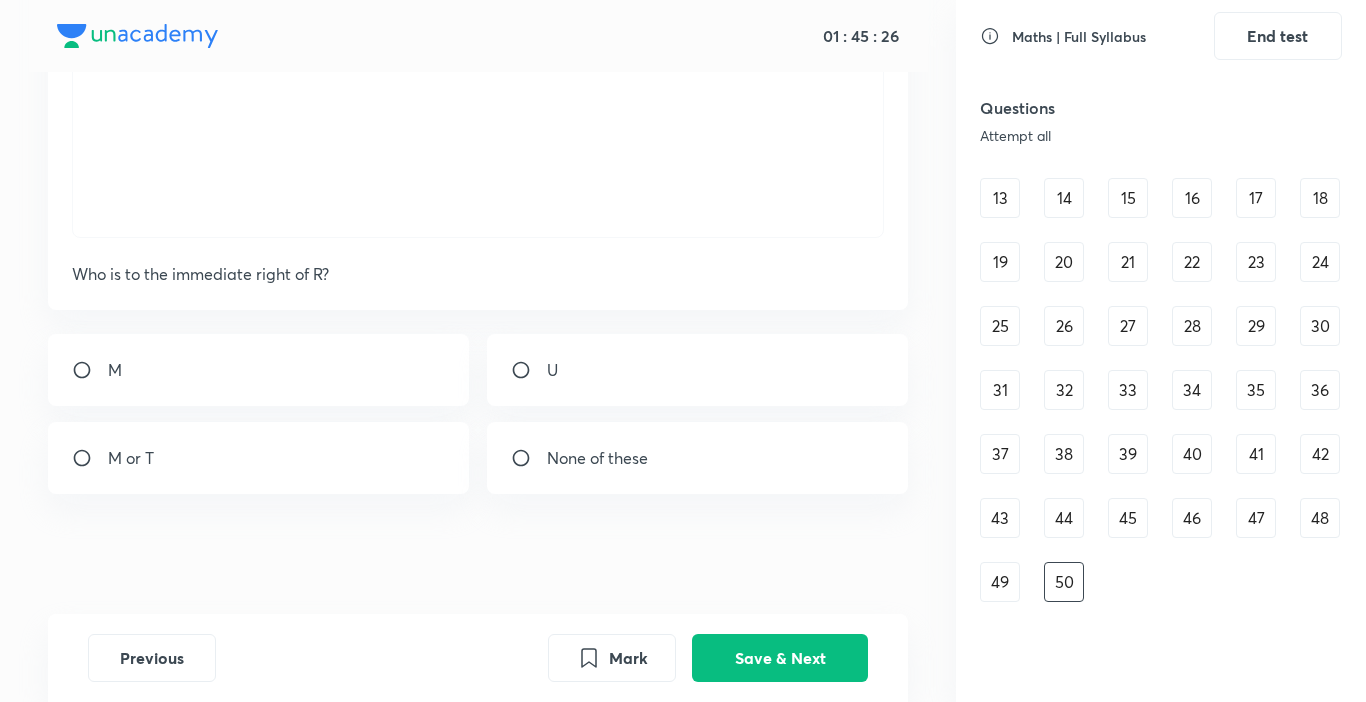 click on "M" at bounding box center [259, 370] 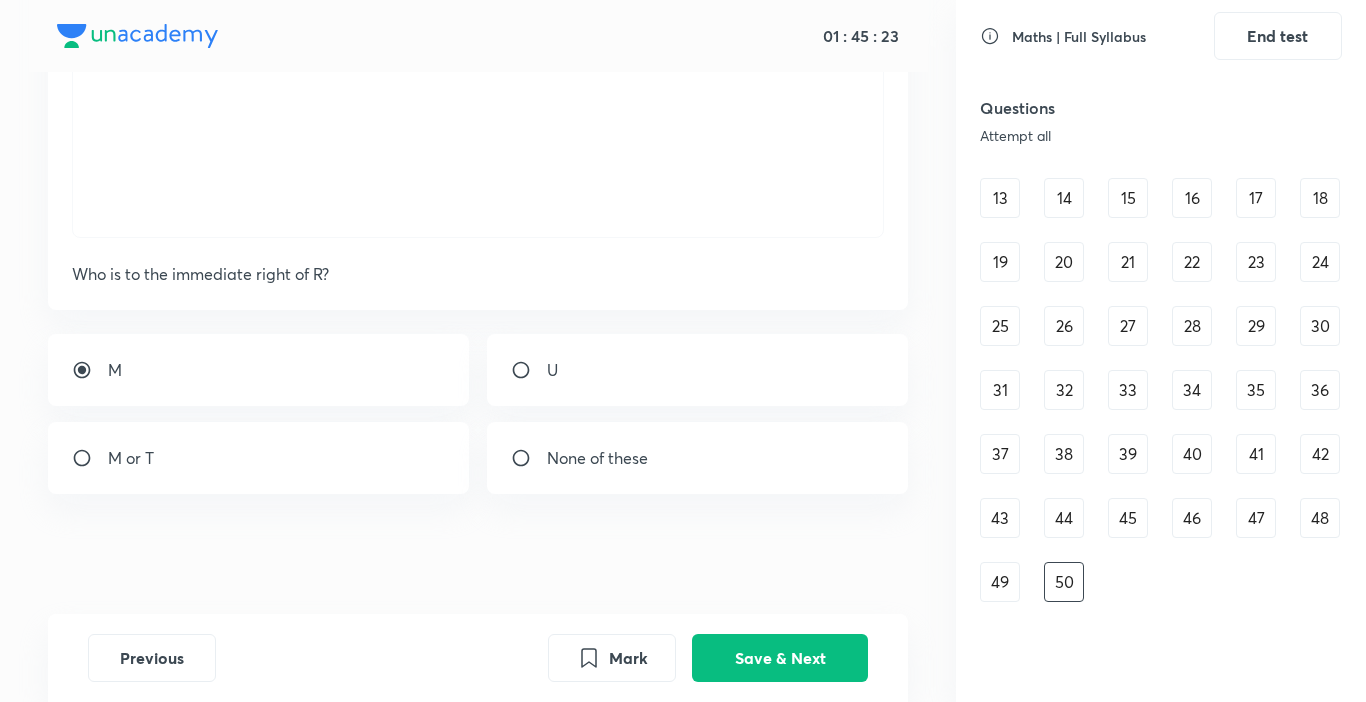 click on "49" at bounding box center (1000, 582) 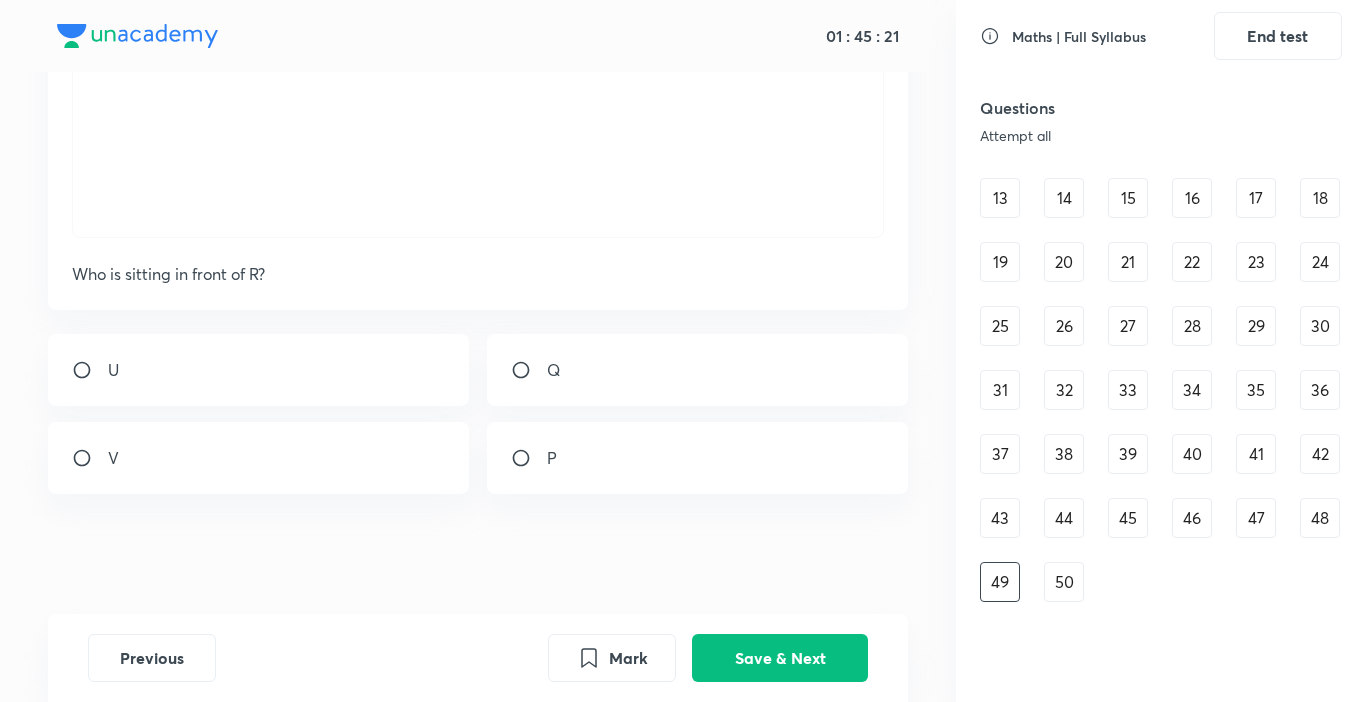 click on "50" at bounding box center [1064, 582] 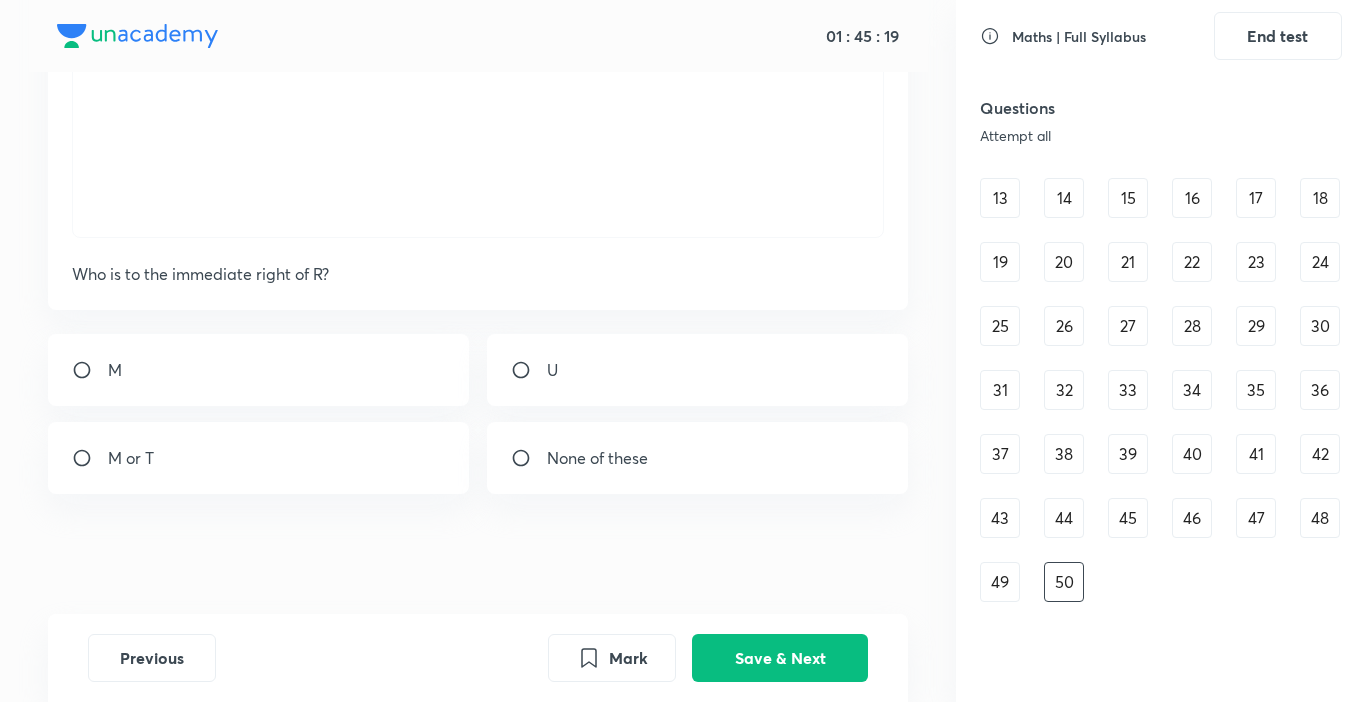 click on "M" at bounding box center (259, 370) 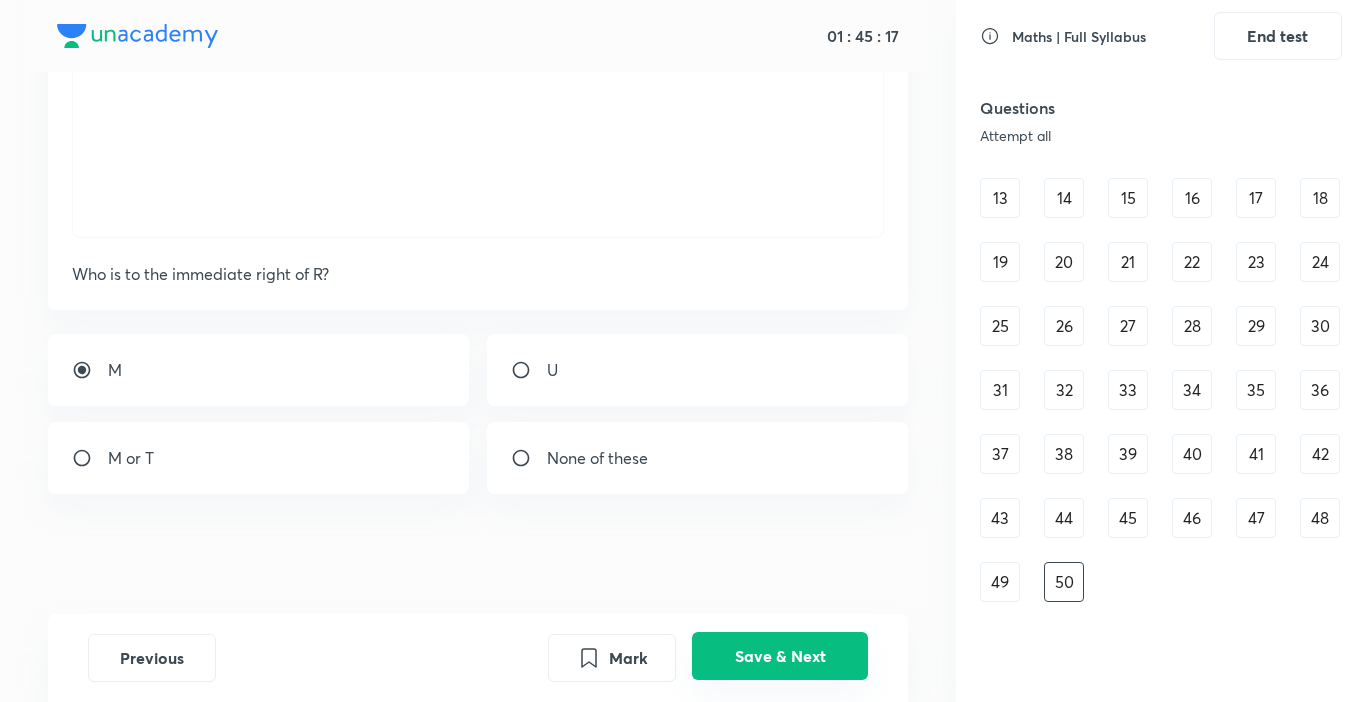 click on "Save & Next" at bounding box center (780, 656) 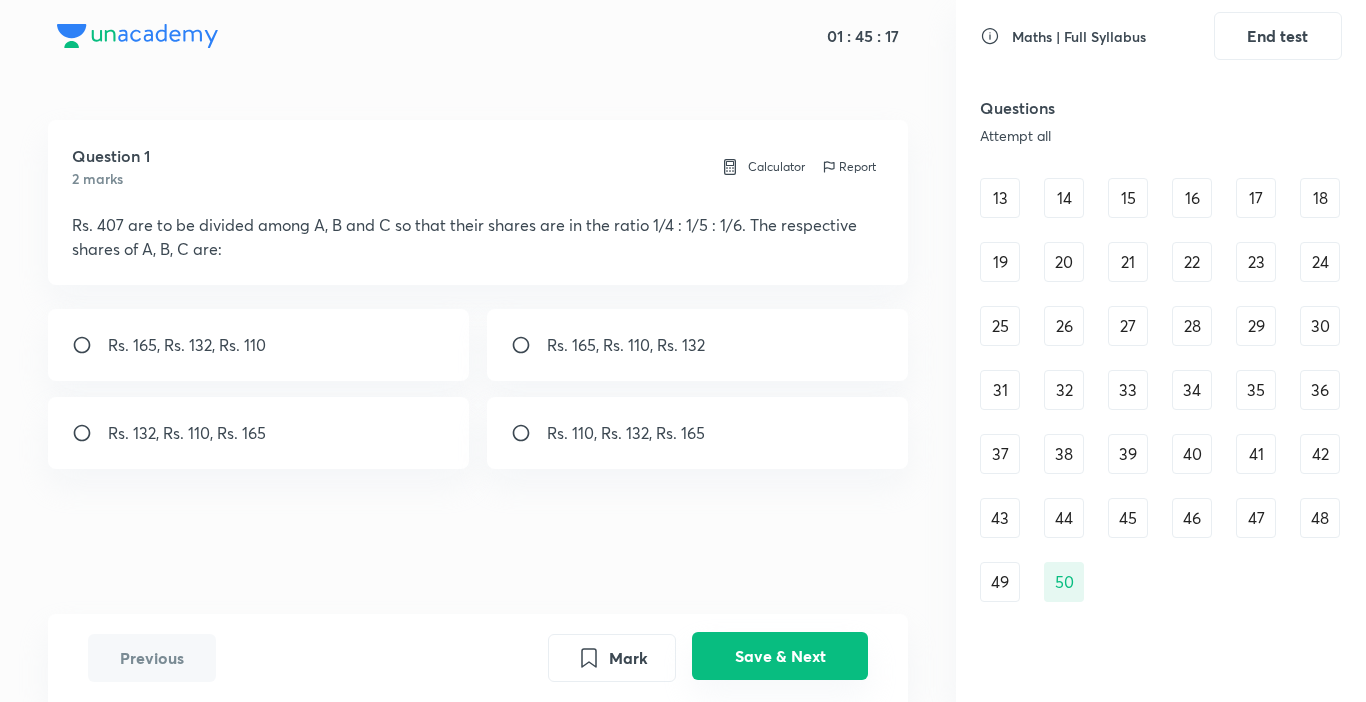 scroll, scrollTop: 0, scrollLeft: 0, axis: both 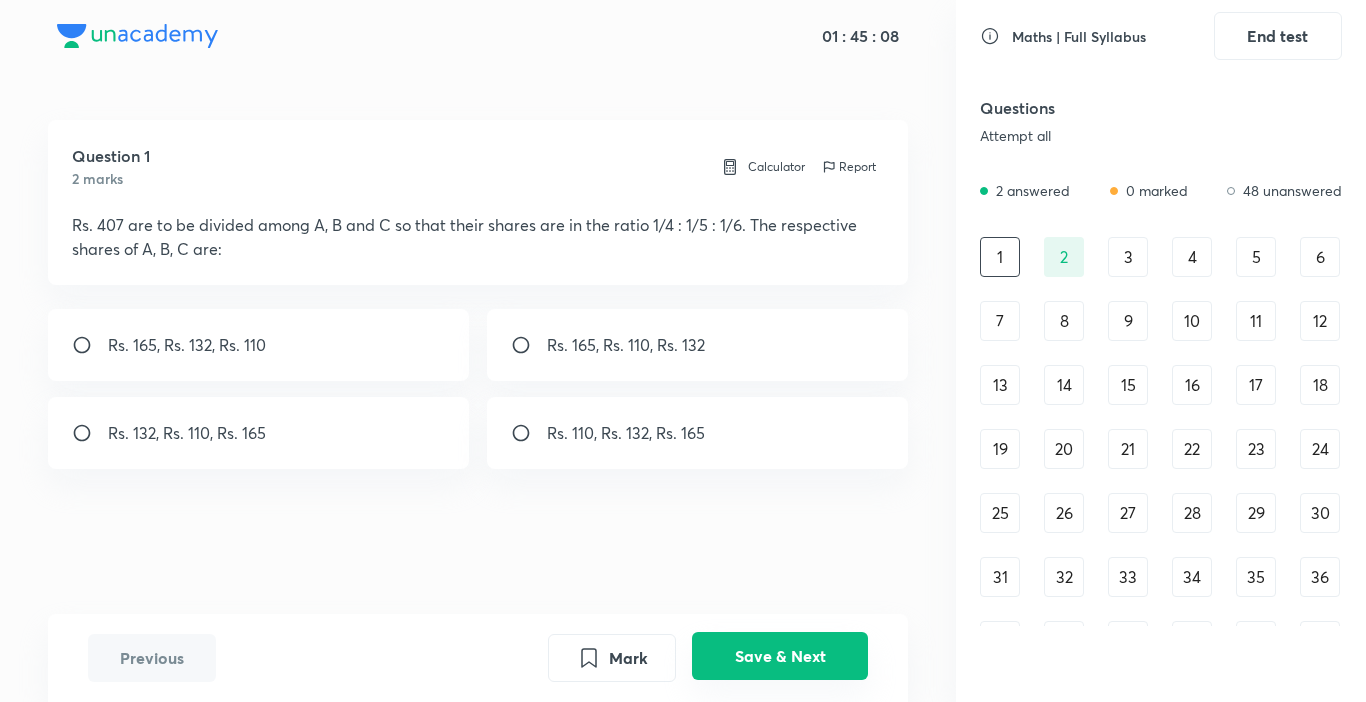 click on "Mark Save & Next" at bounding box center (708, 658) 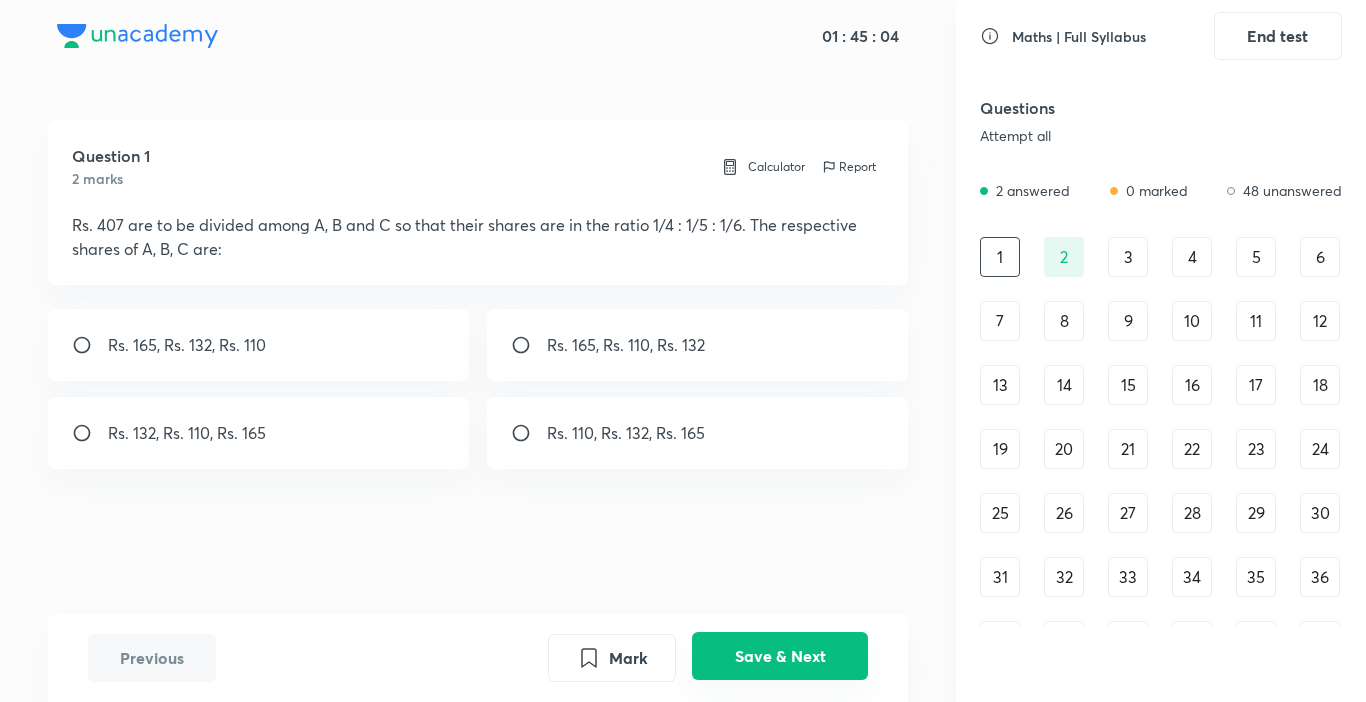 click on "Save & Next" at bounding box center [780, 656] 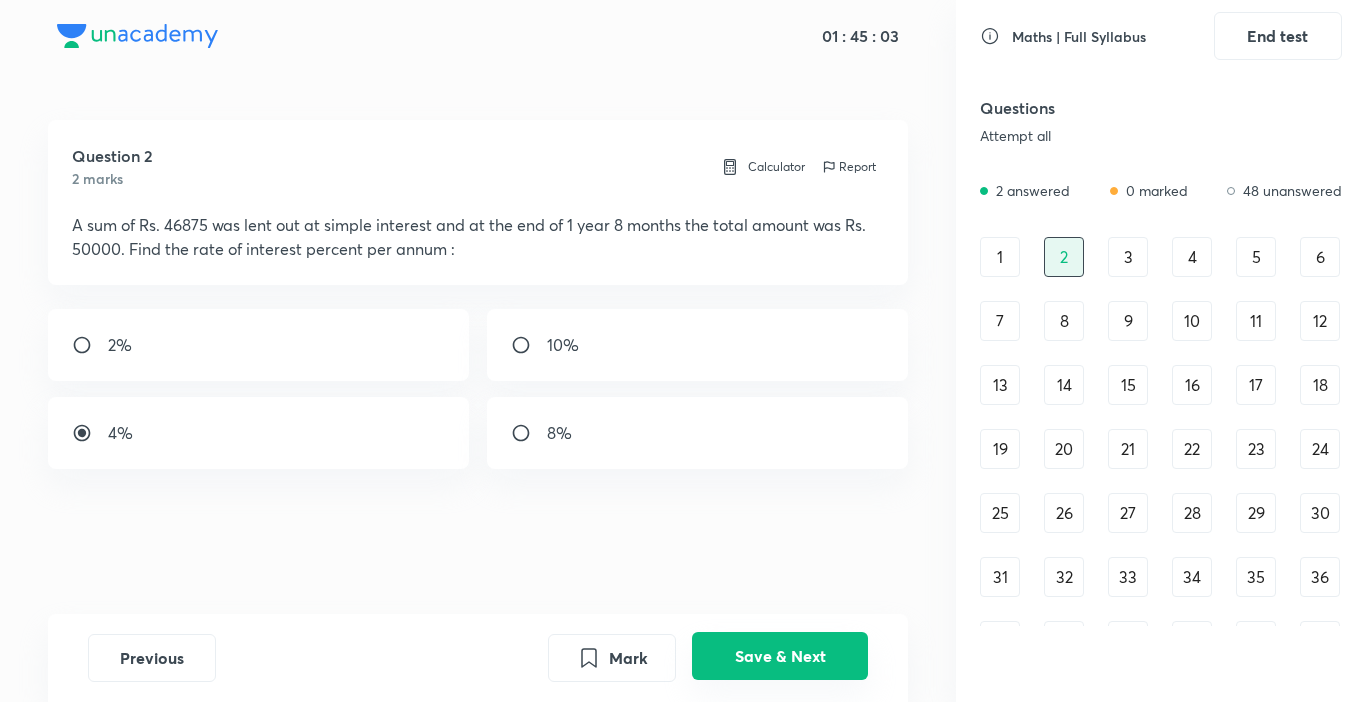 click on "Save & Next" at bounding box center [780, 656] 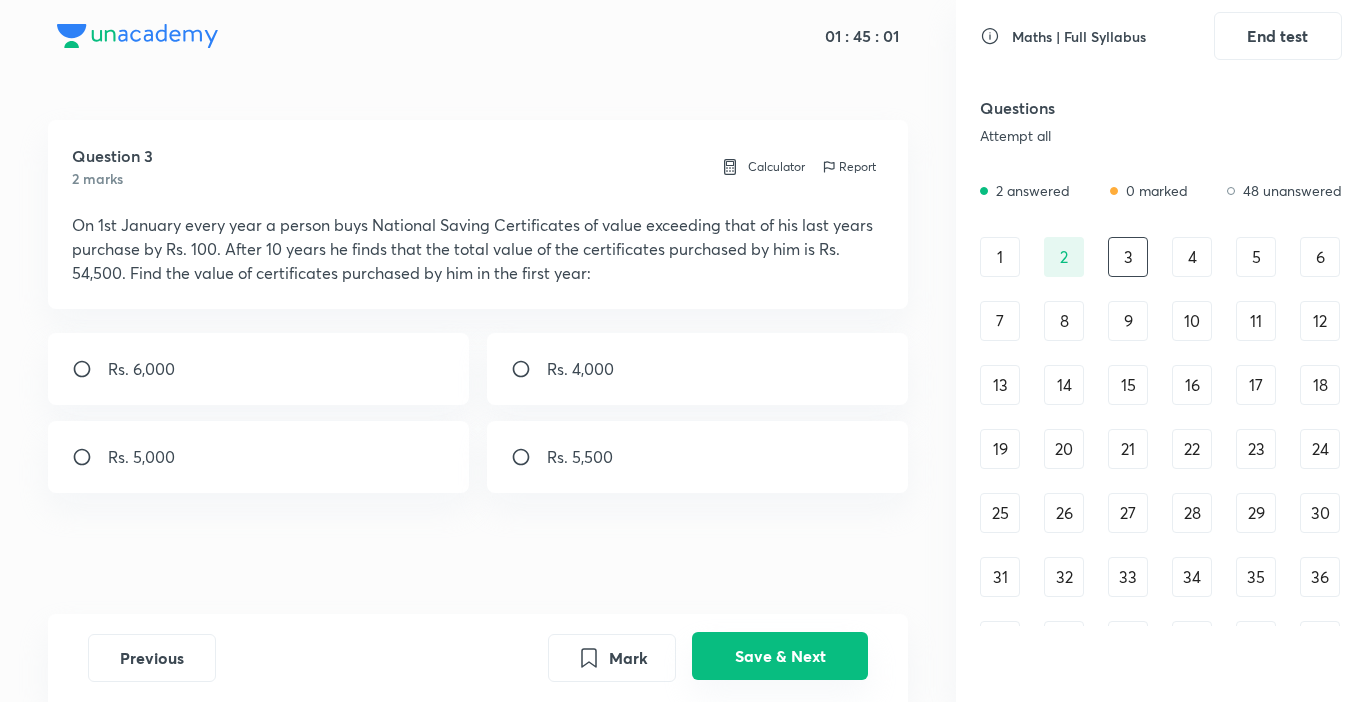 click on "Save & Next" at bounding box center [780, 656] 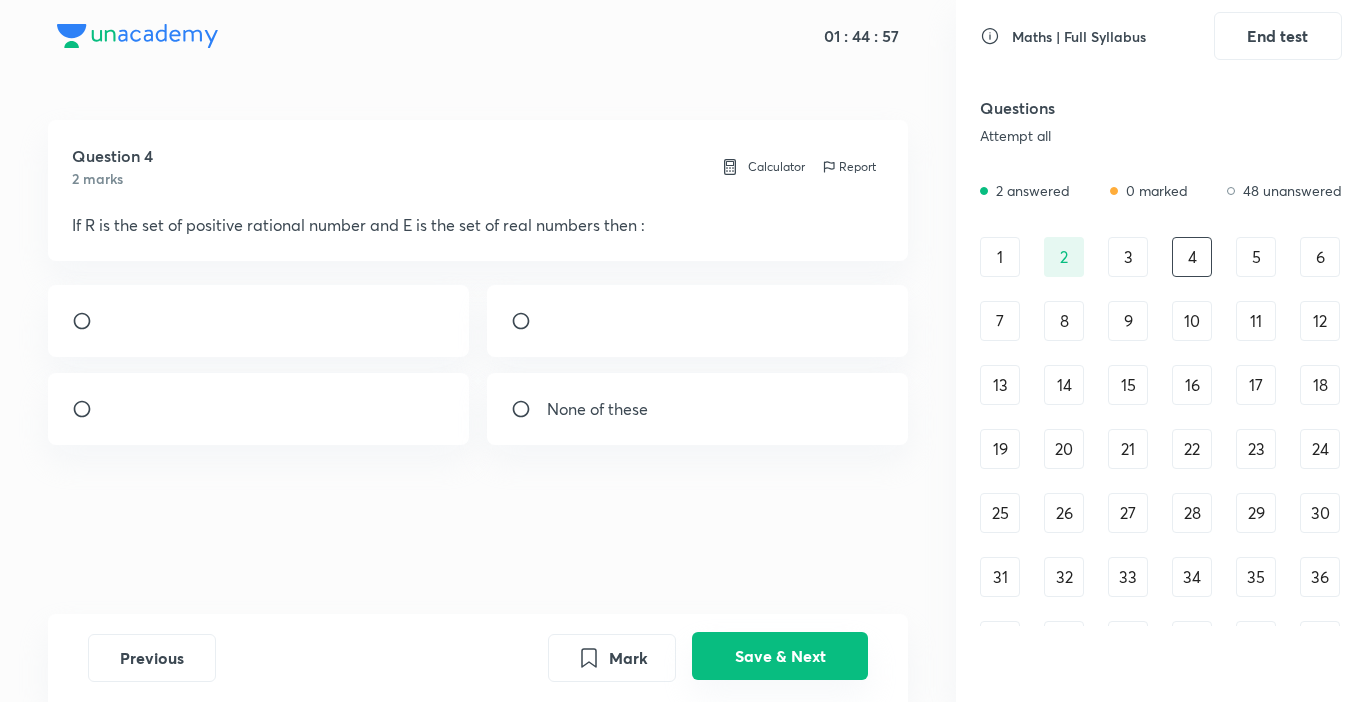 click on "Save & Next" at bounding box center (780, 656) 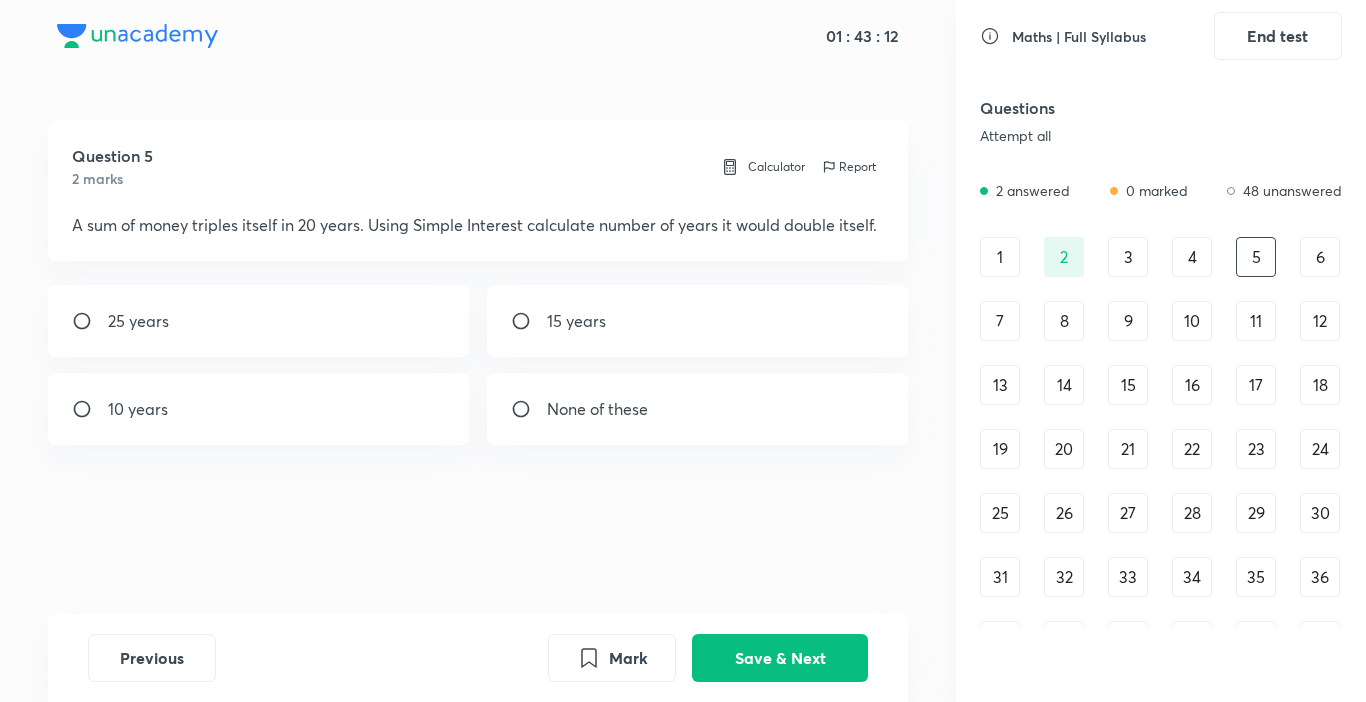 click on "10 years" at bounding box center [259, 409] 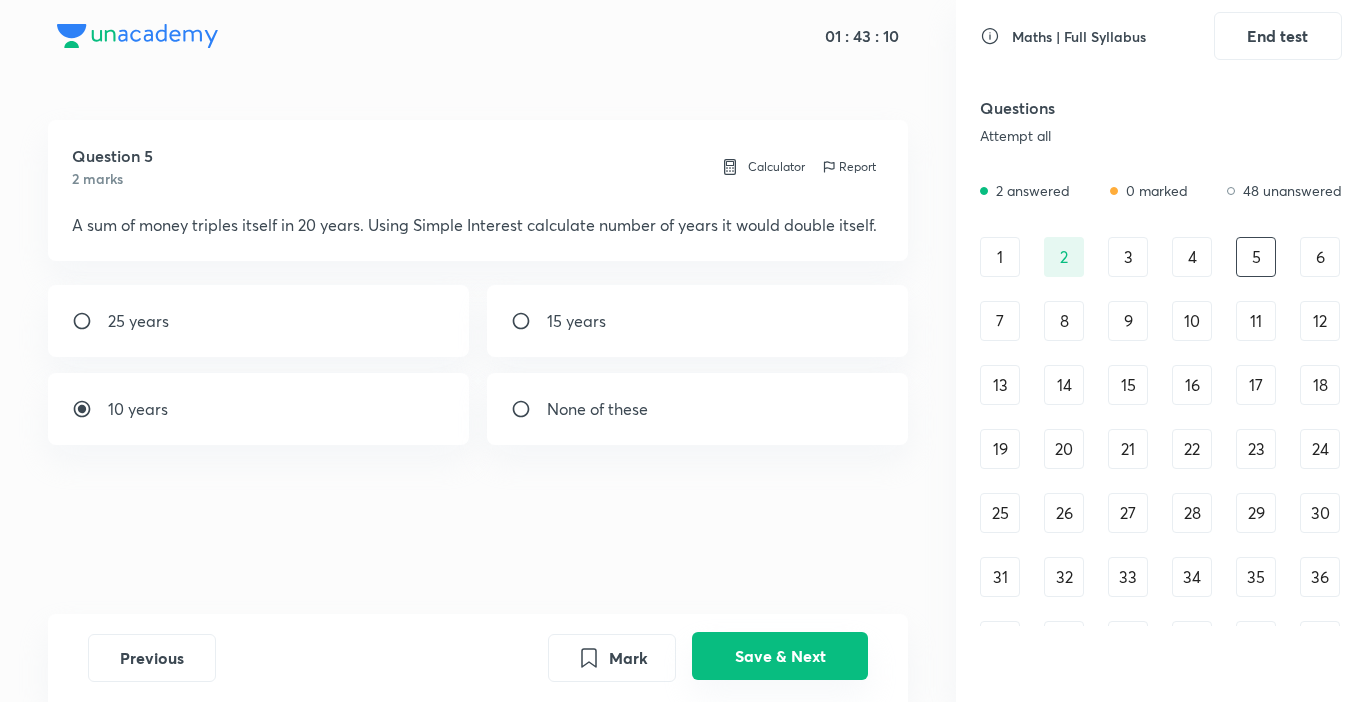click on "Save & Next" at bounding box center [780, 656] 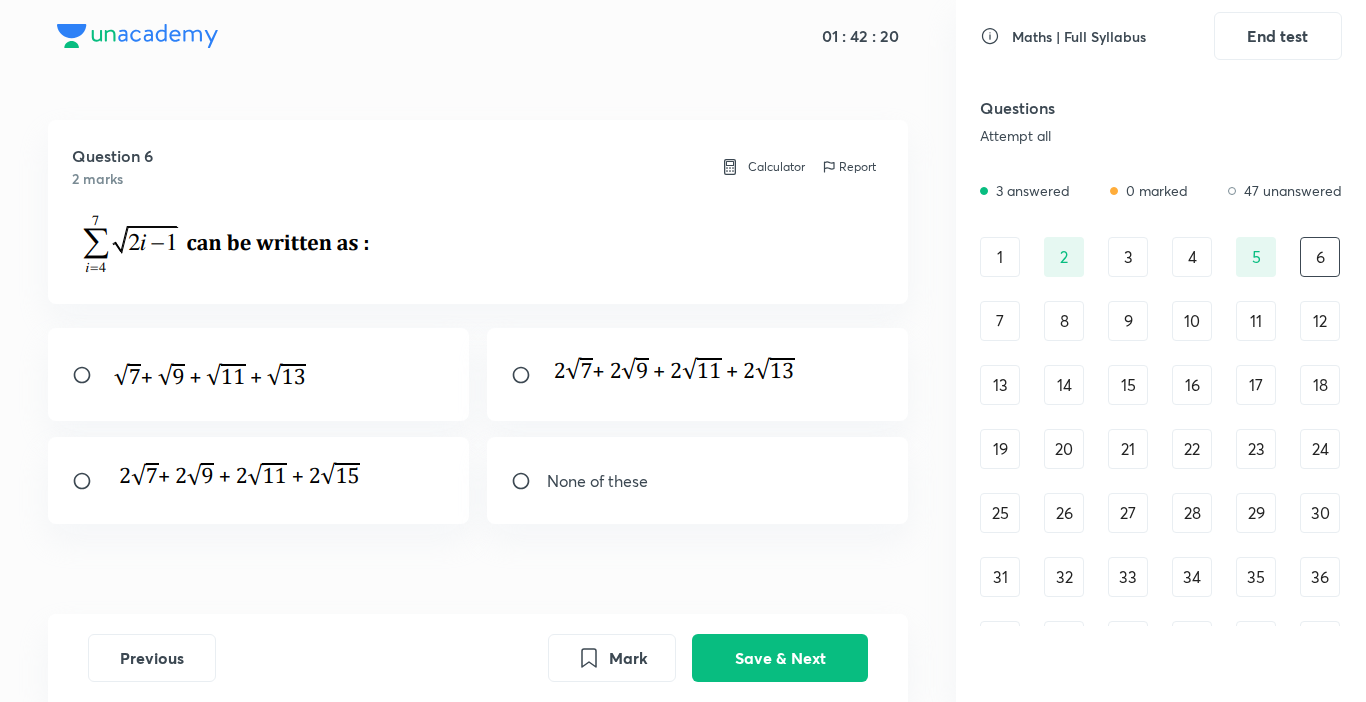 click at bounding box center (703, 371) 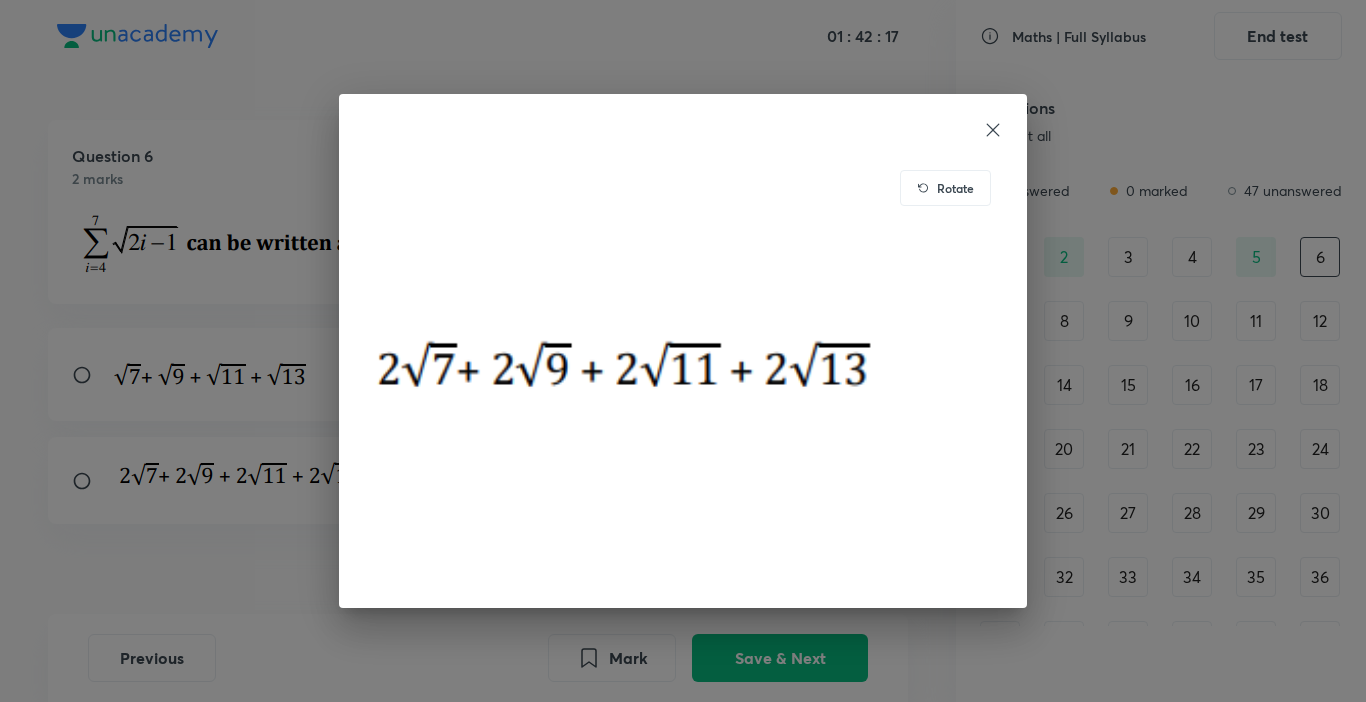 click 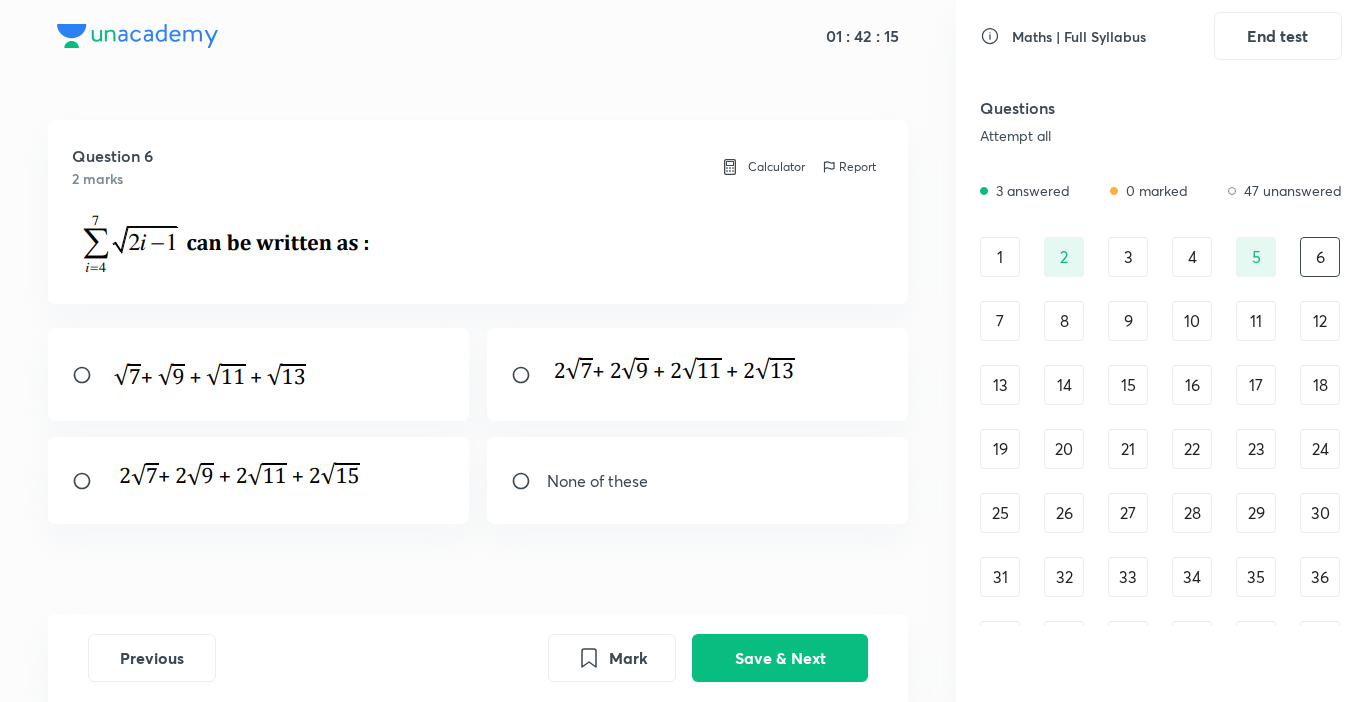 click at bounding box center [529, 375] 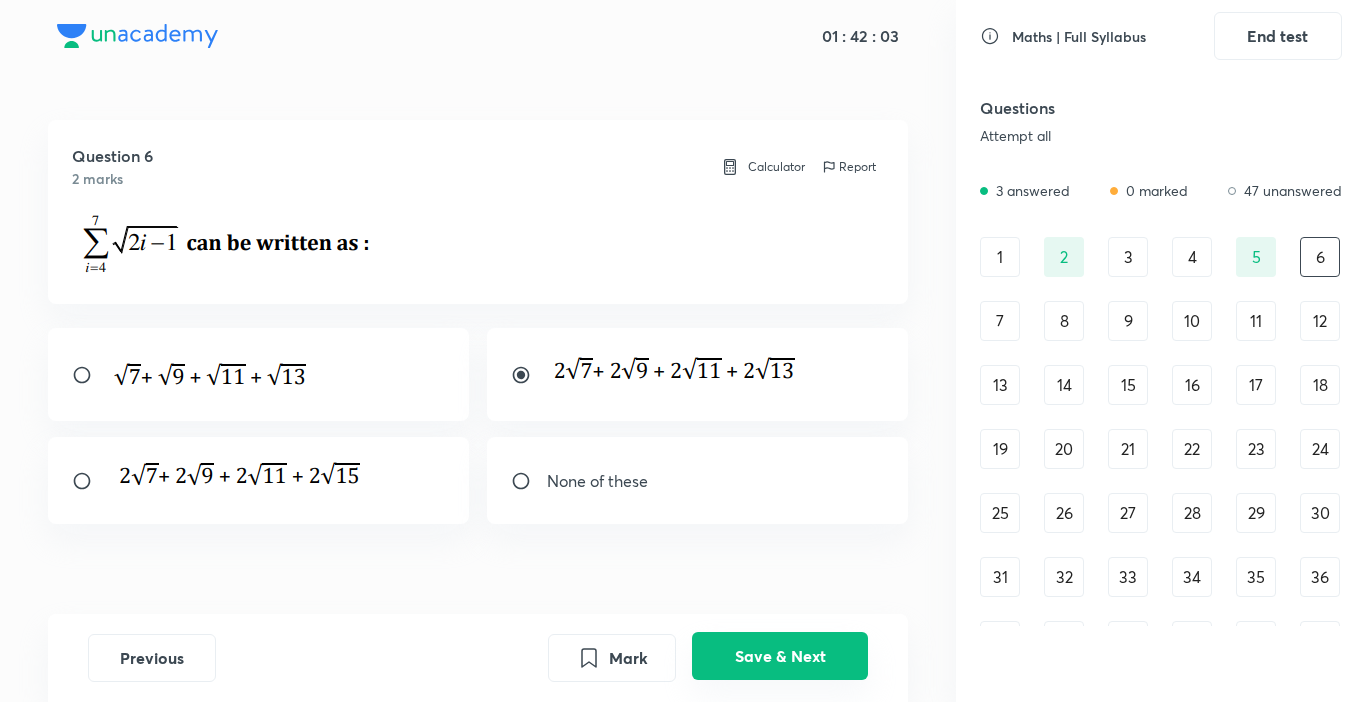 click on "Save & Next" at bounding box center [780, 656] 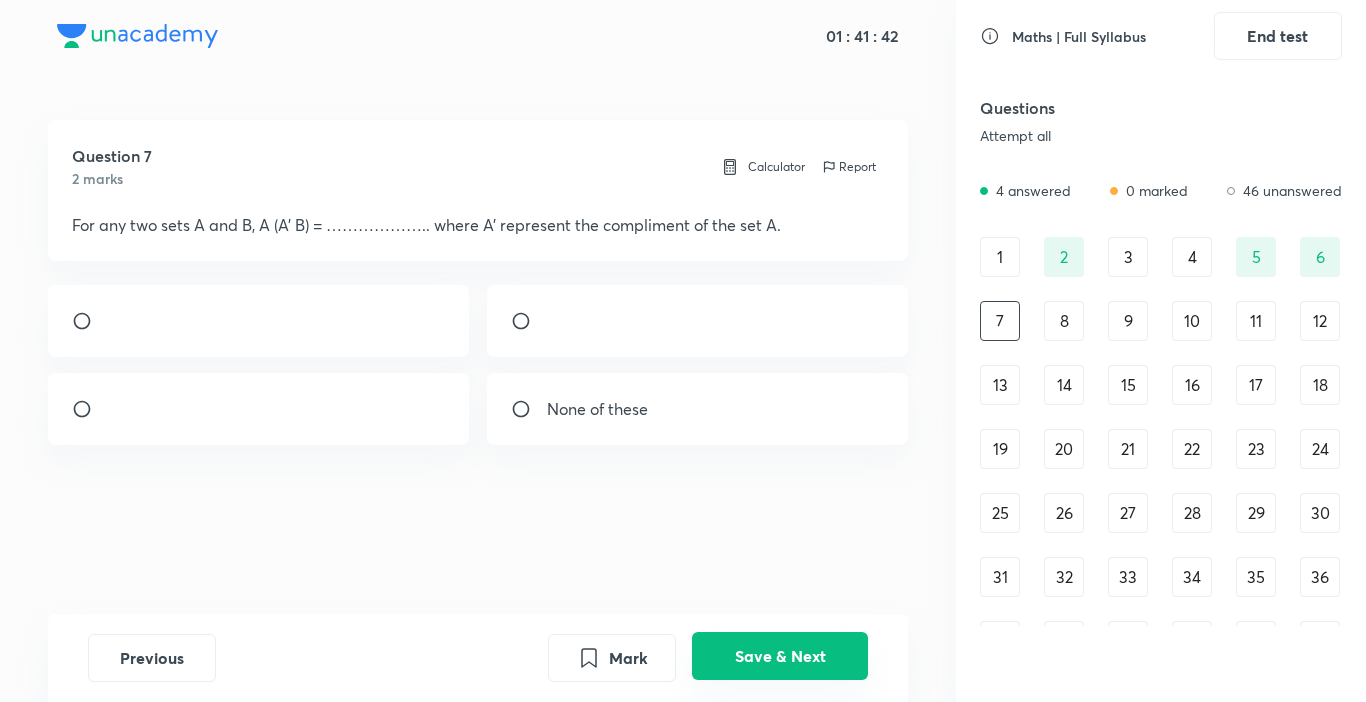 click on "Save & Next" at bounding box center [780, 656] 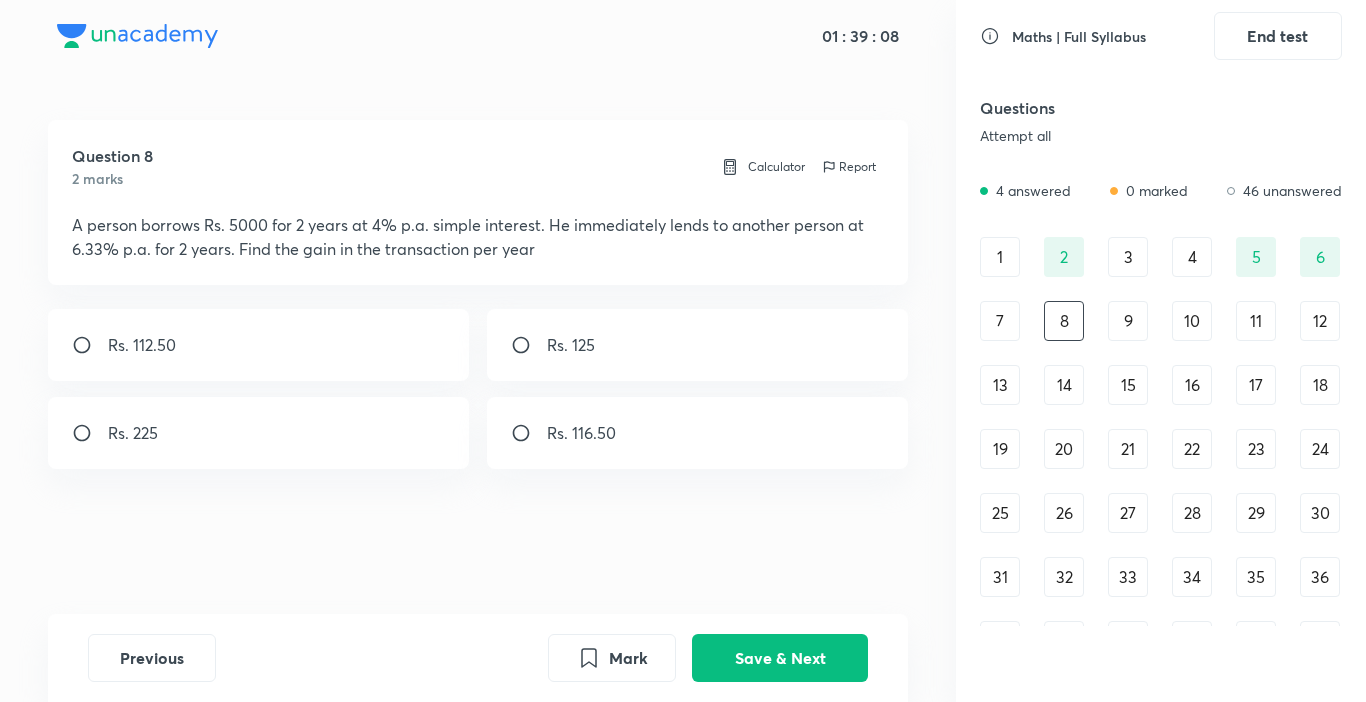 click on "Rs. 116.50" at bounding box center (698, 433) 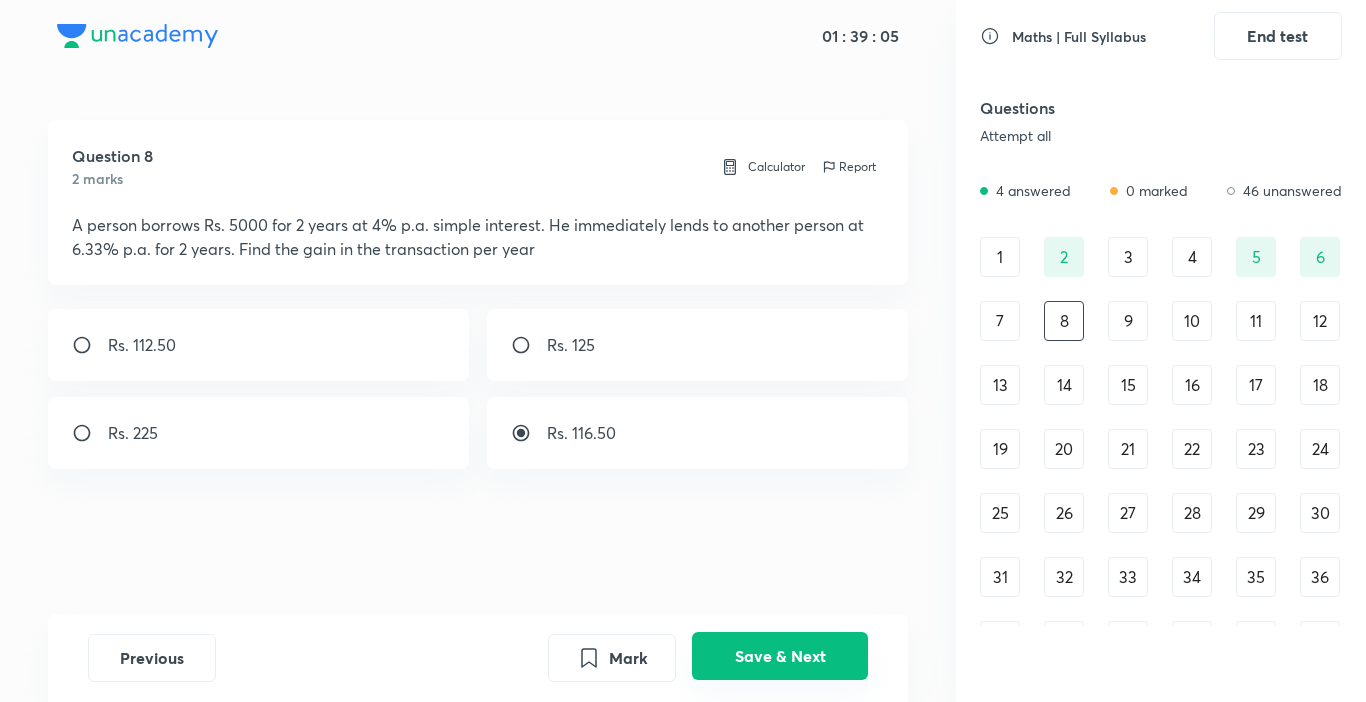 click on "Save & Next" at bounding box center (780, 656) 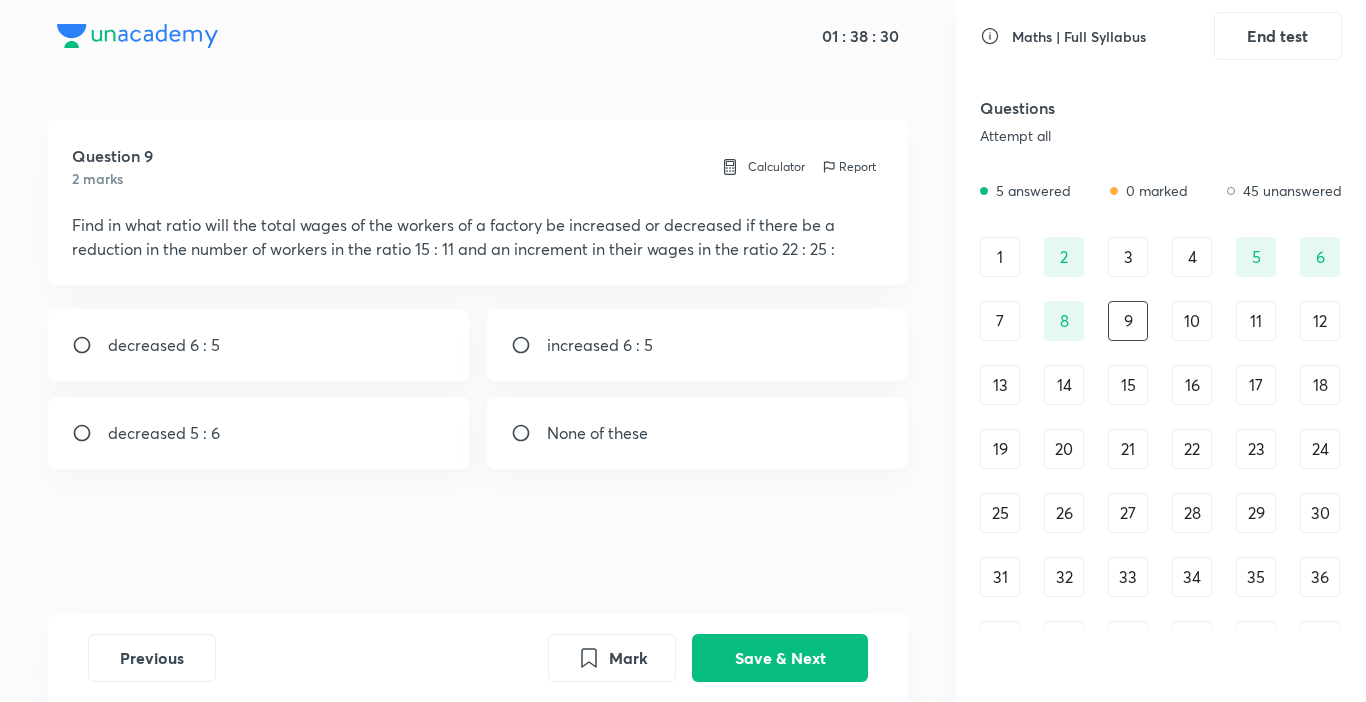 click on "decreased 6 : 5" at bounding box center [259, 345] 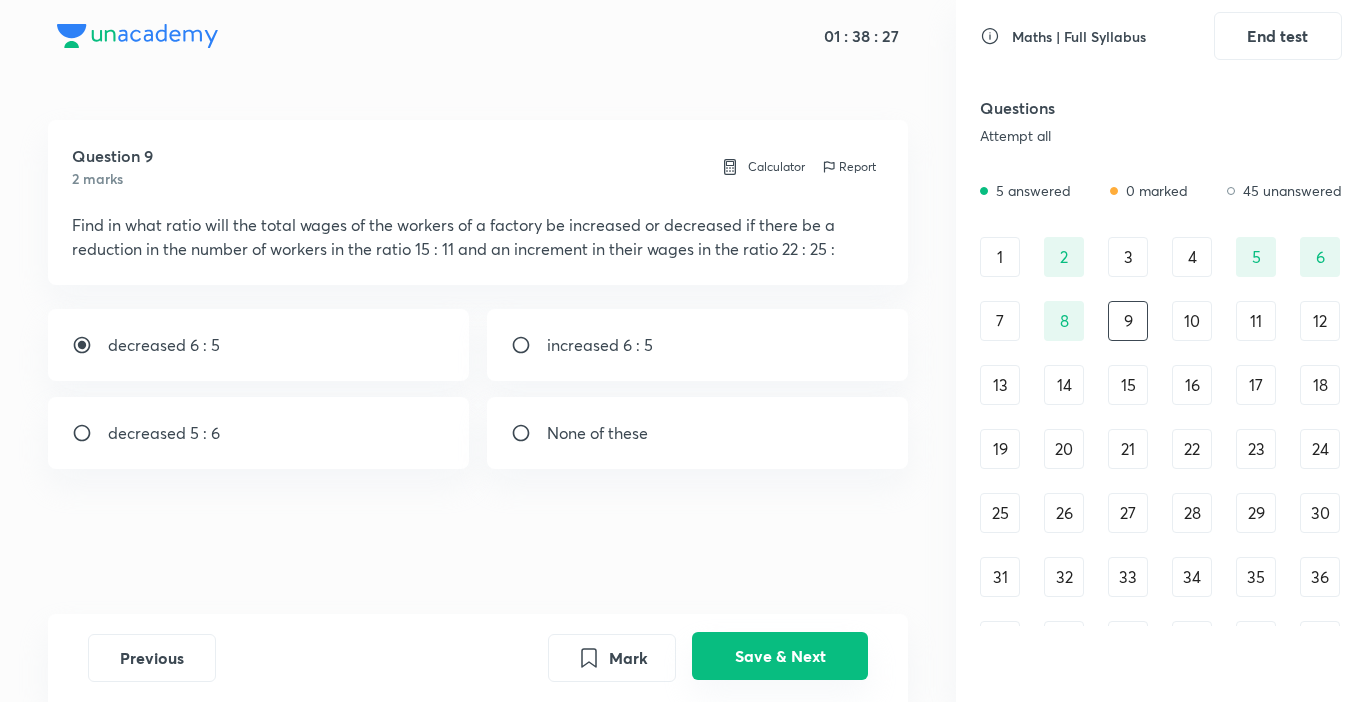 click on "Save & Next" at bounding box center (780, 656) 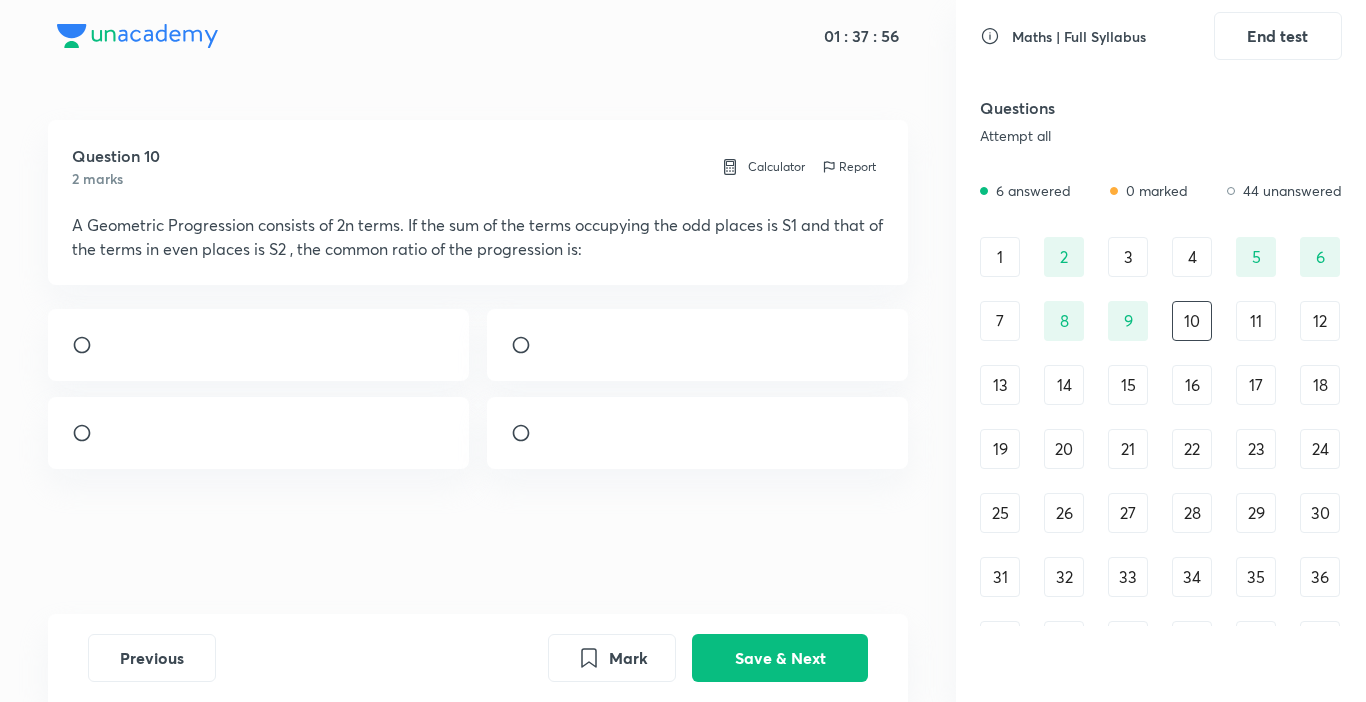 click at bounding box center (259, 433) 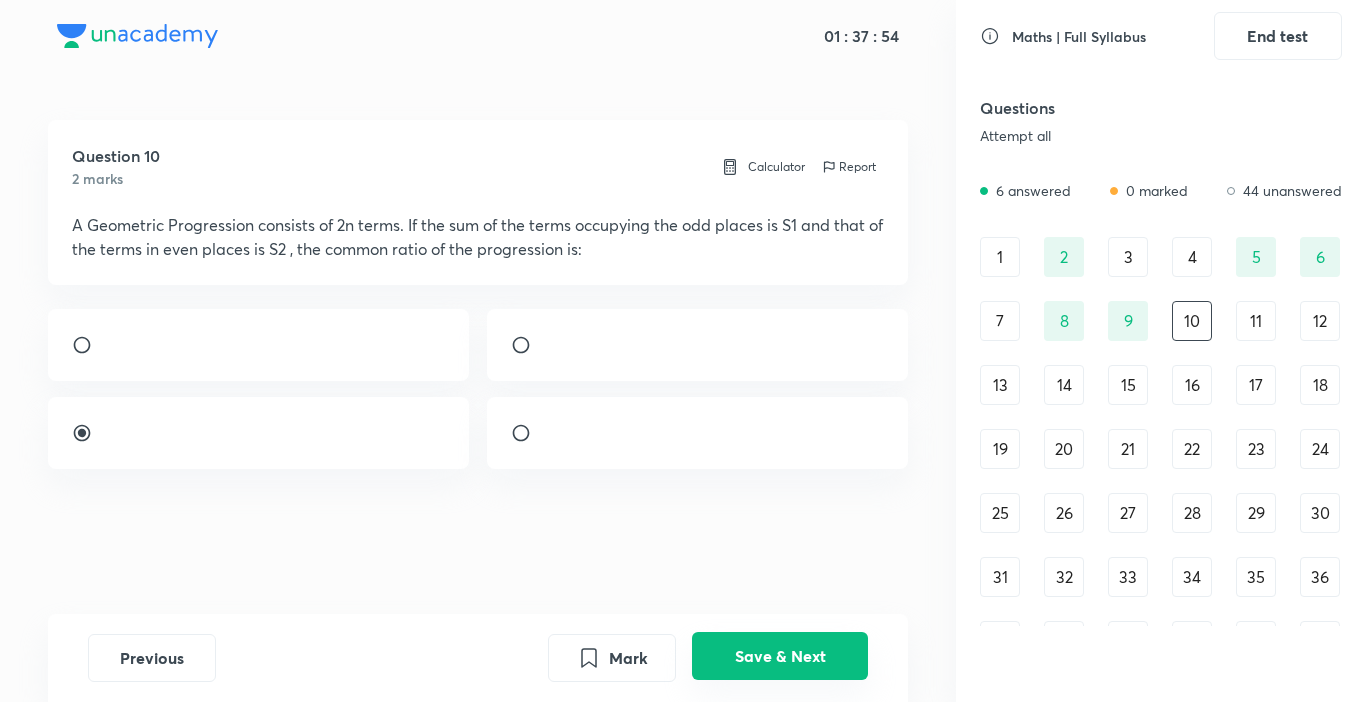 click on "Save & Next" at bounding box center (780, 656) 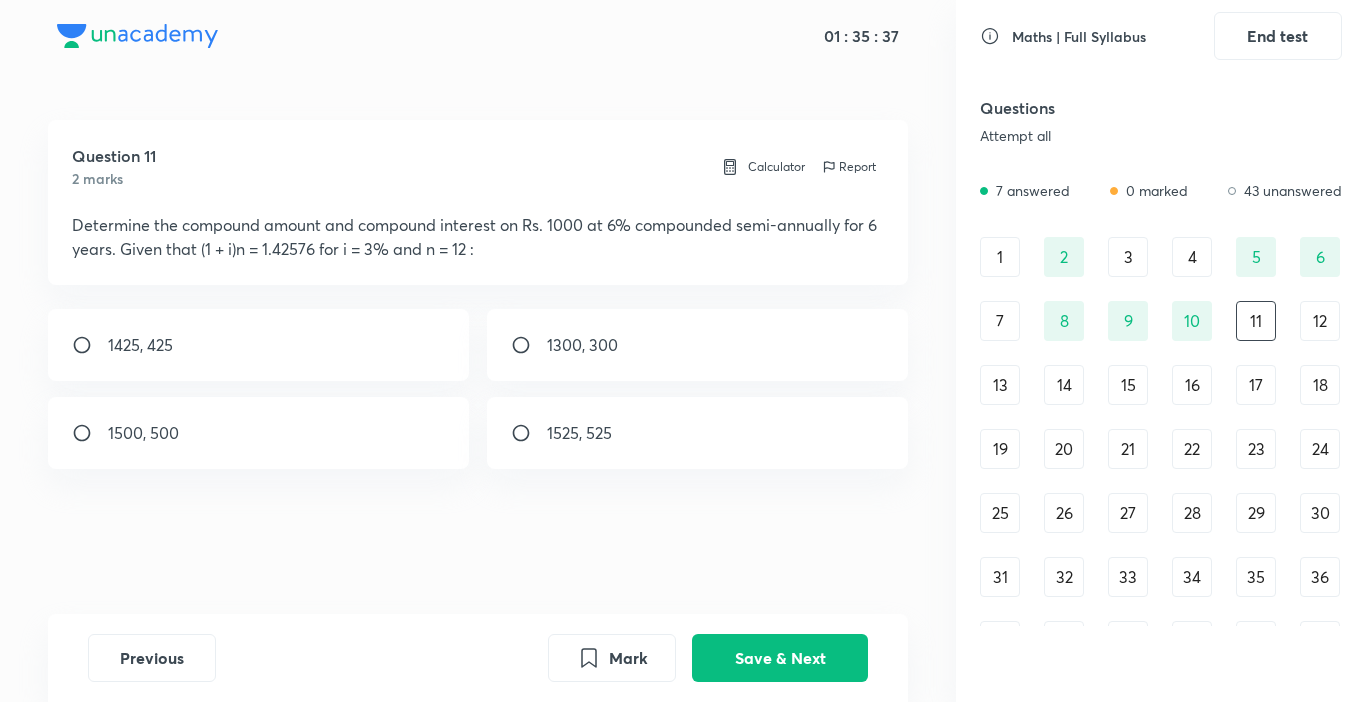 click on "1425, 425" at bounding box center [259, 345] 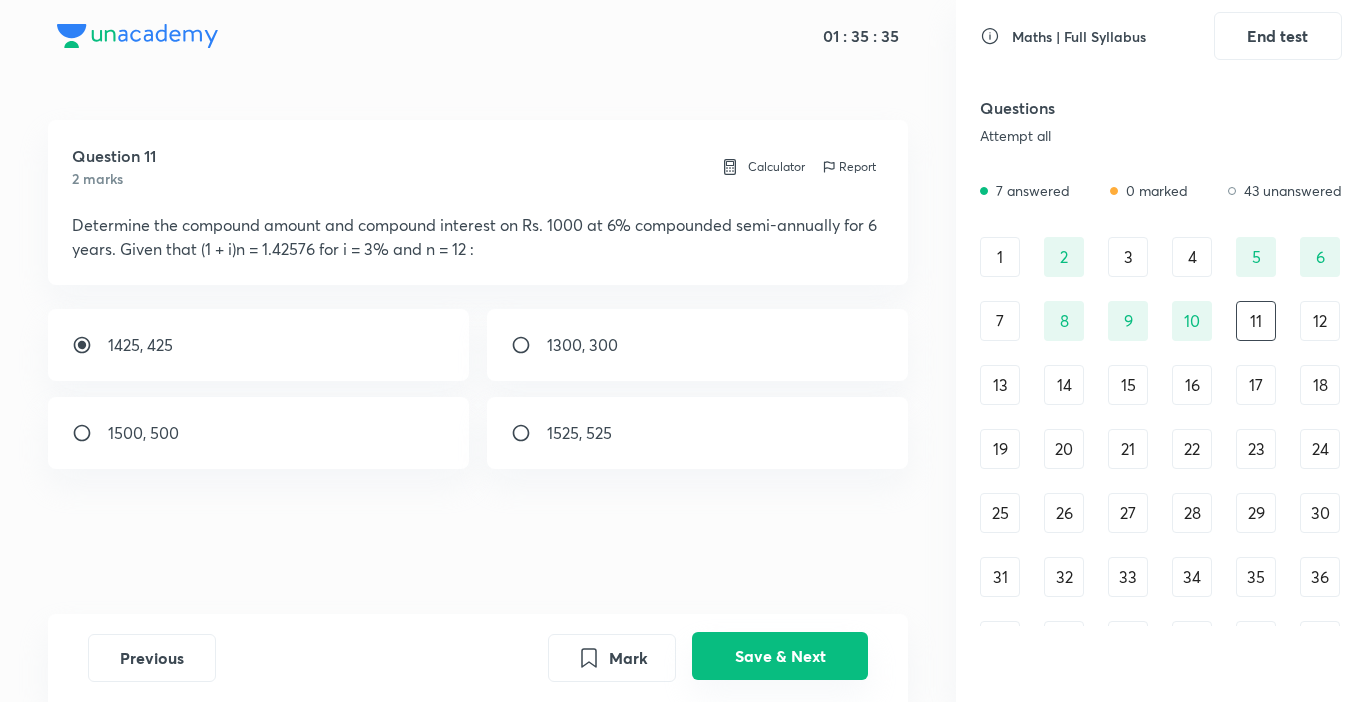 click on "Save & Next" at bounding box center (780, 656) 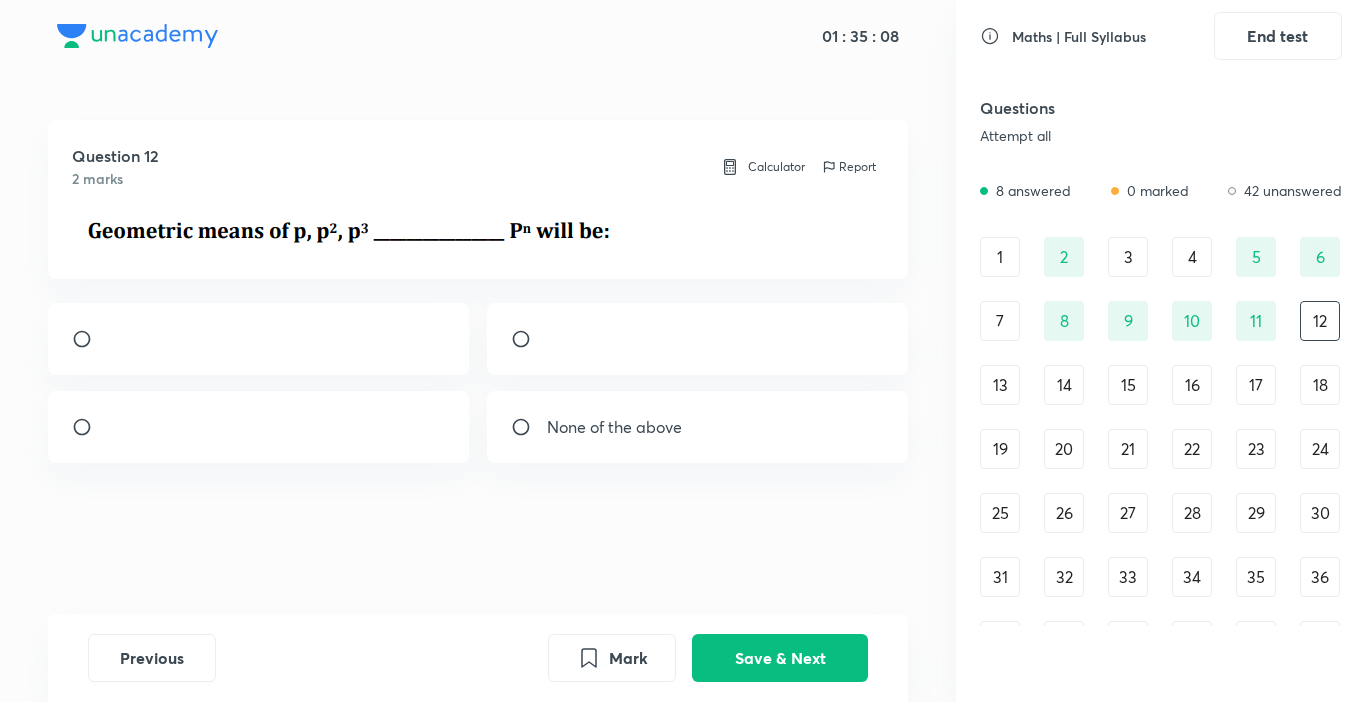 click at bounding box center [698, 339] 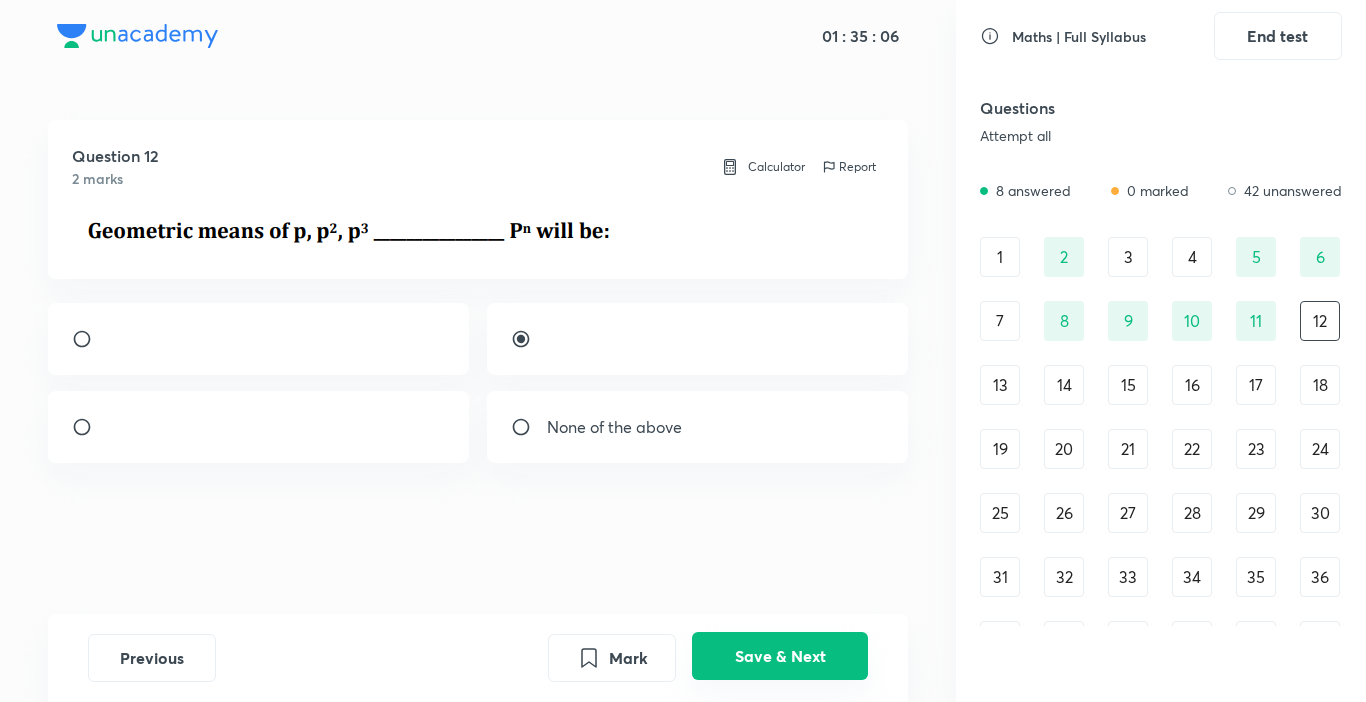 click on "Save & Next" at bounding box center [780, 656] 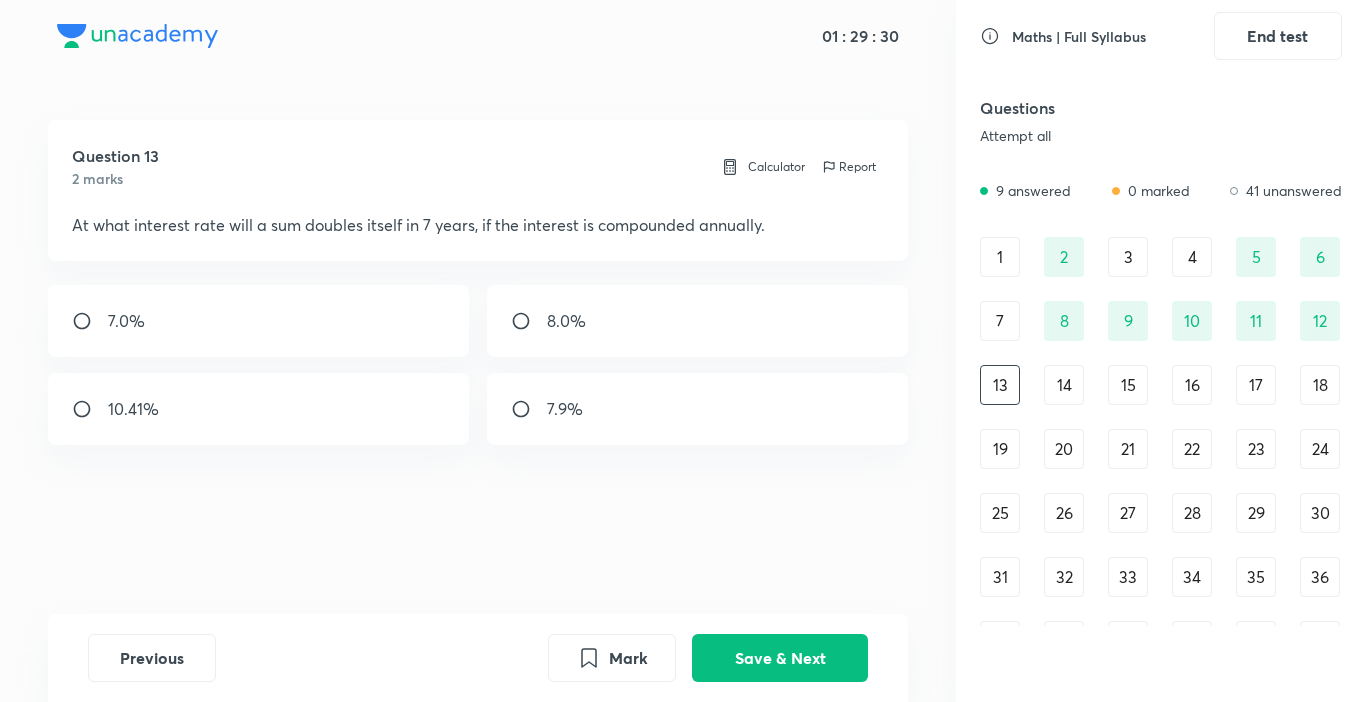 click on "10.41%" at bounding box center (259, 409) 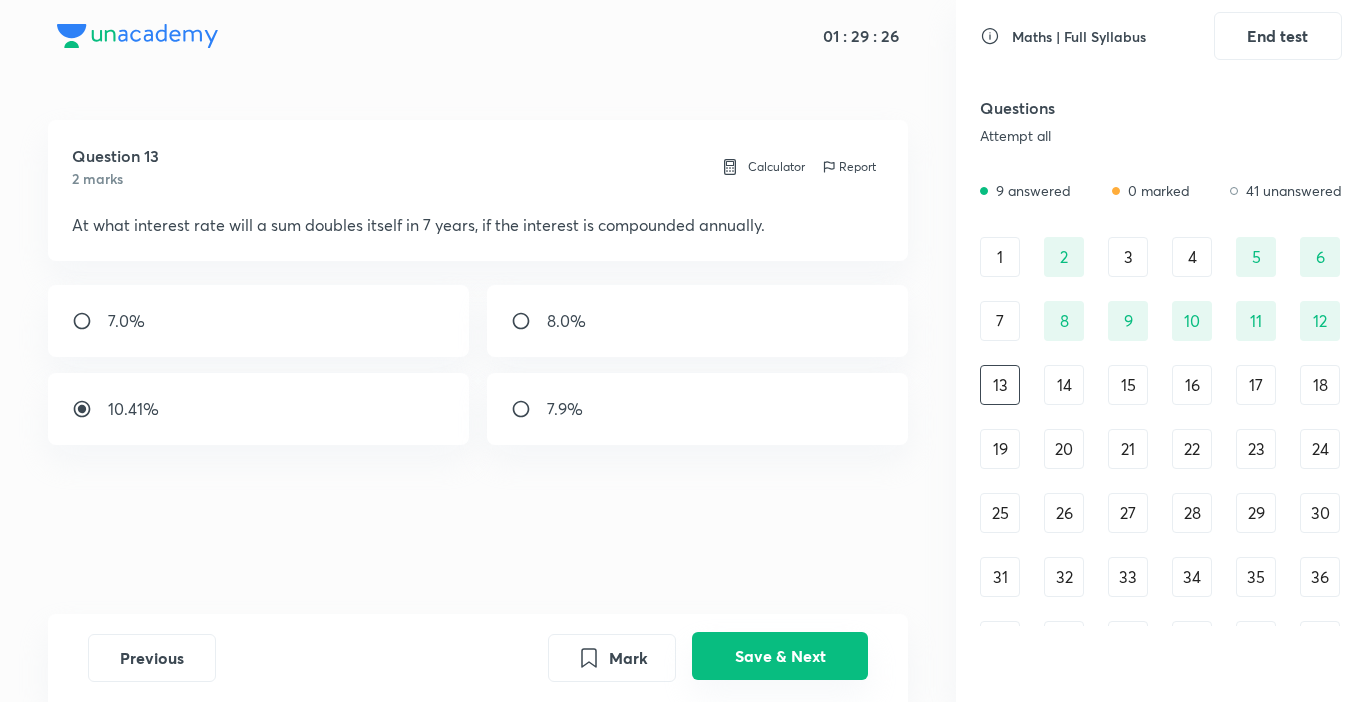 click on "Save & Next" at bounding box center [780, 656] 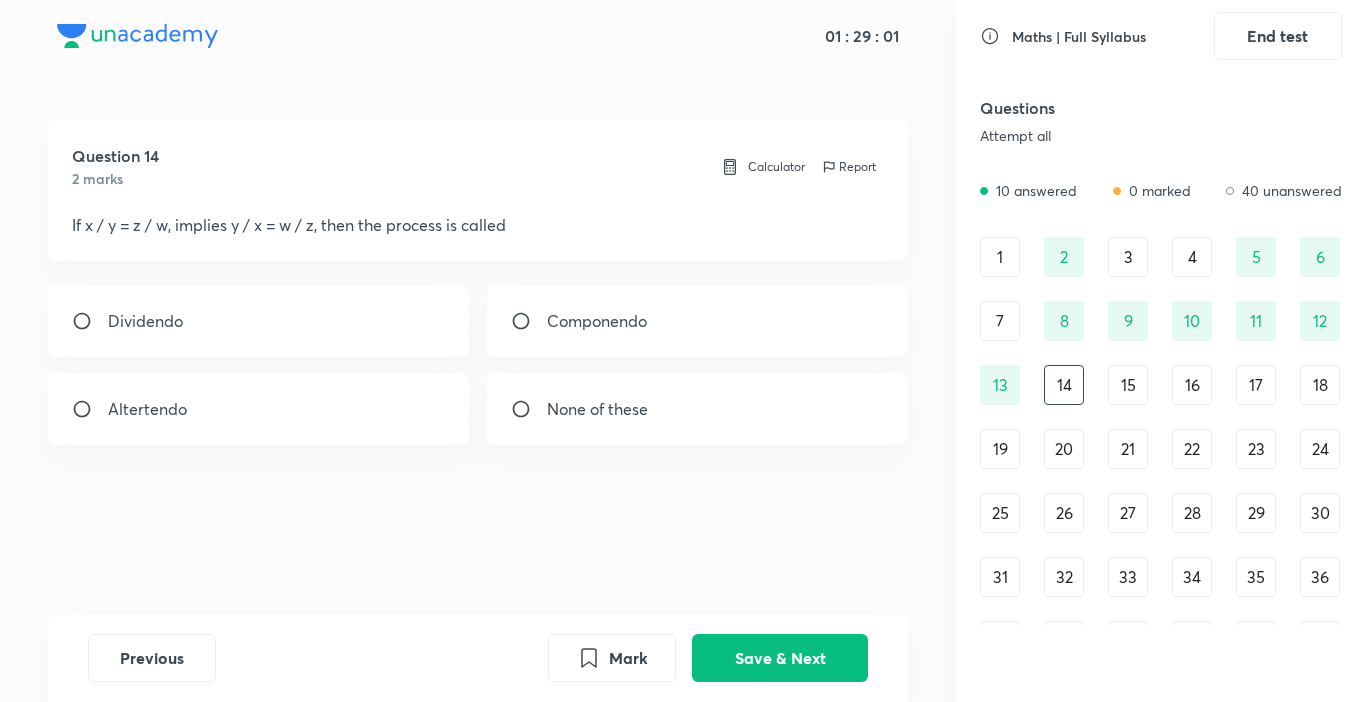 click at bounding box center [529, 409] 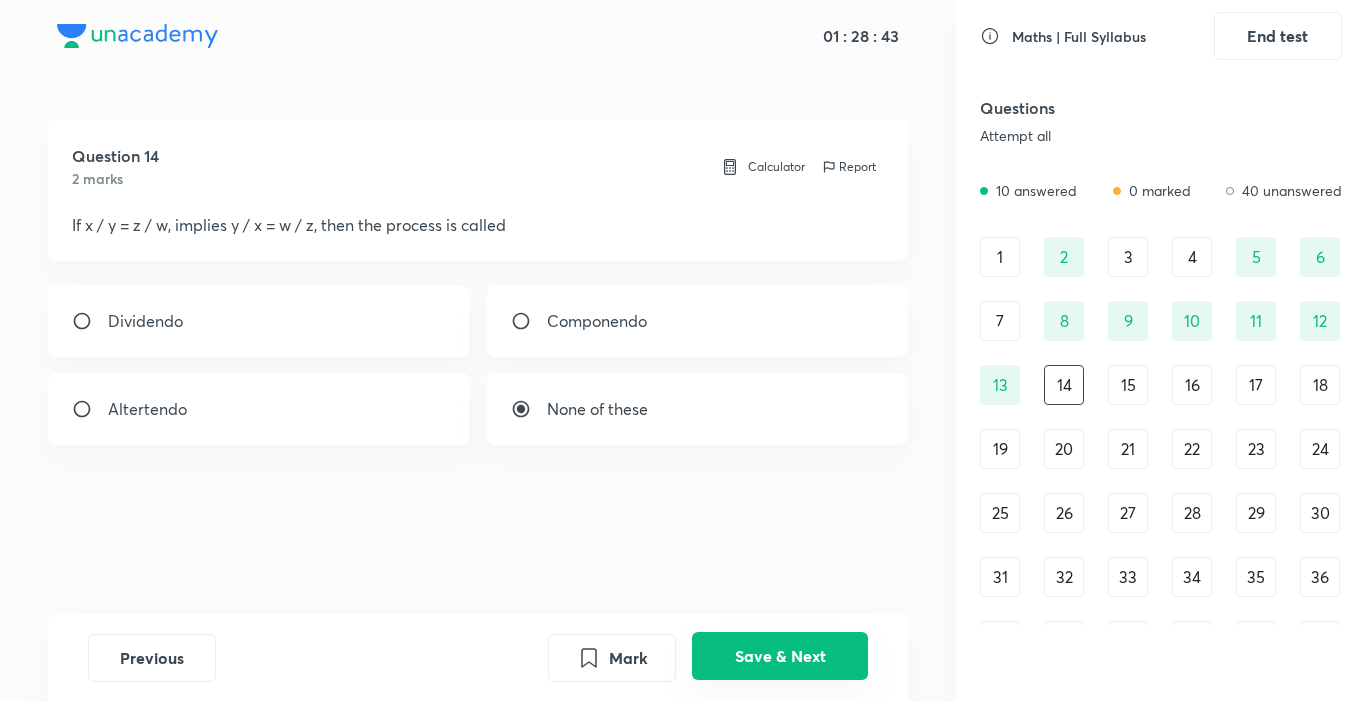click on "Save & Next" at bounding box center (780, 656) 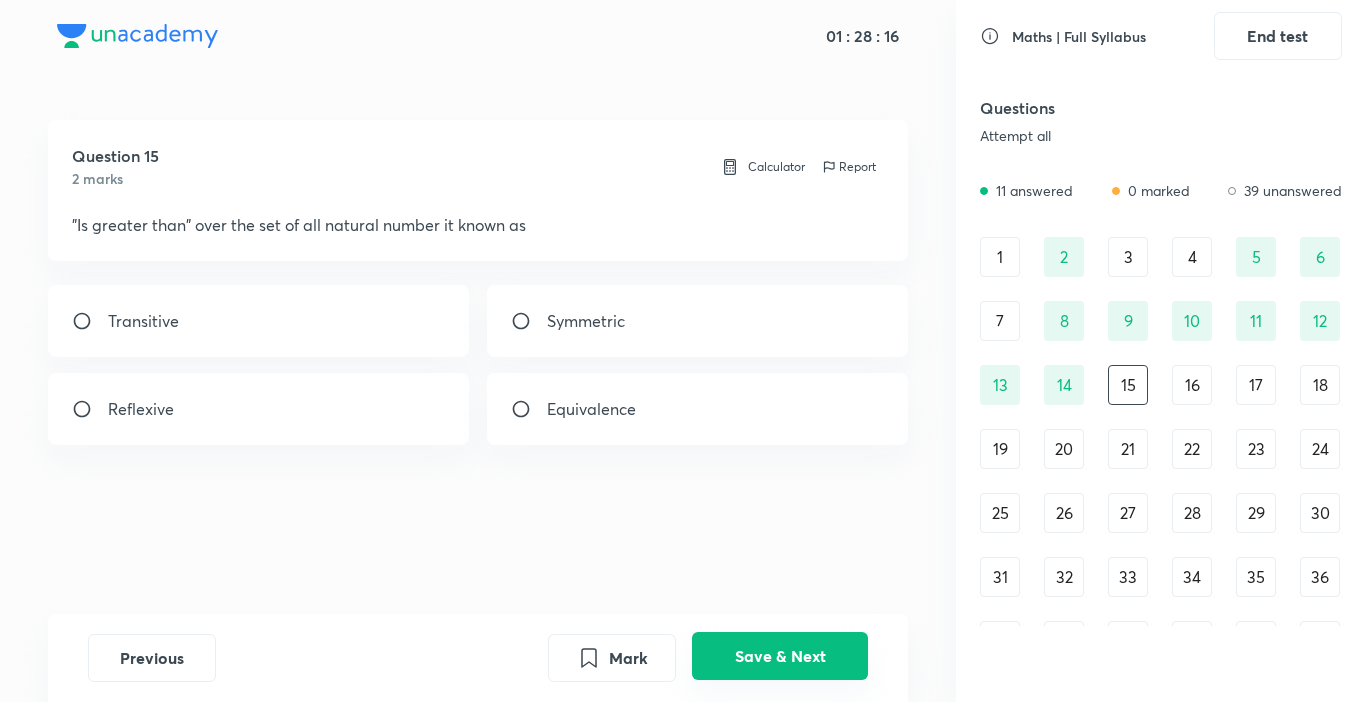 click on "Save & Next" at bounding box center [780, 656] 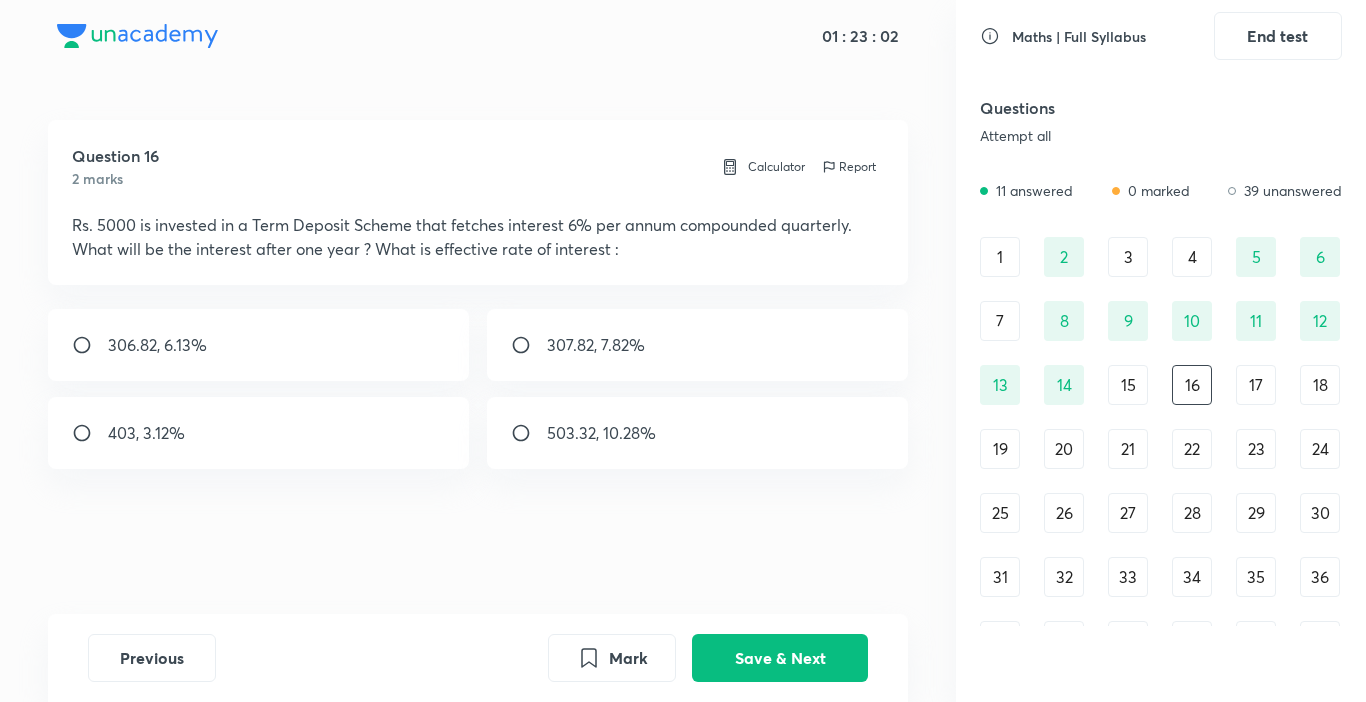 type 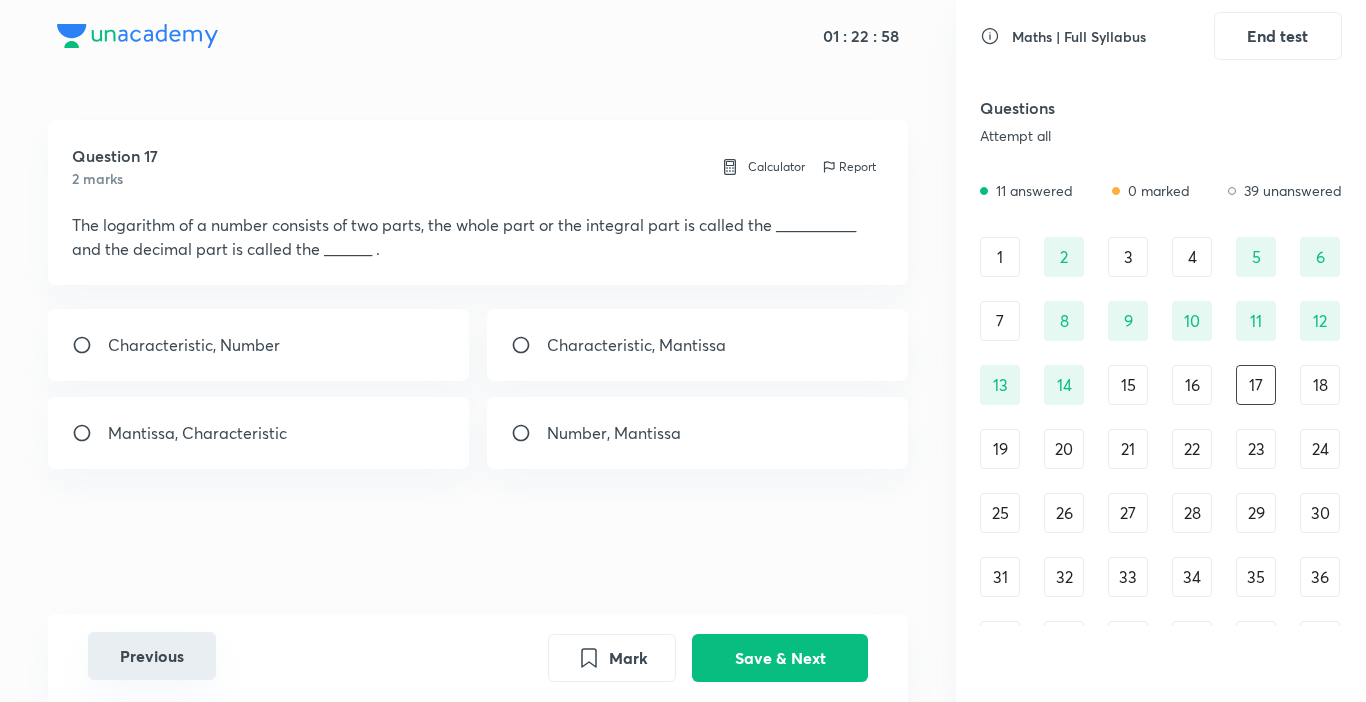 click on "Previous" at bounding box center (152, 656) 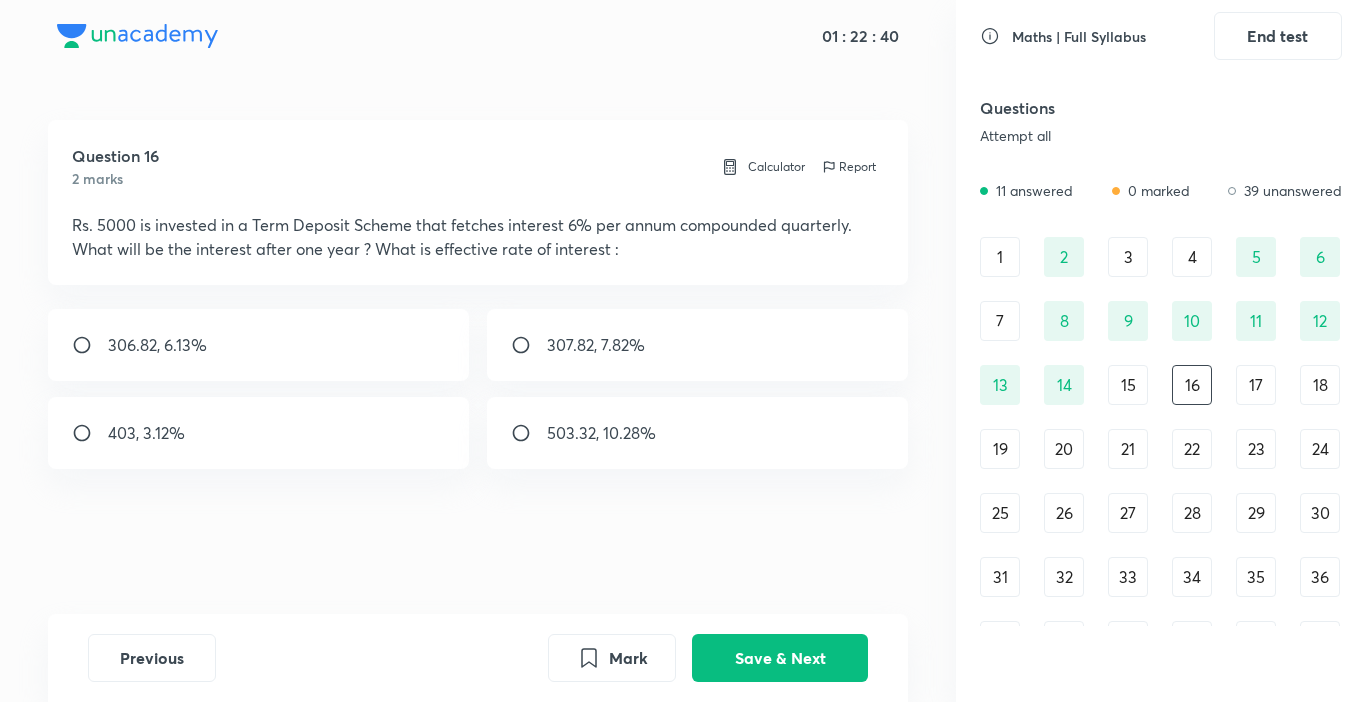 click on "306.82, 6.13%" at bounding box center (259, 345) 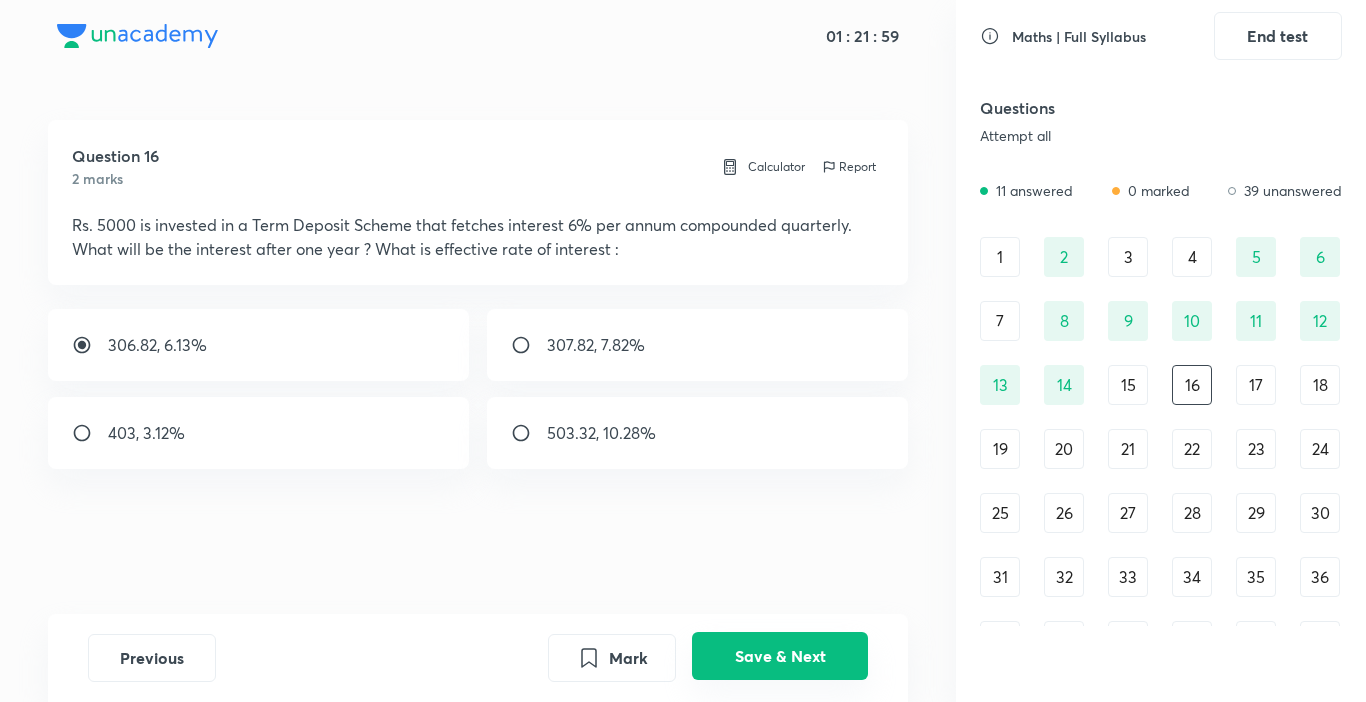 click on "Save & Next" at bounding box center [780, 656] 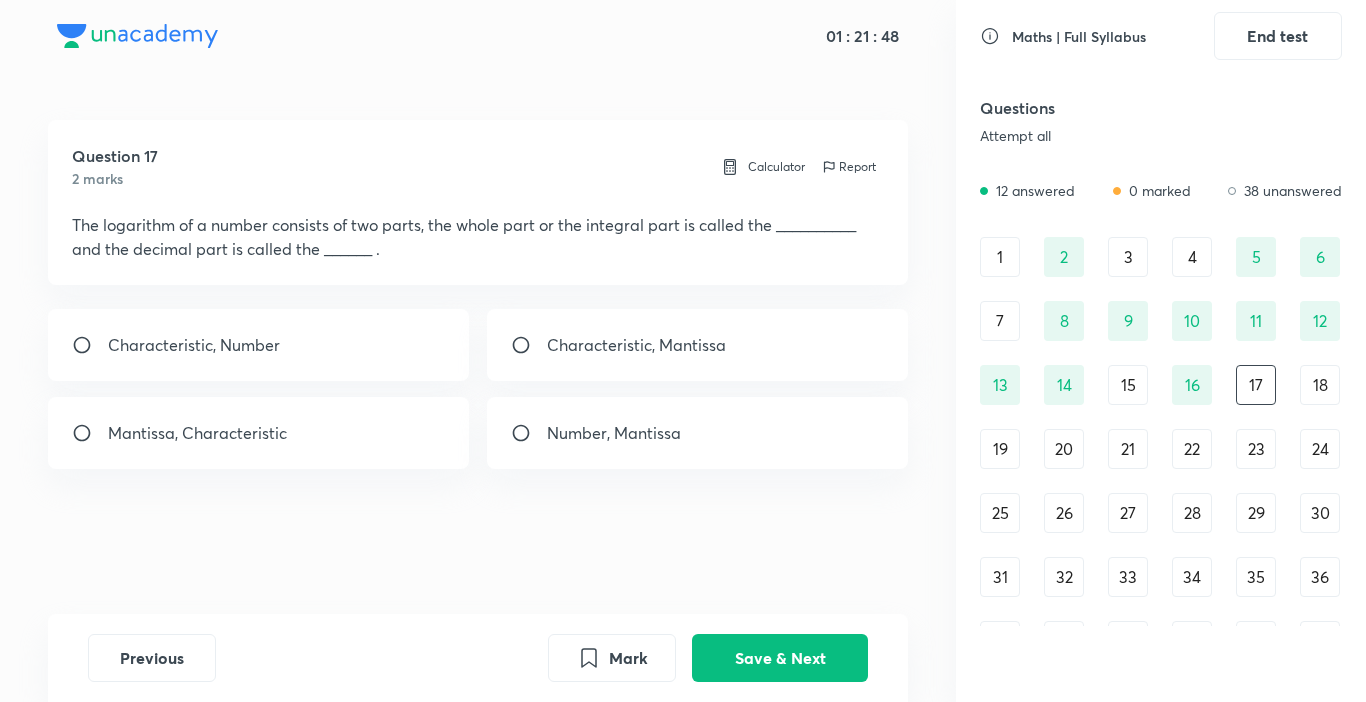 click on "Characteristic, Mantissa" at bounding box center [636, 345] 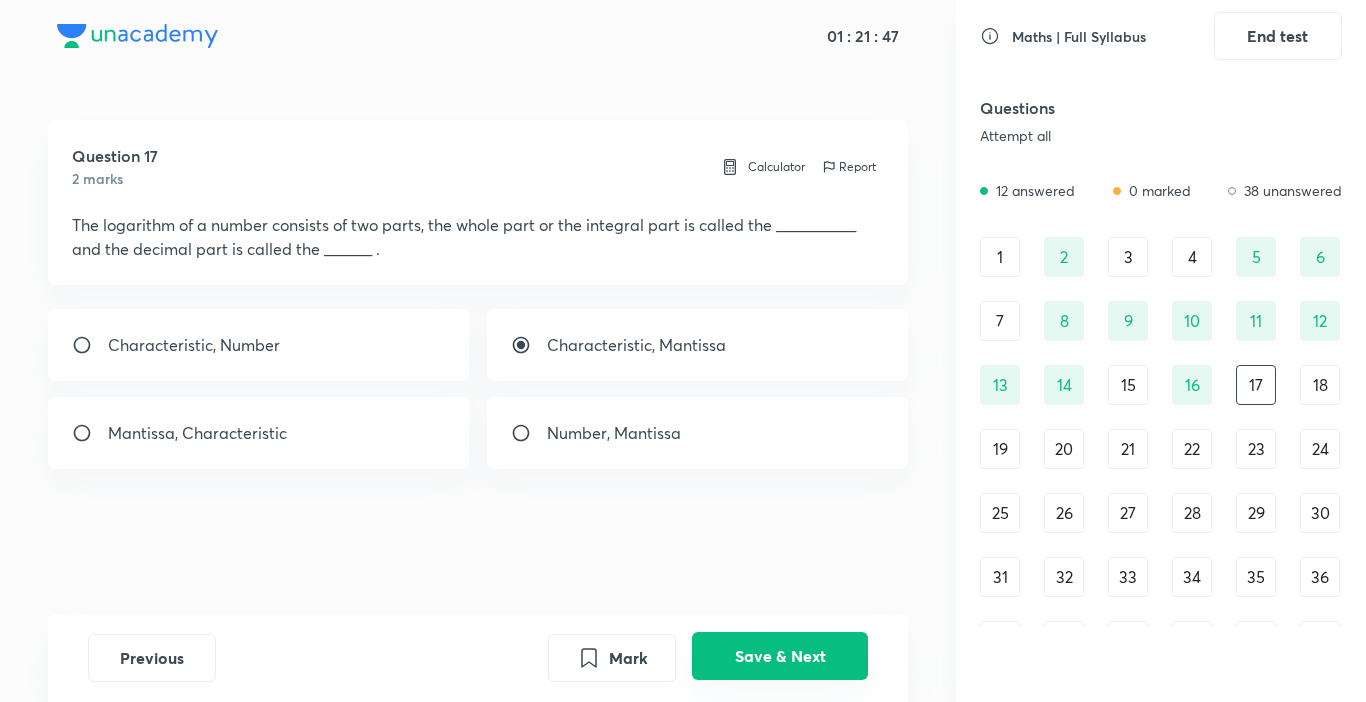 click on "Save & Next" at bounding box center [780, 656] 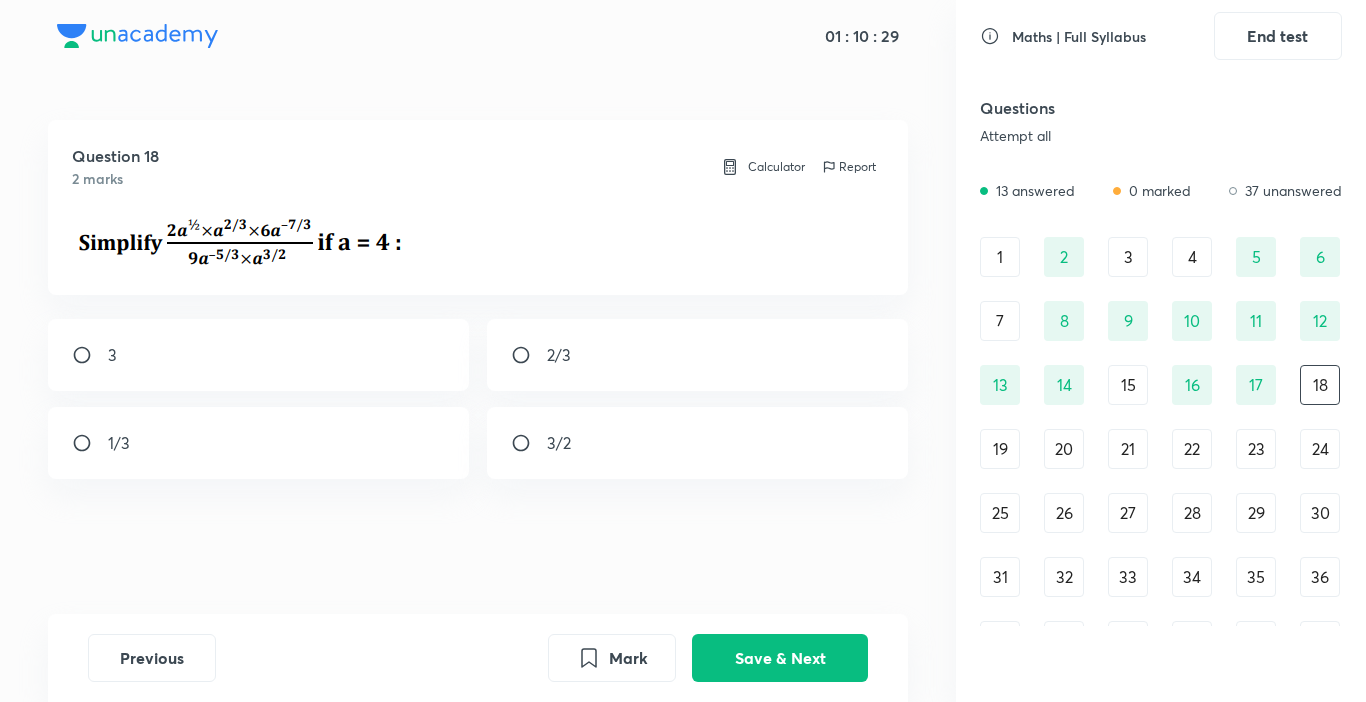 click on "1/3" at bounding box center [259, 443] 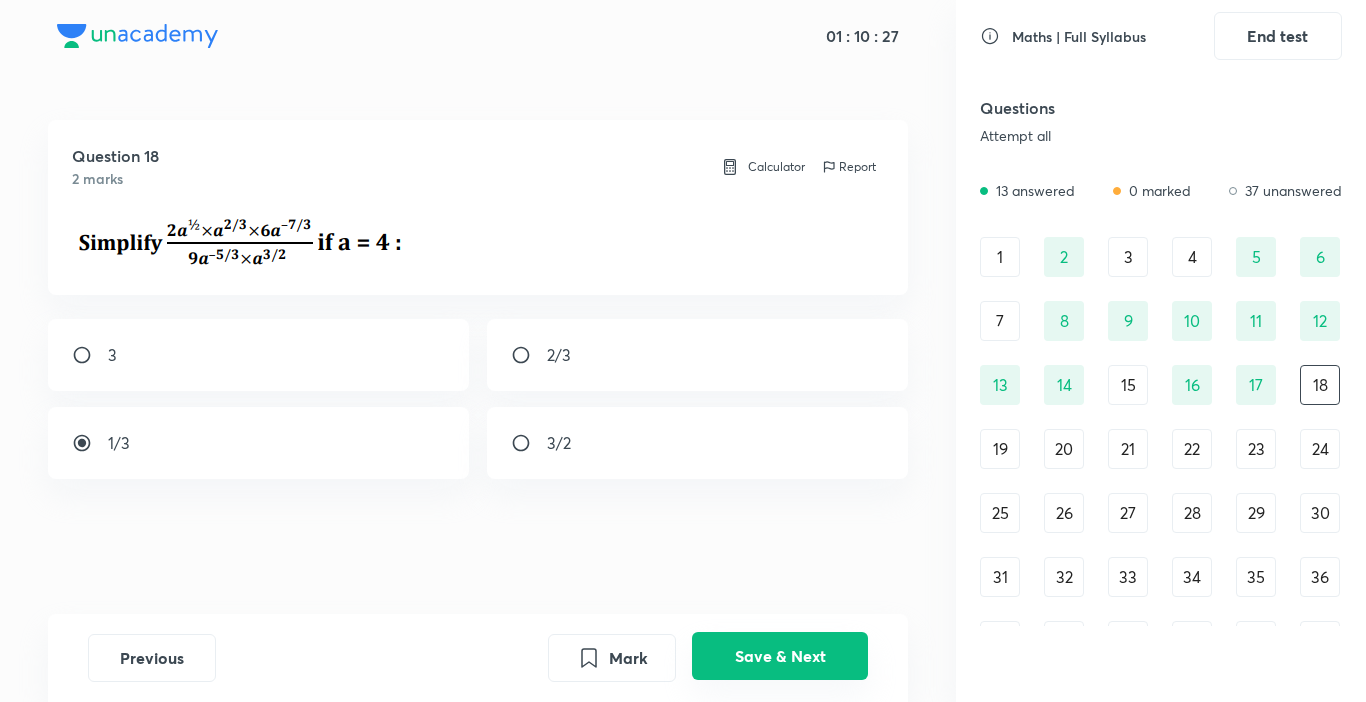 click on "Save & Next" at bounding box center [780, 656] 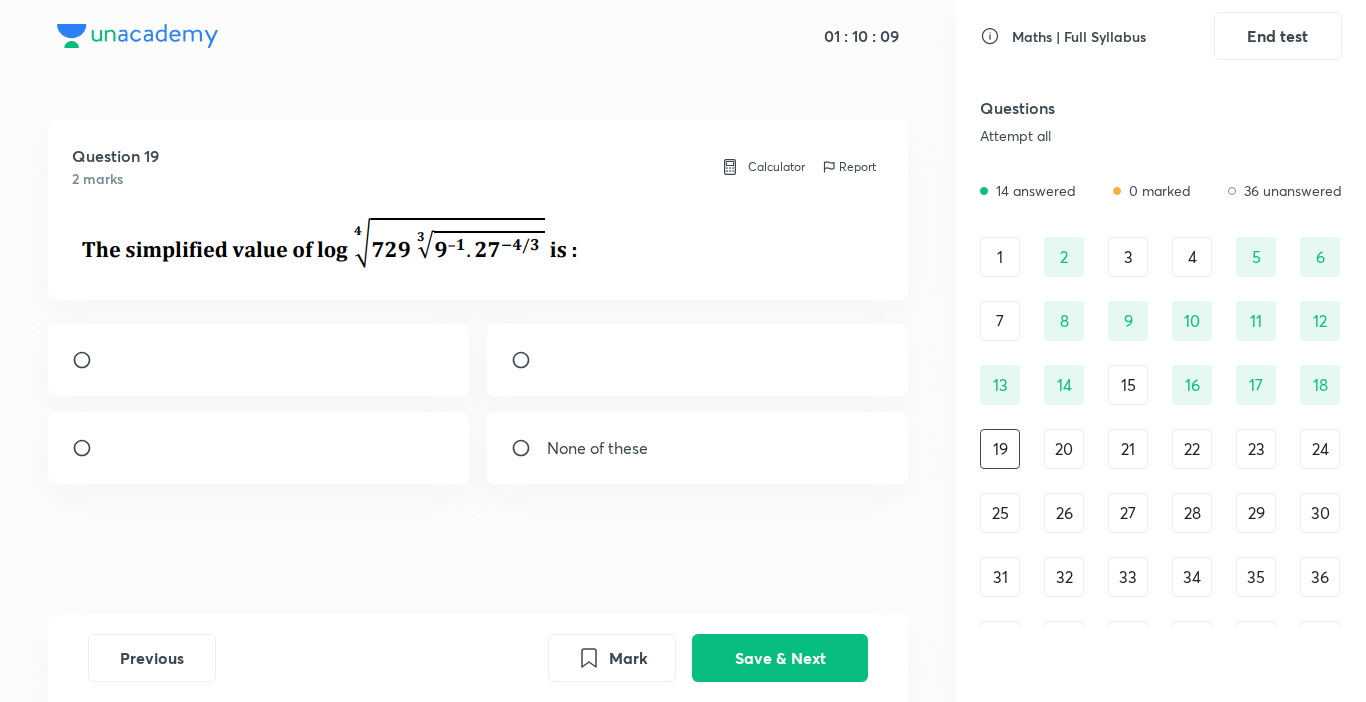 click at bounding box center (698, 360) 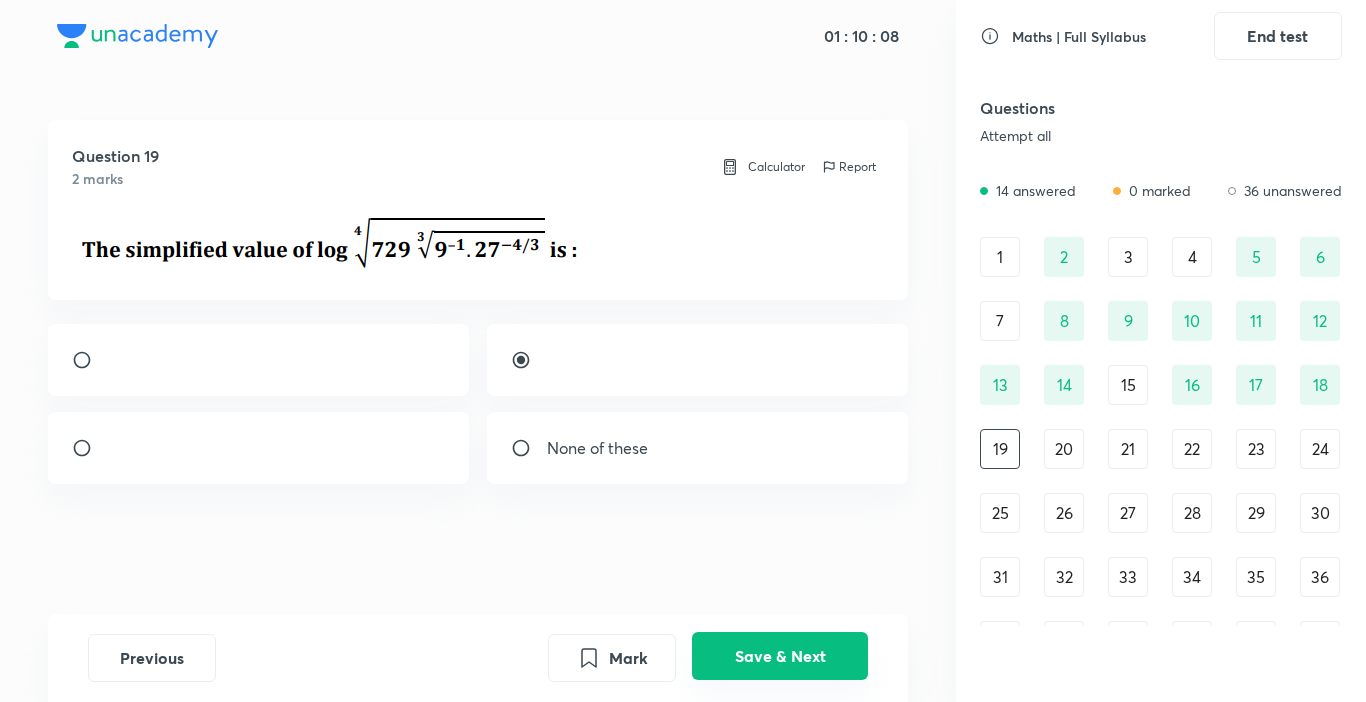 click on "Save & Next" at bounding box center [780, 656] 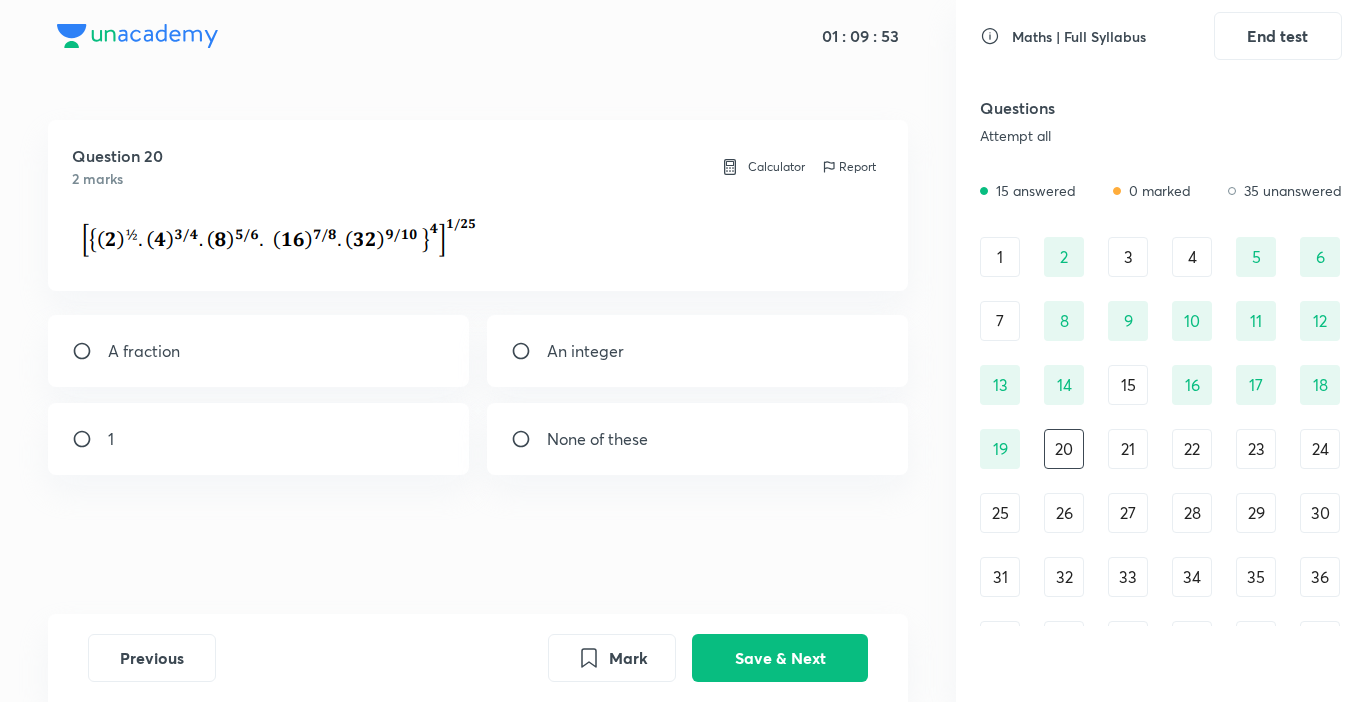 click on "None of these" at bounding box center (698, 439) 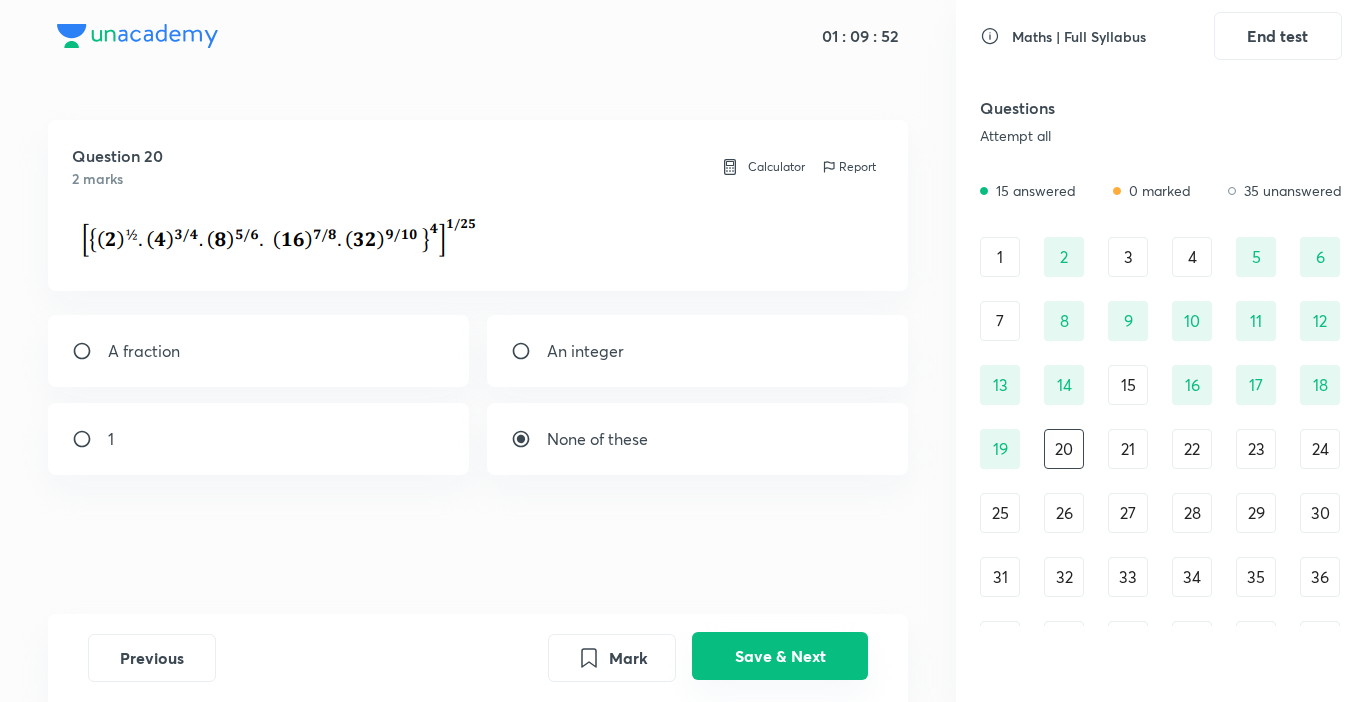 click on "Save & Next" at bounding box center [780, 656] 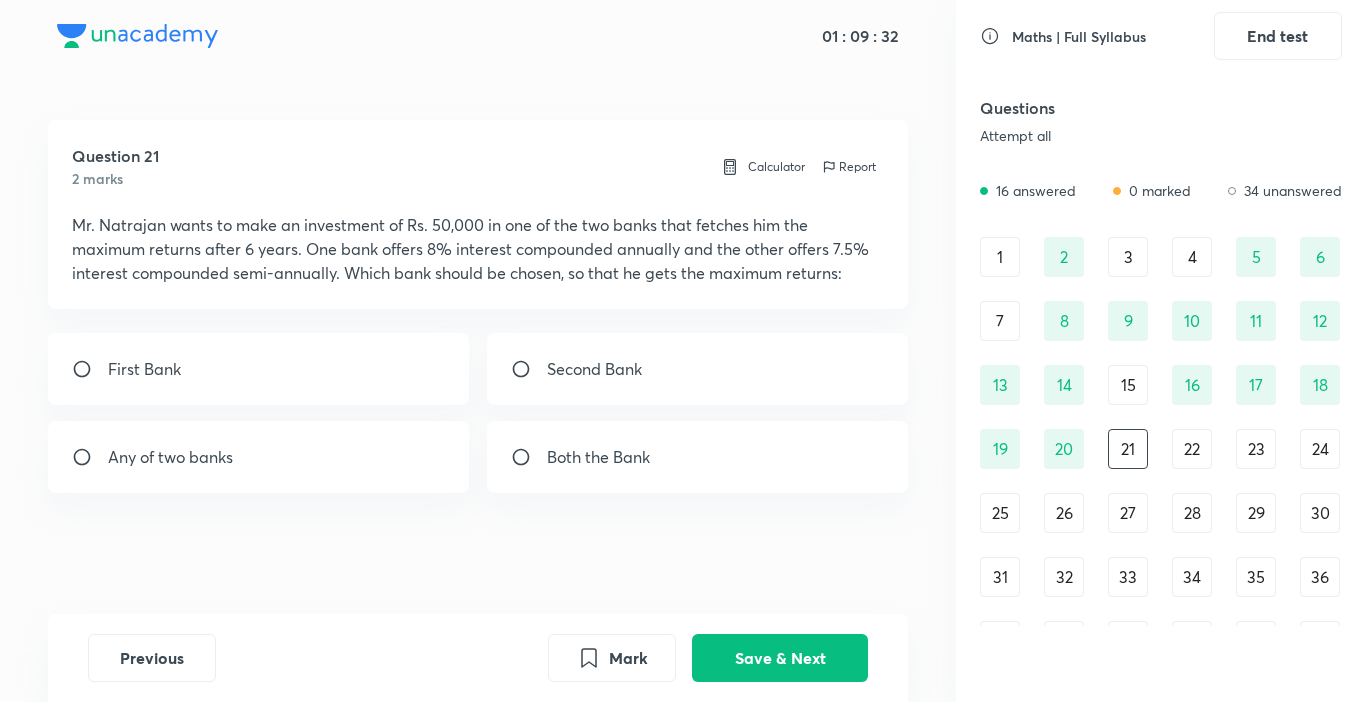 click on "First Bank" at bounding box center [259, 369] 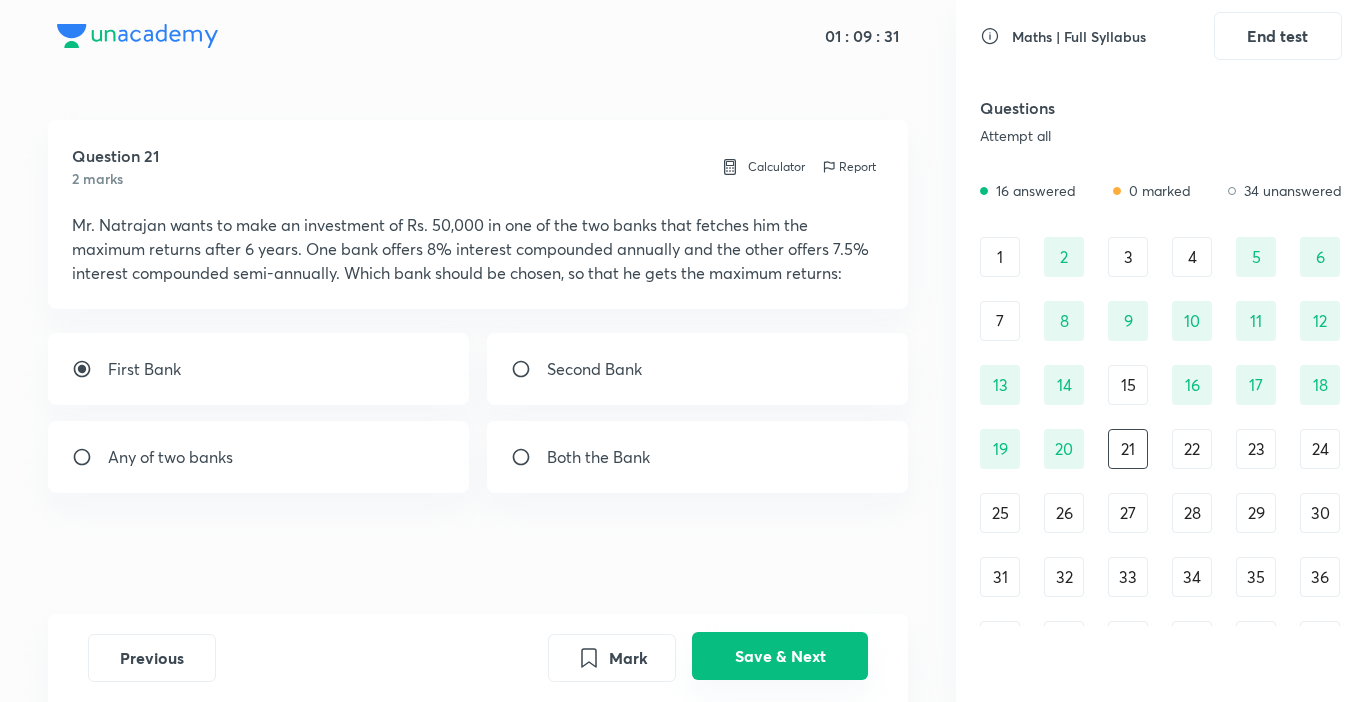 click on "Save & Next" at bounding box center (780, 656) 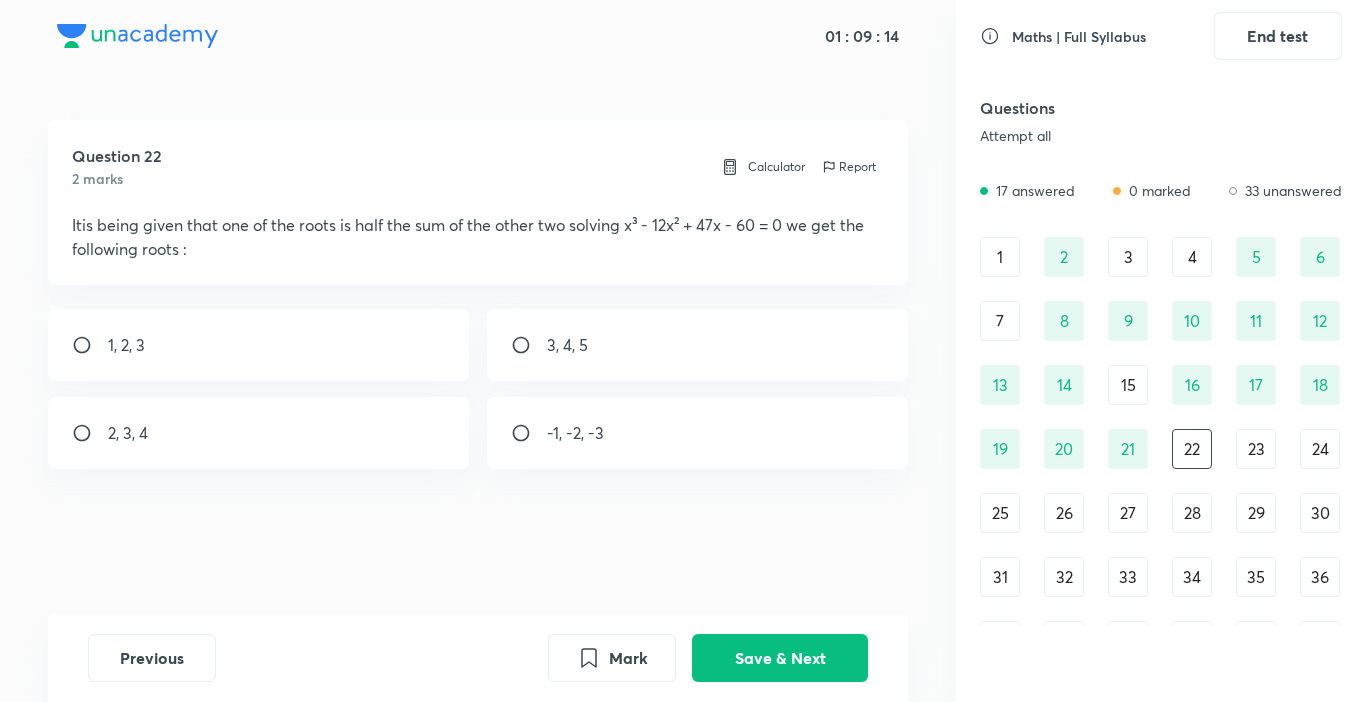 click on "3, 4, 5" at bounding box center [698, 345] 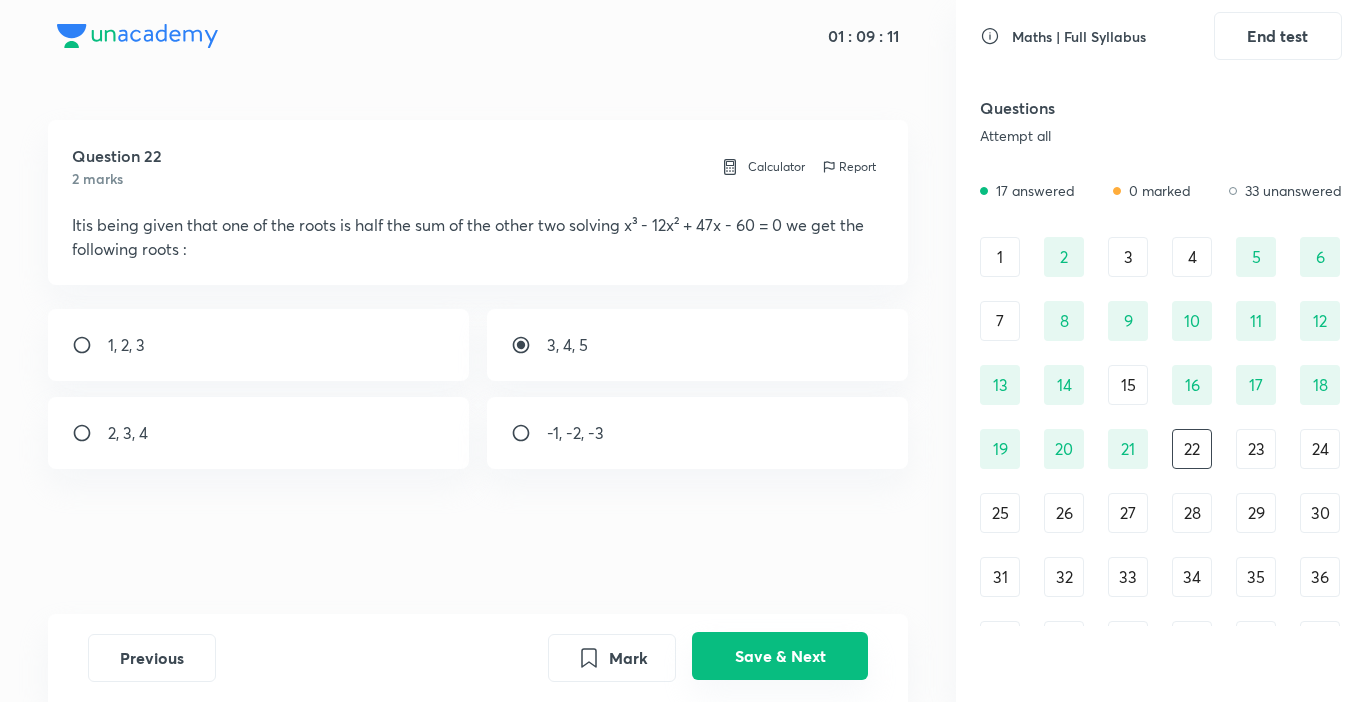 click on "Save & Next" at bounding box center [780, 656] 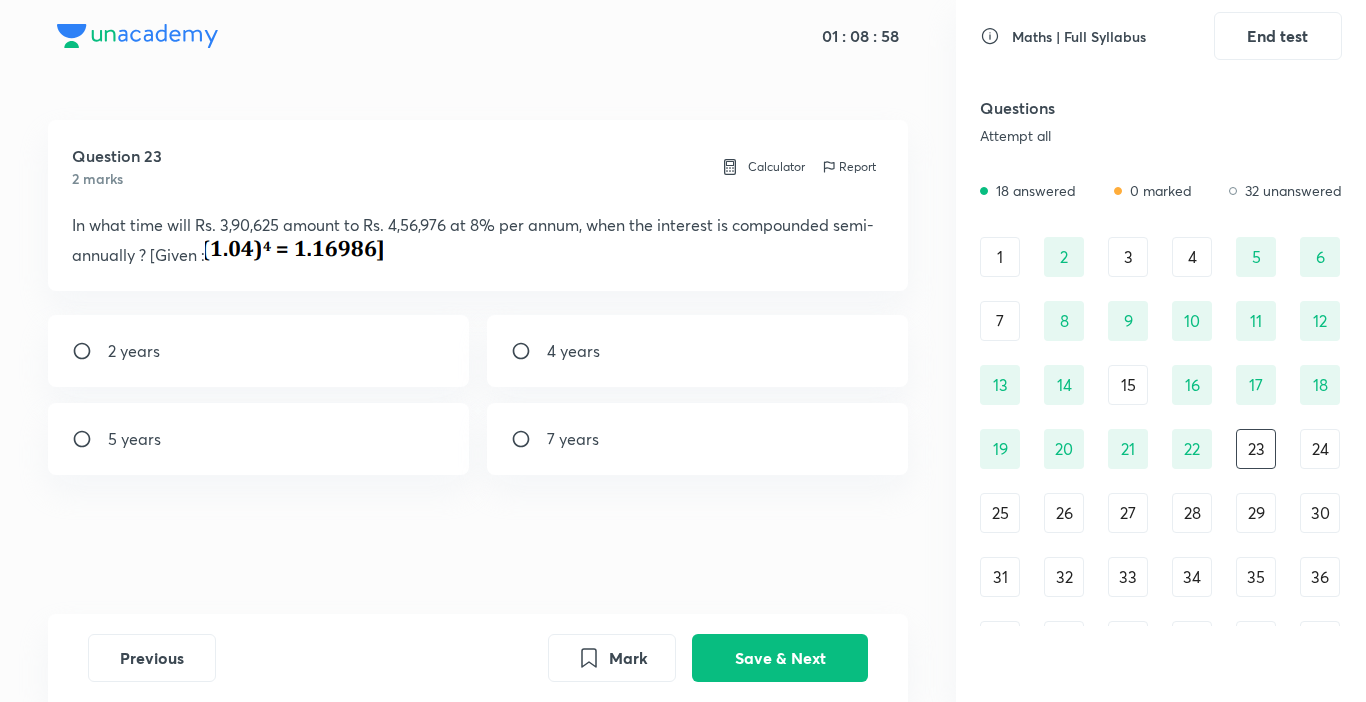 click on "2 years" at bounding box center [259, 351] 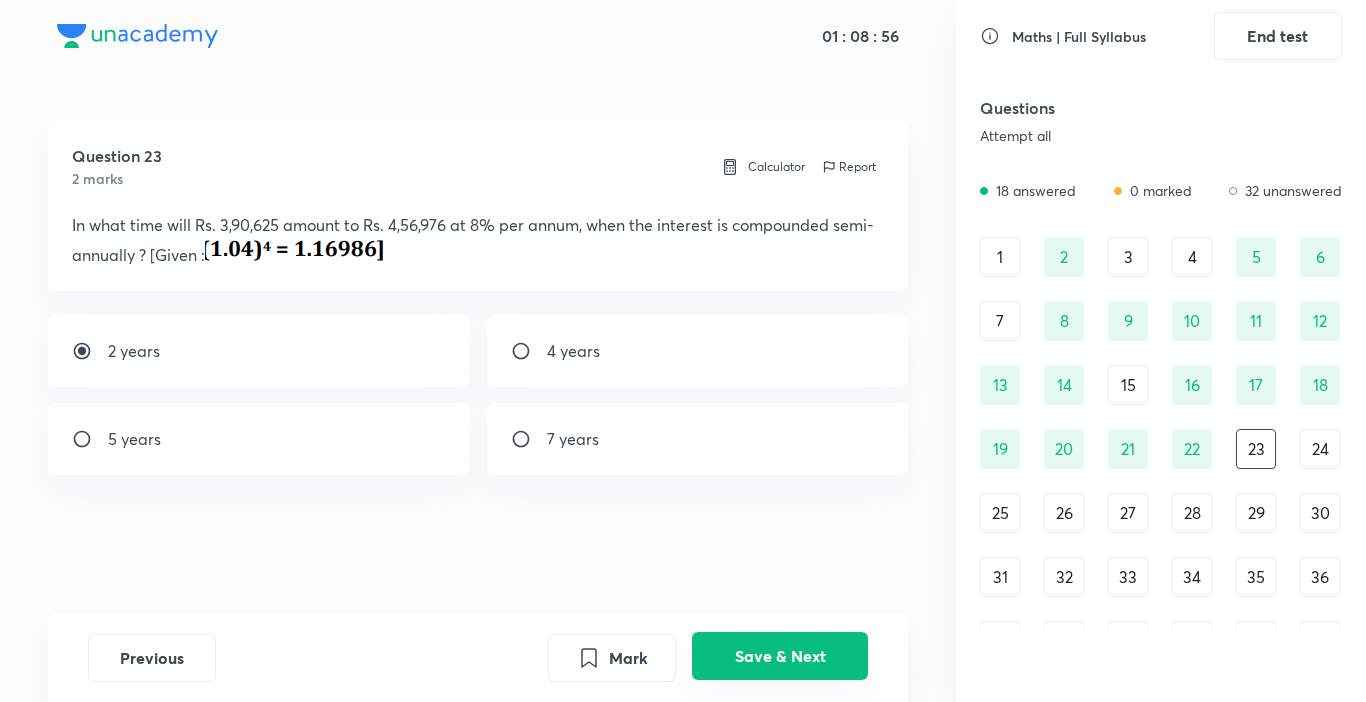 click on "Save & Next" at bounding box center [780, 656] 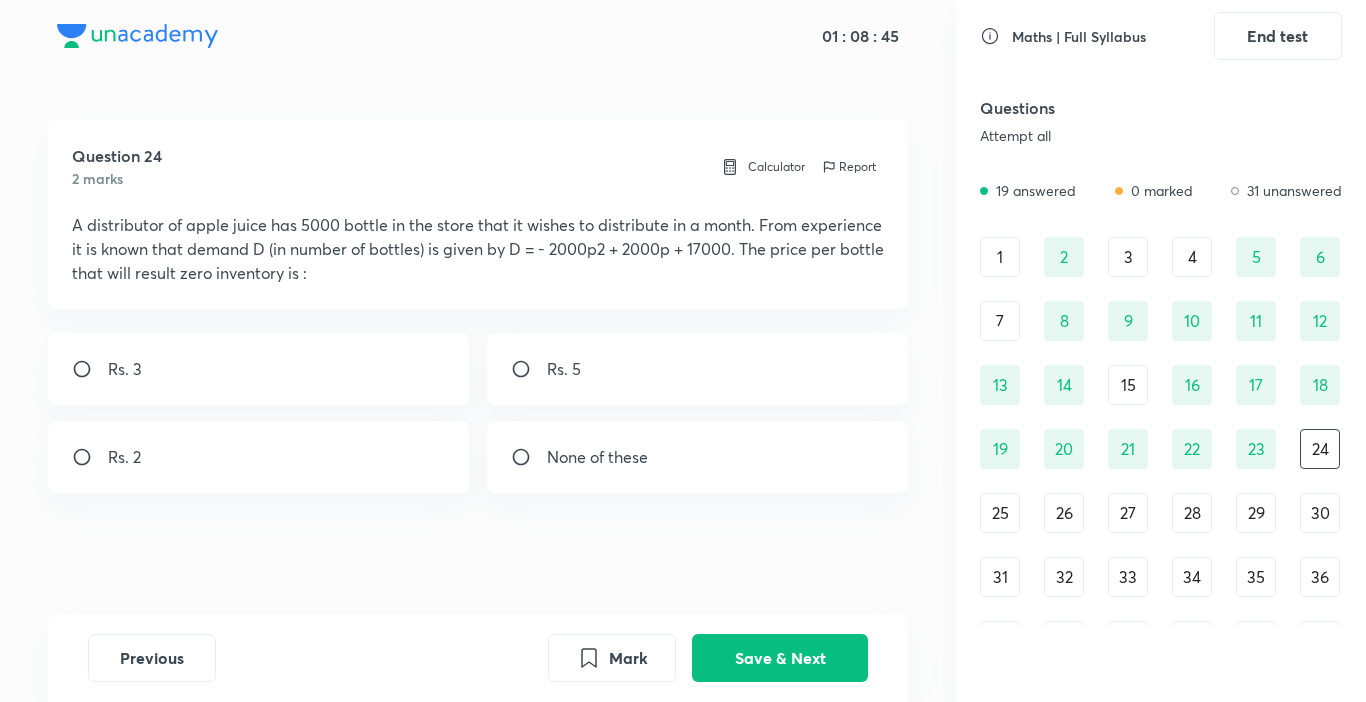 click on "Rs. 3" at bounding box center (259, 369) 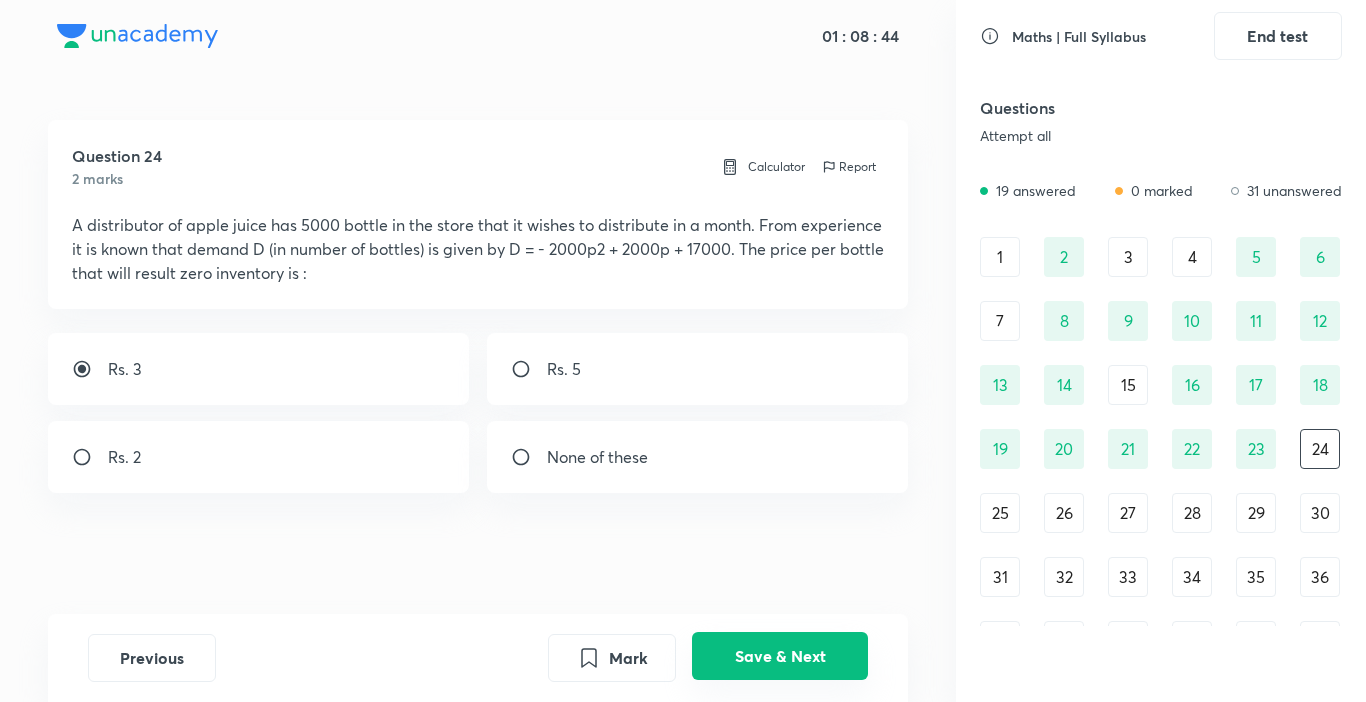 click on "Save & Next" at bounding box center [780, 656] 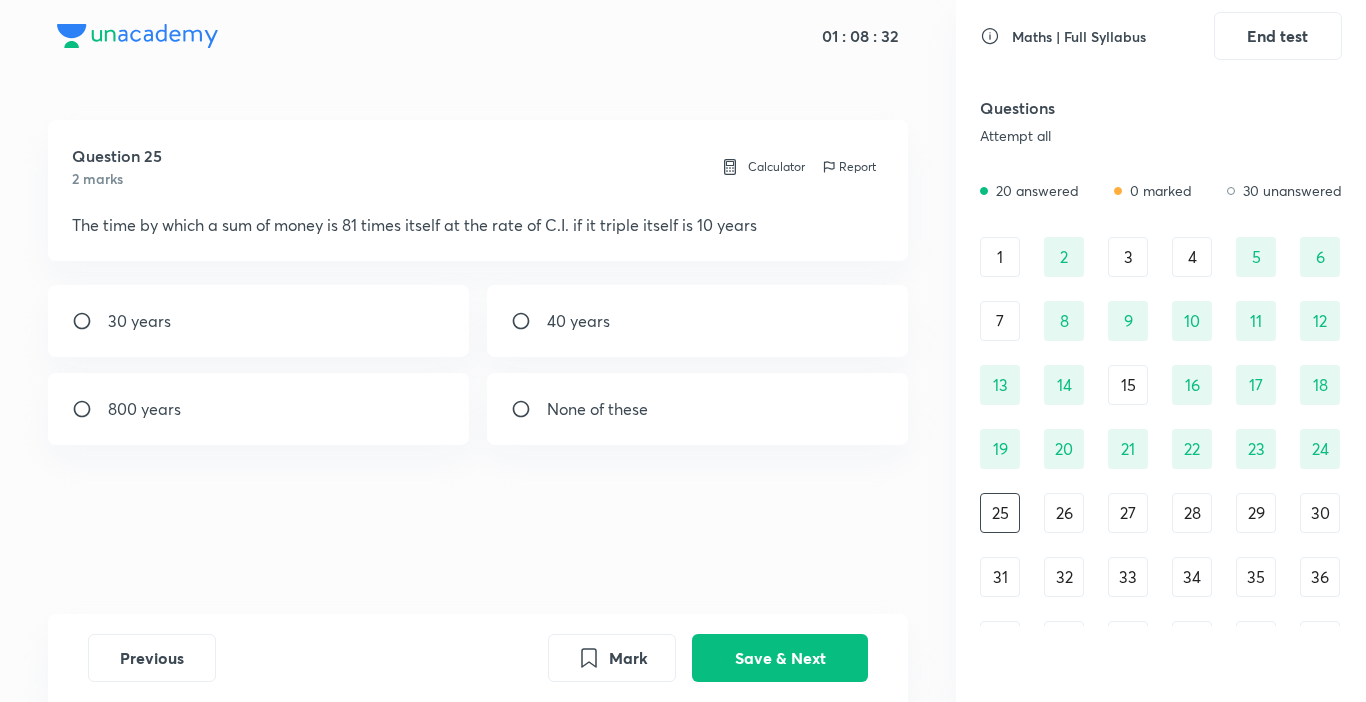 drag, startPoint x: 603, startPoint y: 281, endPoint x: 608, endPoint y: 320, distance: 39.319206 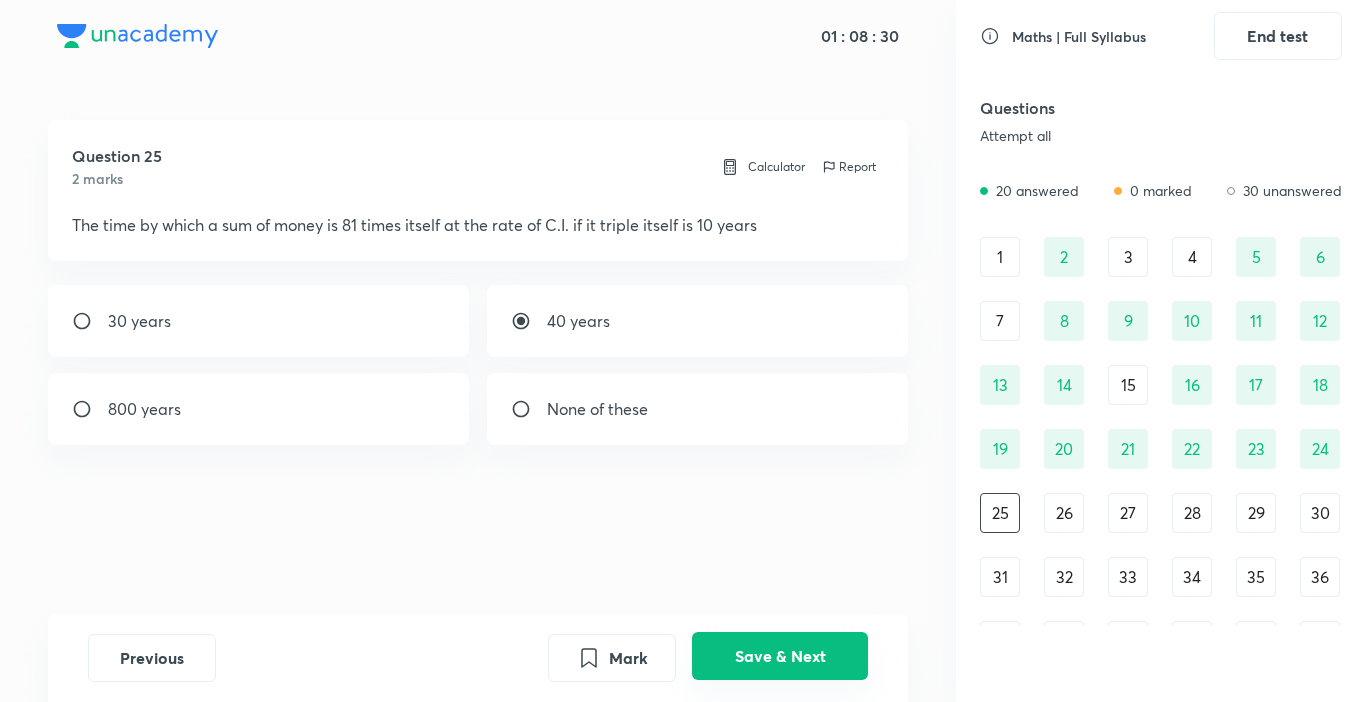 click on "Save & Next" at bounding box center [780, 656] 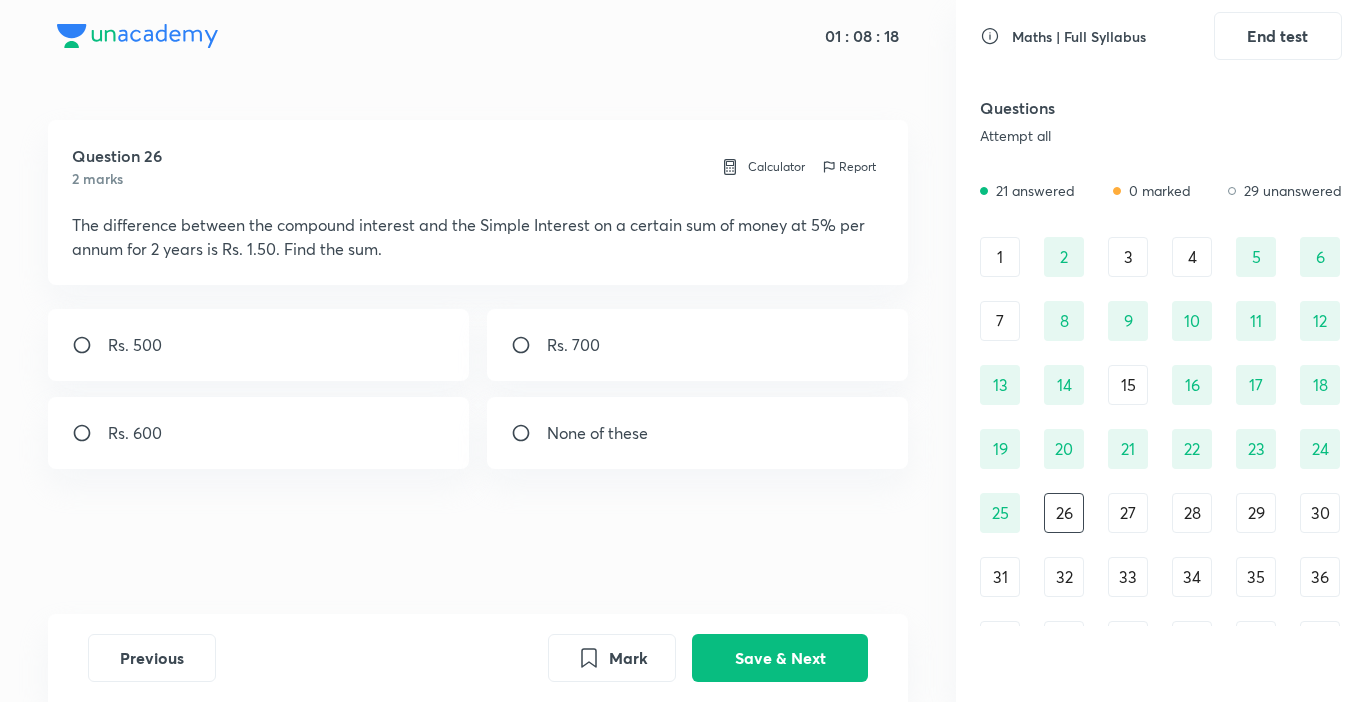 click on "Rs. 600" at bounding box center [259, 433] 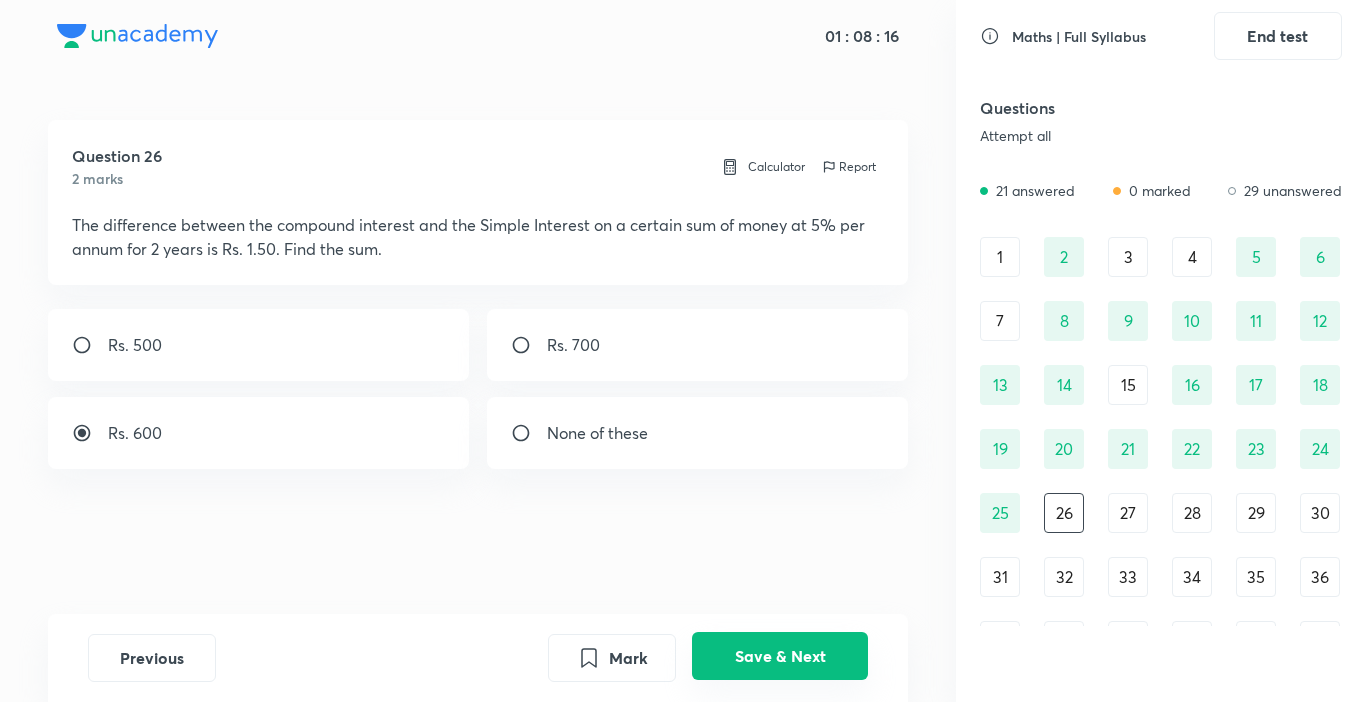 click on "Save & Next" at bounding box center (780, 656) 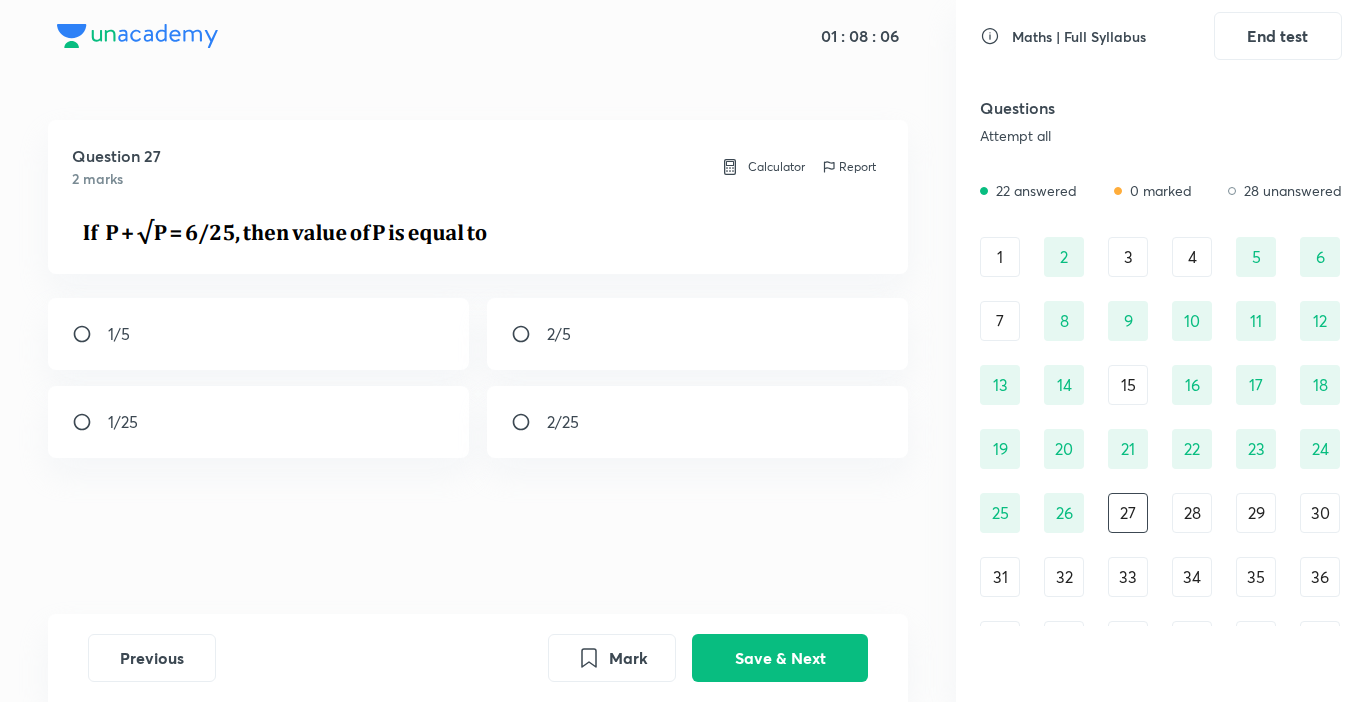 click on "1/25" at bounding box center [259, 422] 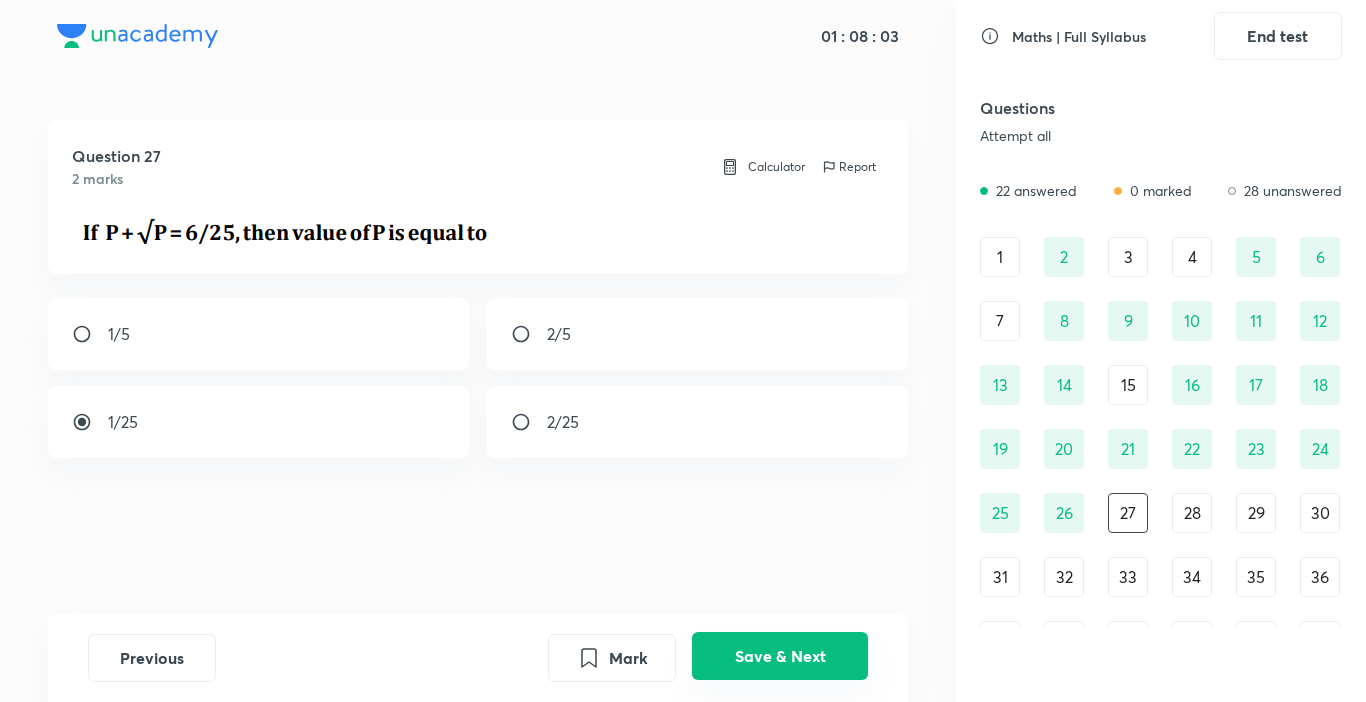 click on "Save & Next" at bounding box center [780, 656] 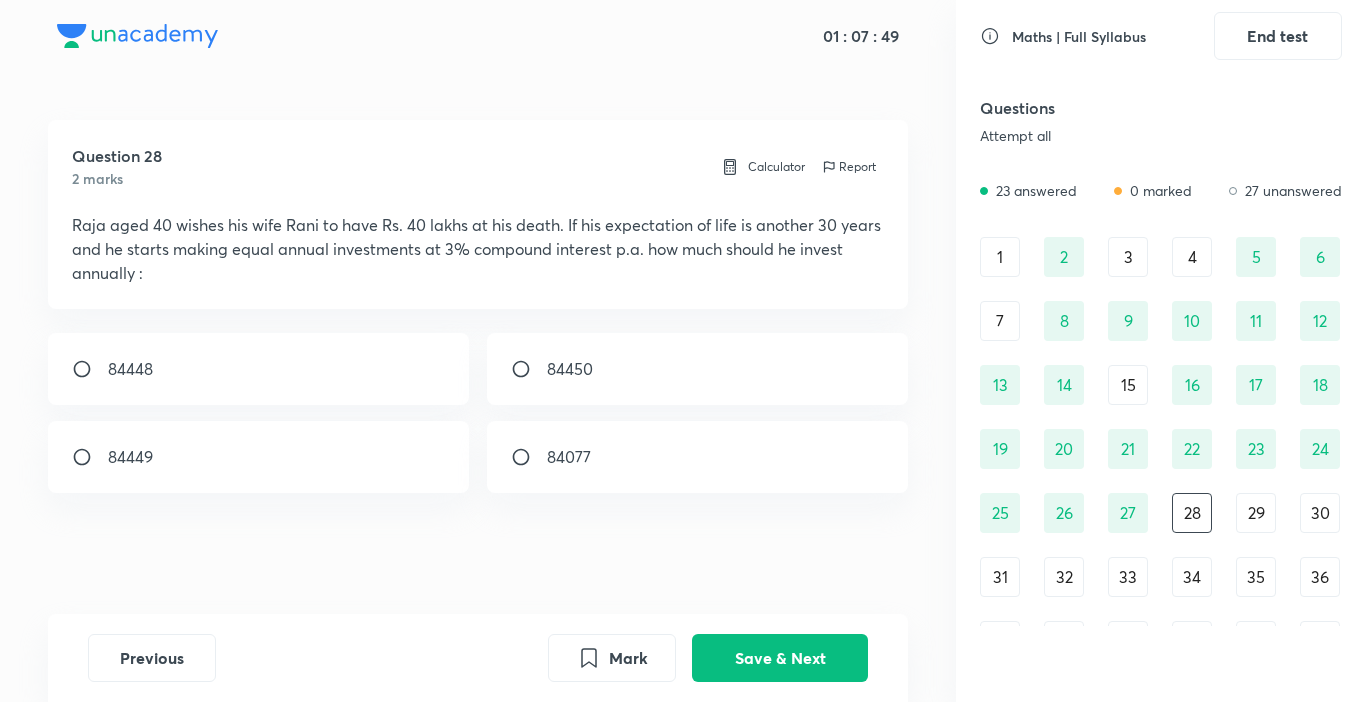 click on "84077" at bounding box center [698, 457] 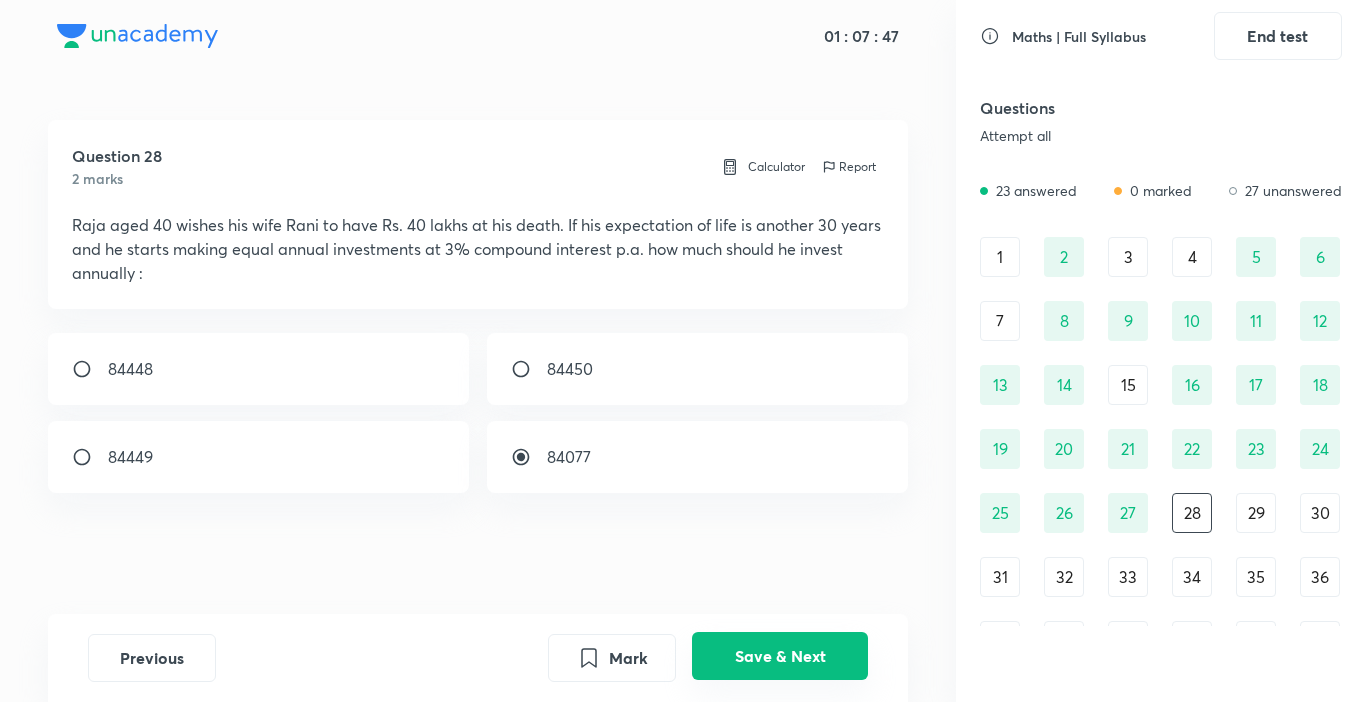 click on "Save & Next" at bounding box center (780, 656) 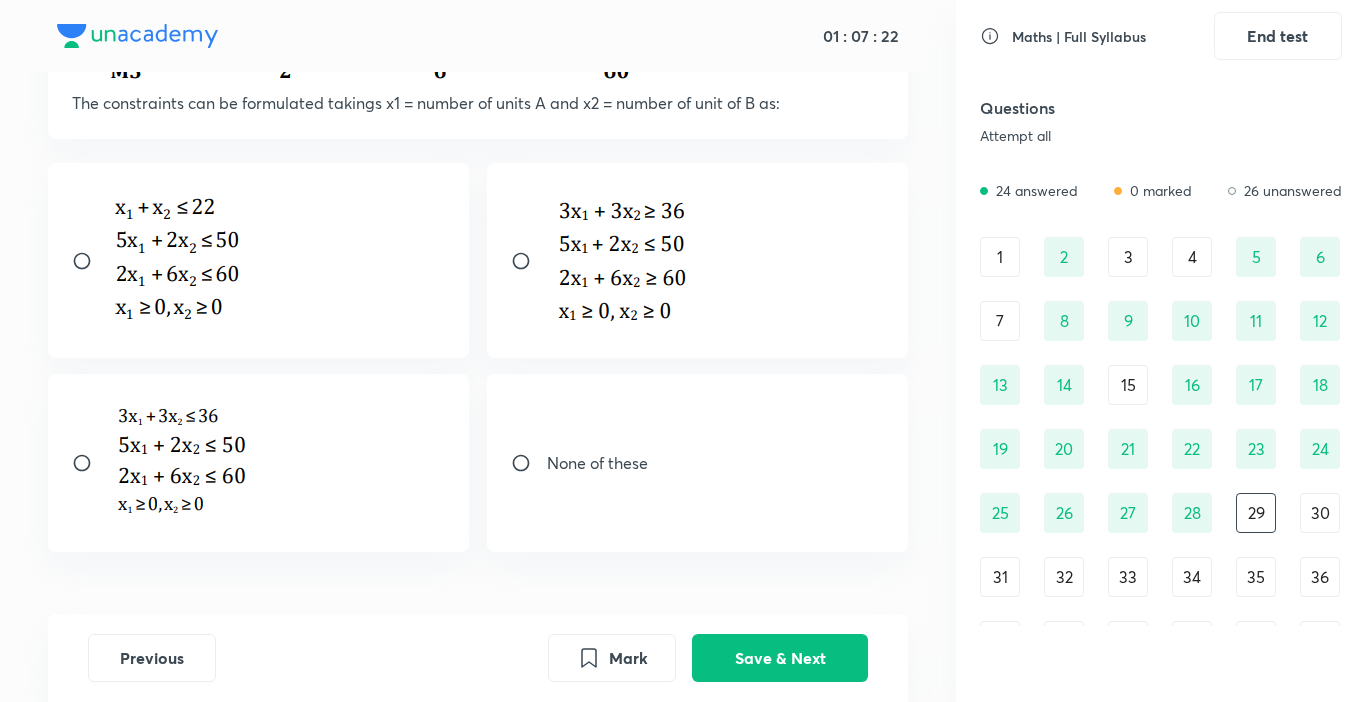 scroll, scrollTop: 317, scrollLeft: 0, axis: vertical 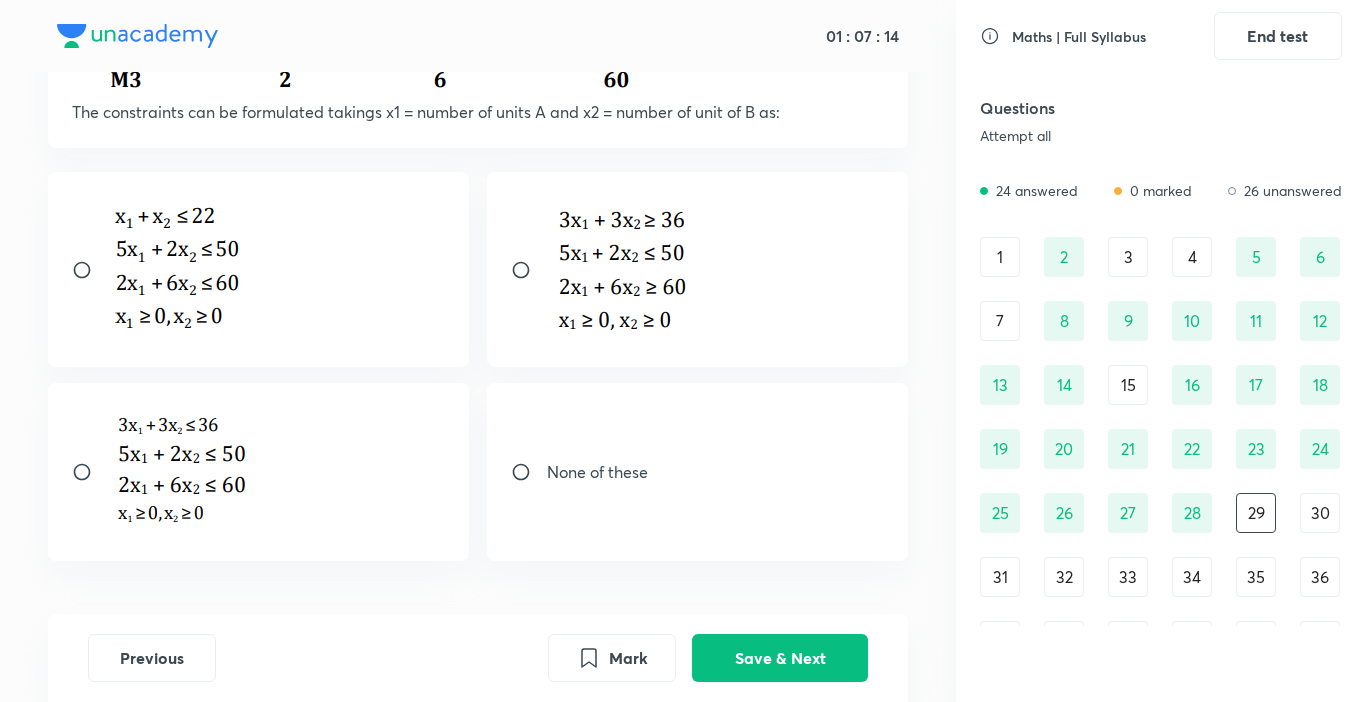 click on "None of these" at bounding box center (698, 472) 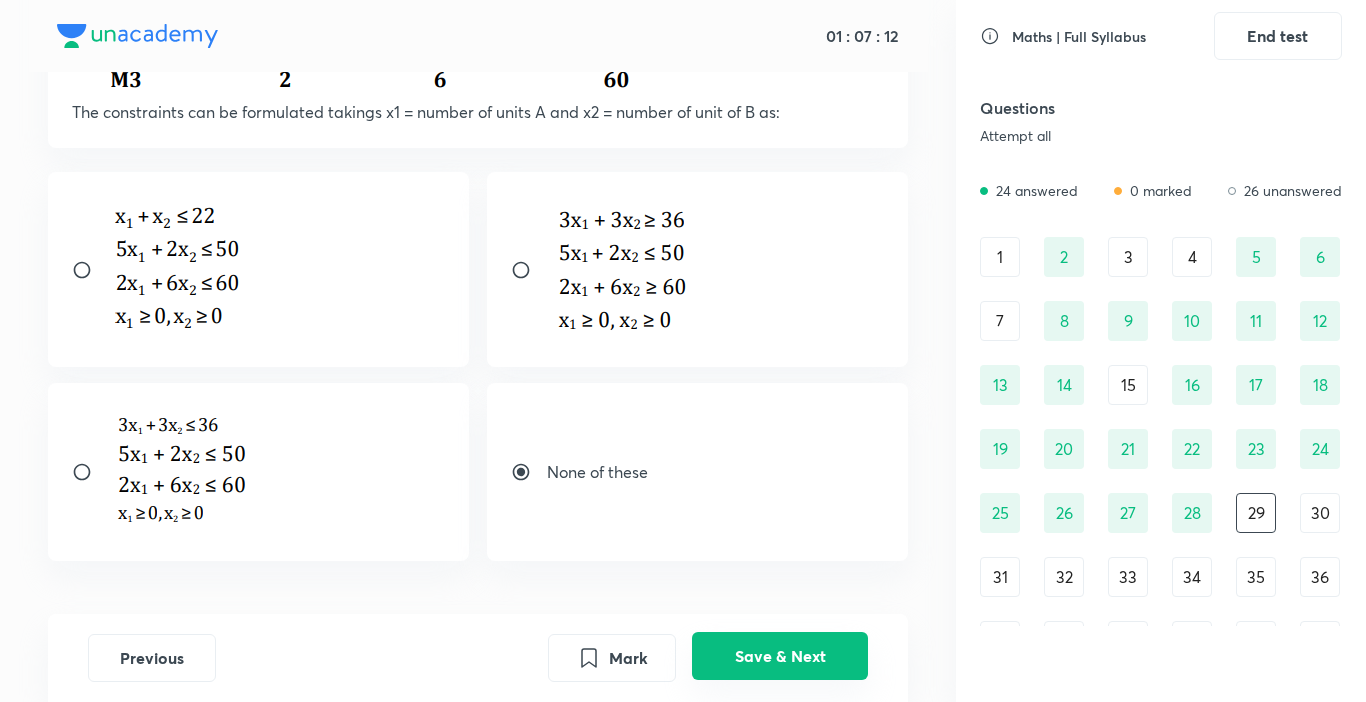 click on "Save & Next" at bounding box center (780, 656) 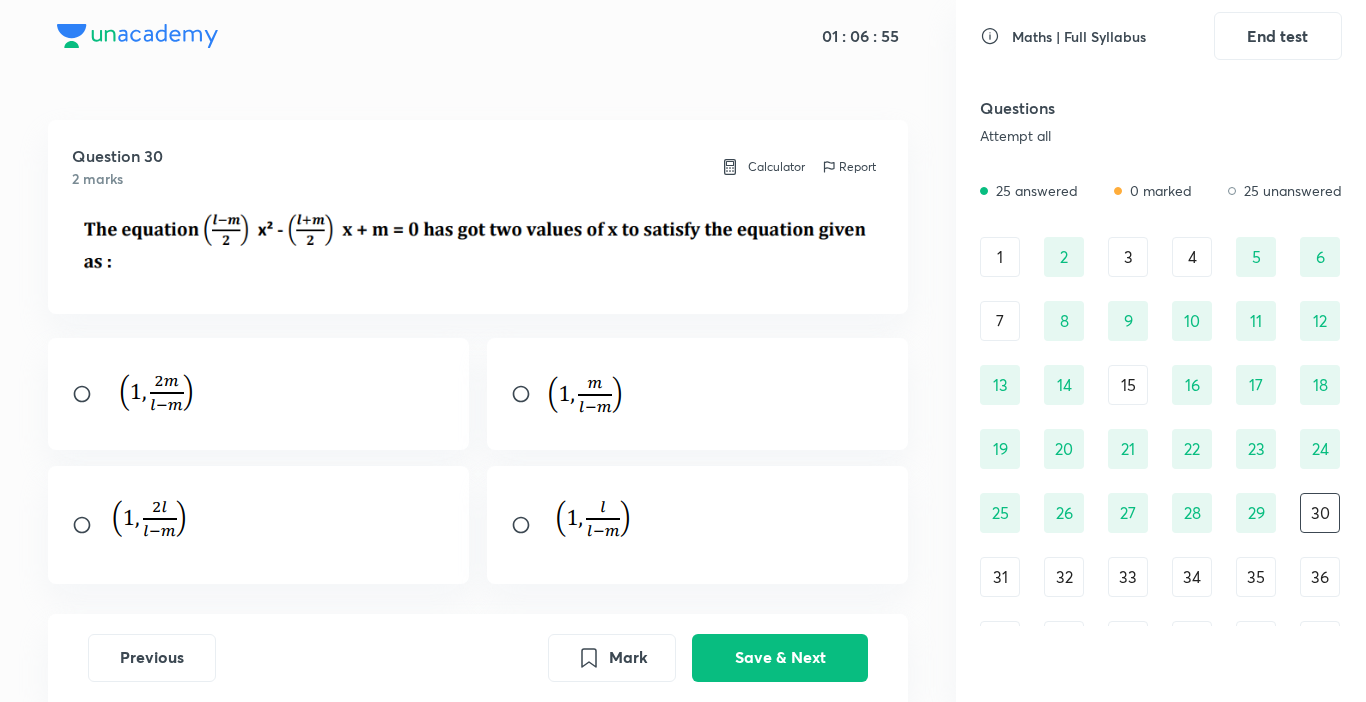 click at bounding box center (164, 391) 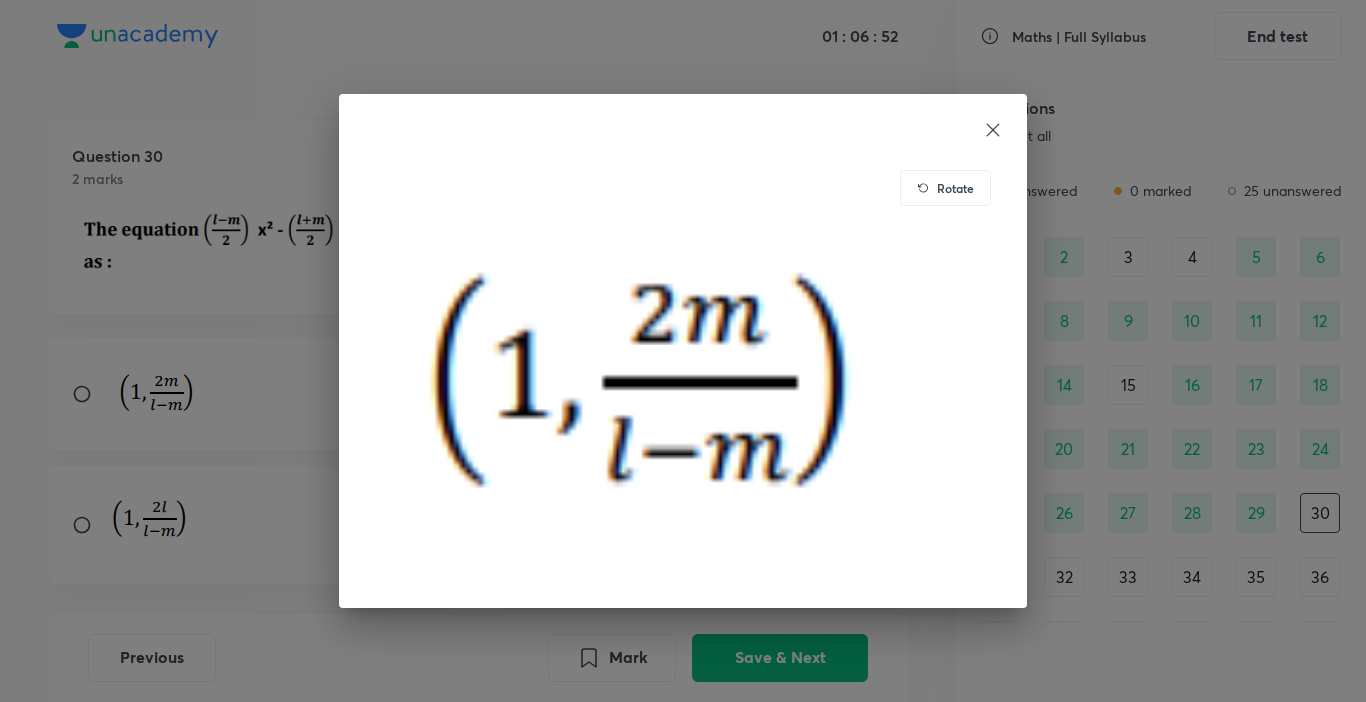 drag, startPoint x: 997, startPoint y: 111, endPoint x: 997, endPoint y: 131, distance: 20 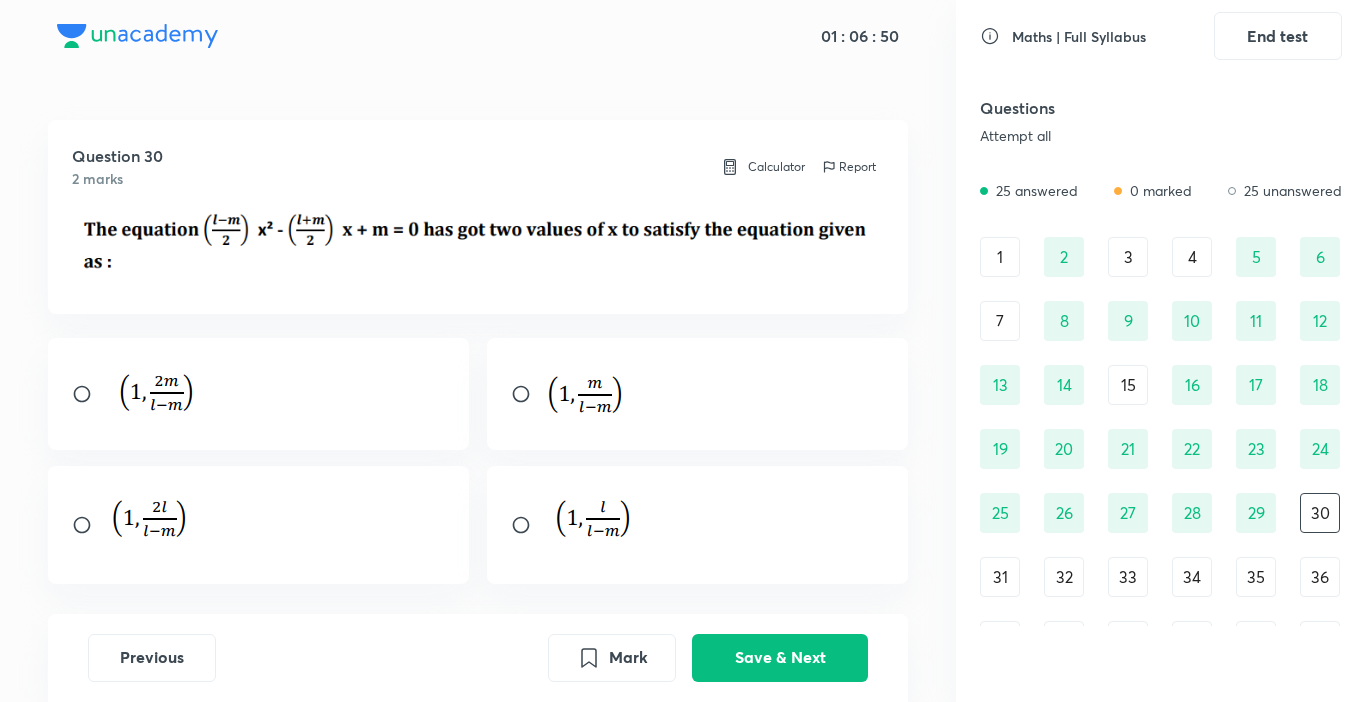 click at bounding box center [90, 394] 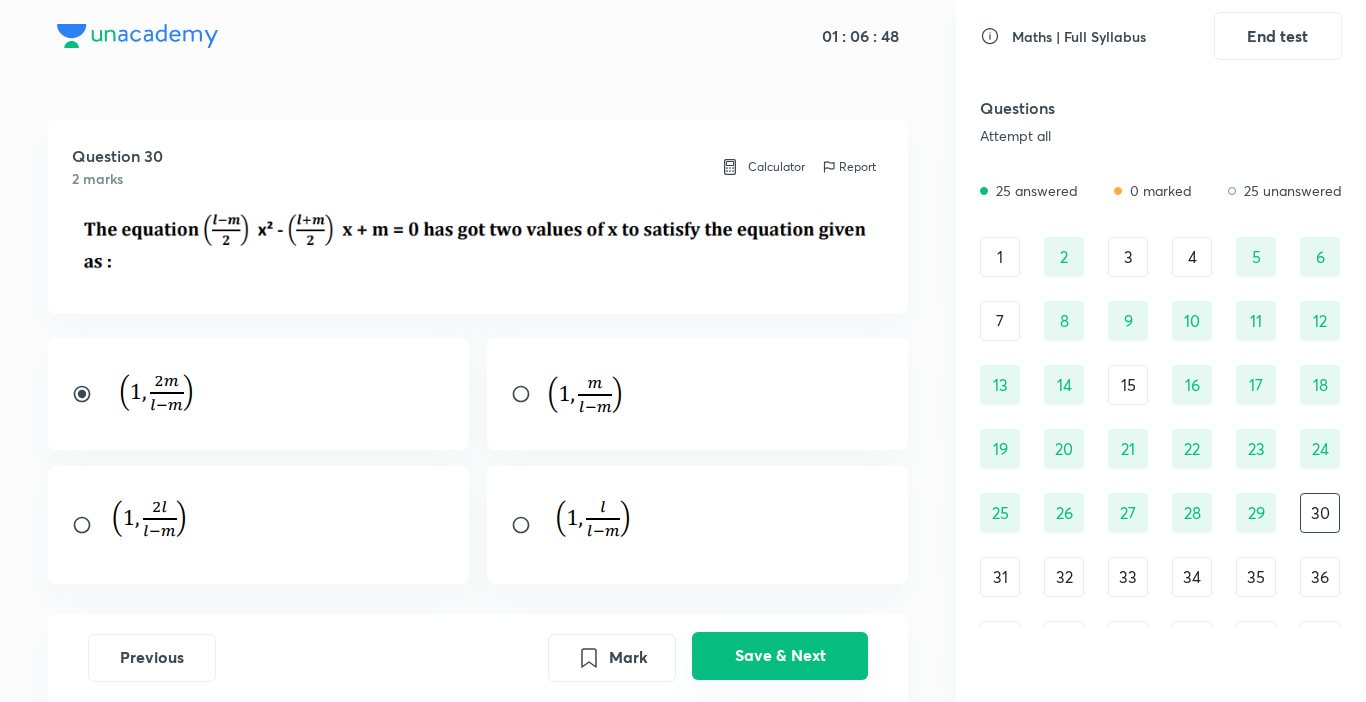 click on "Save & Next" at bounding box center (780, 656) 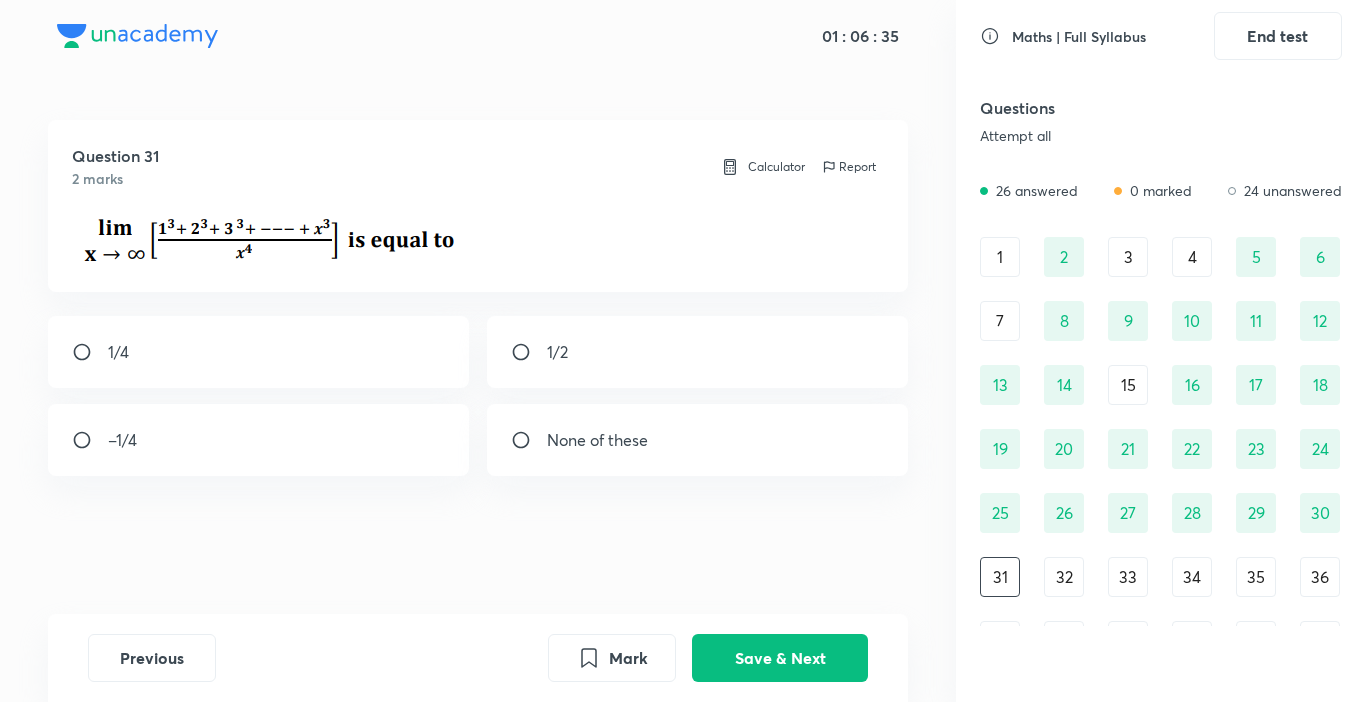 click on "1/4" at bounding box center (259, 352) 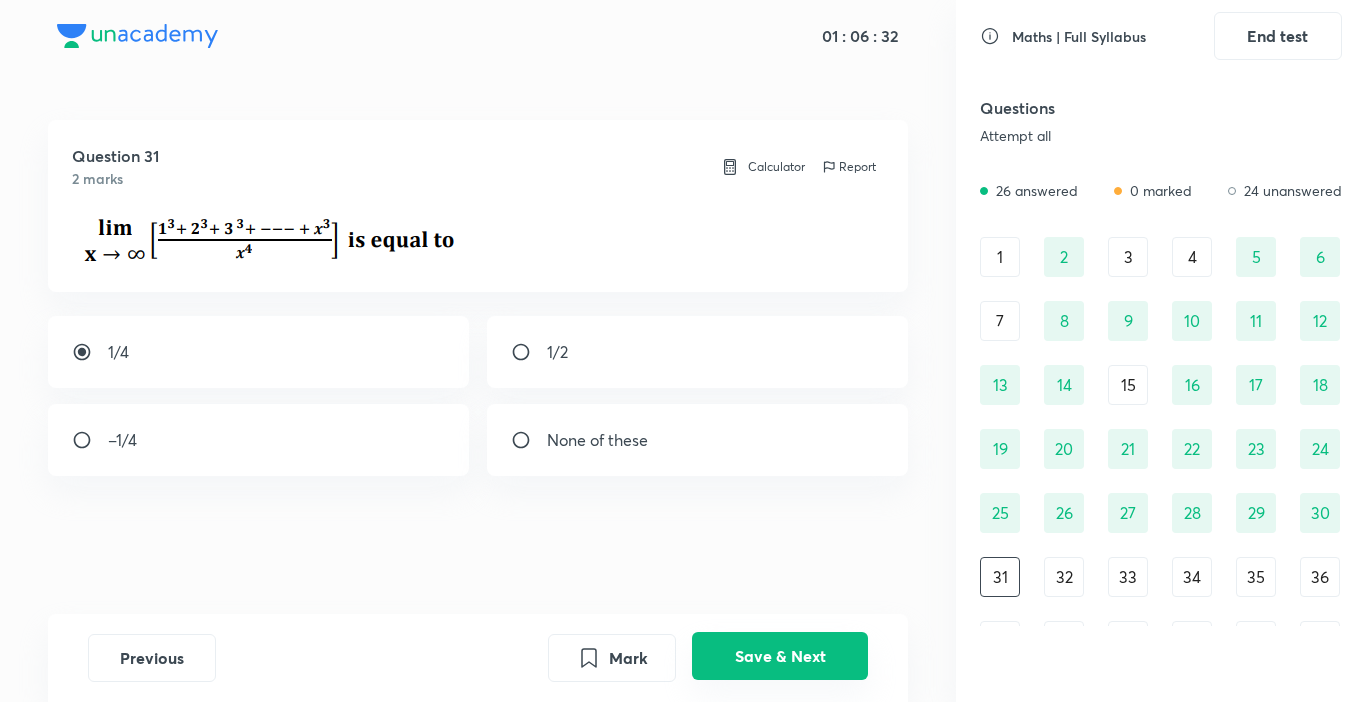 click on "Save & Next" at bounding box center [780, 656] 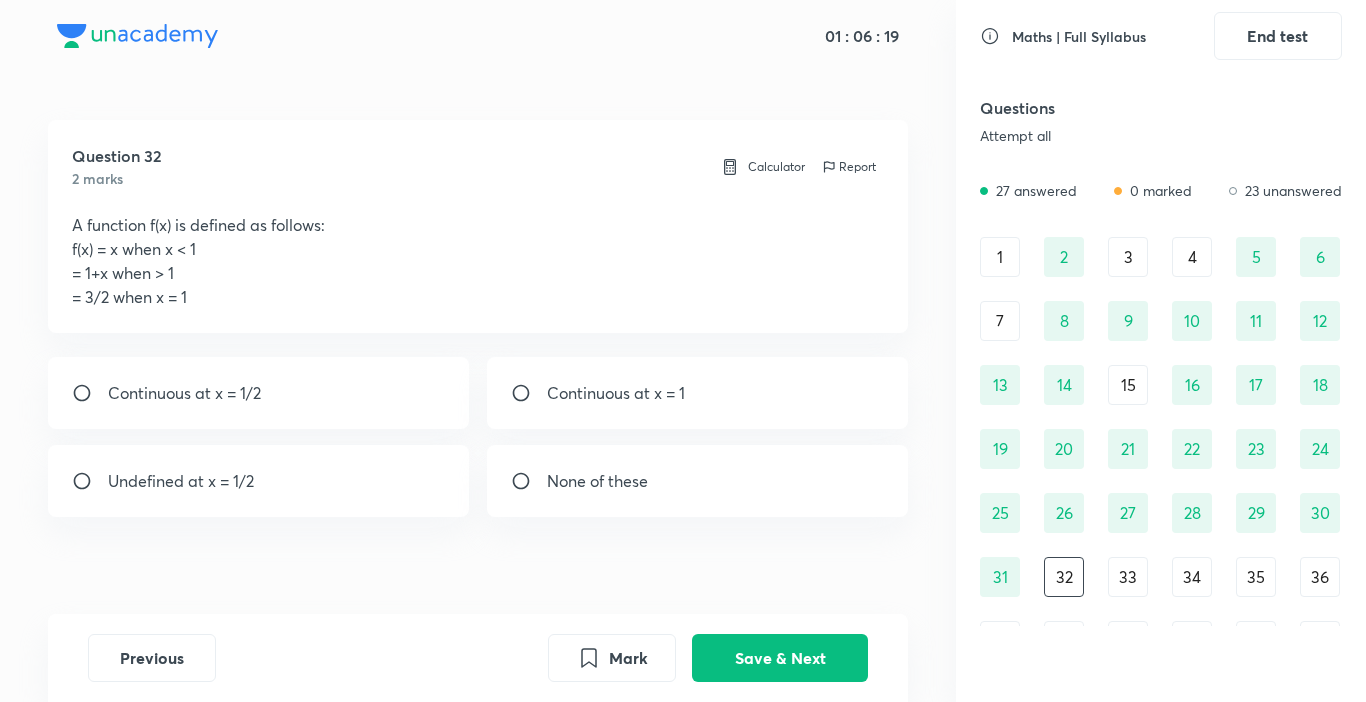 click on "Continuous at x = 1/2" at bounding box center (259, 393) 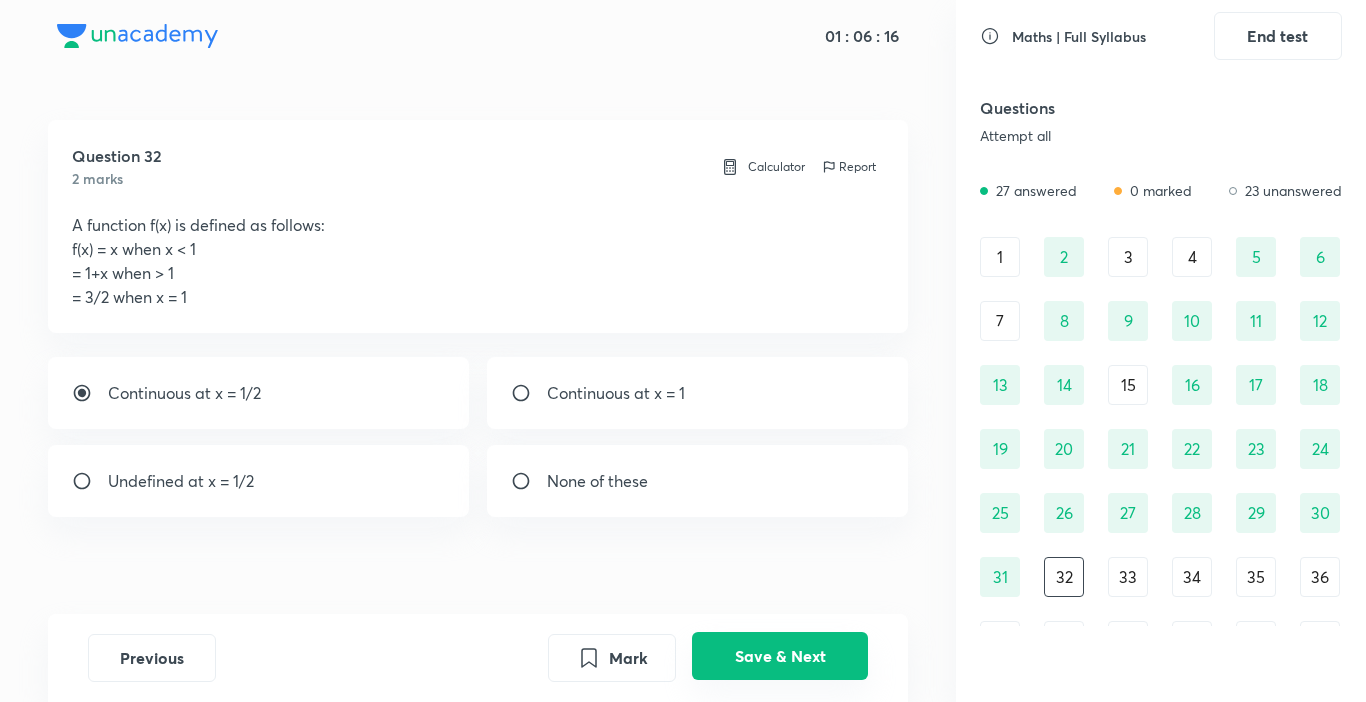 click on "Save & Next" at bounding box center [780, 656] 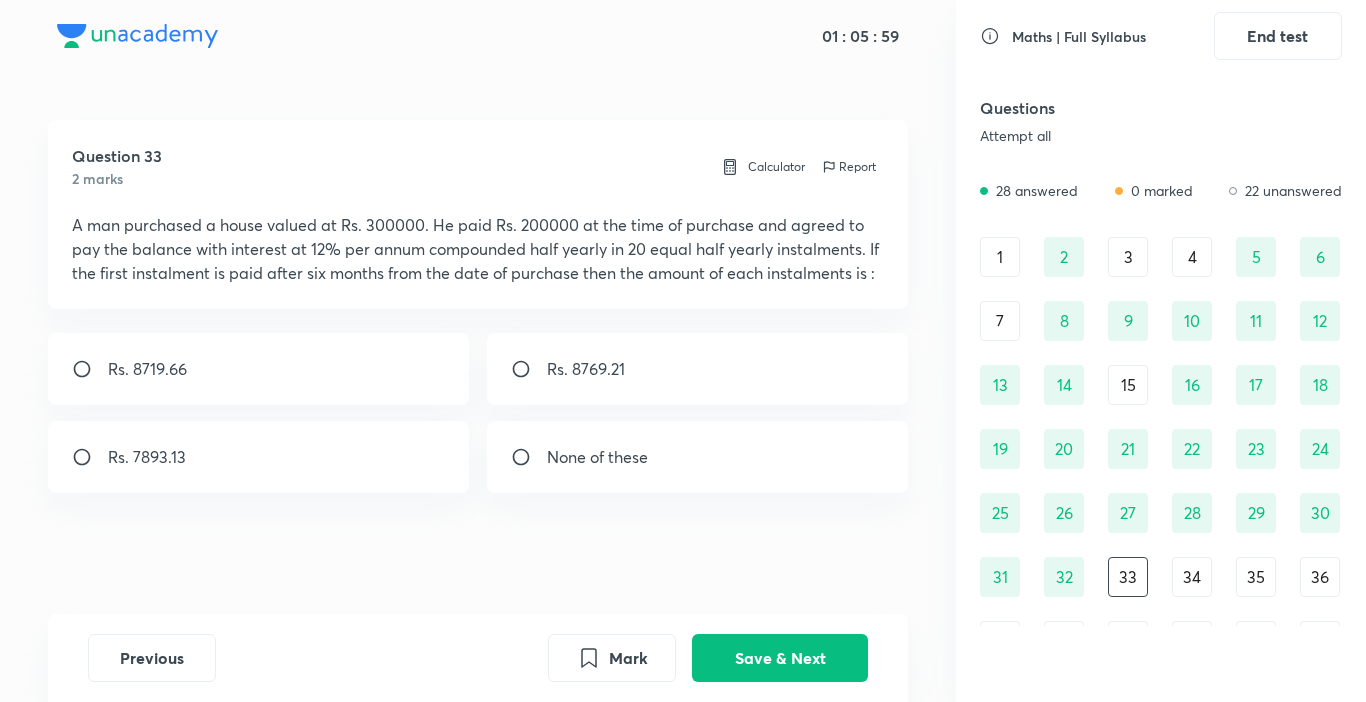 click on "Rs. 8719.66" at bounding box center [259, 369] 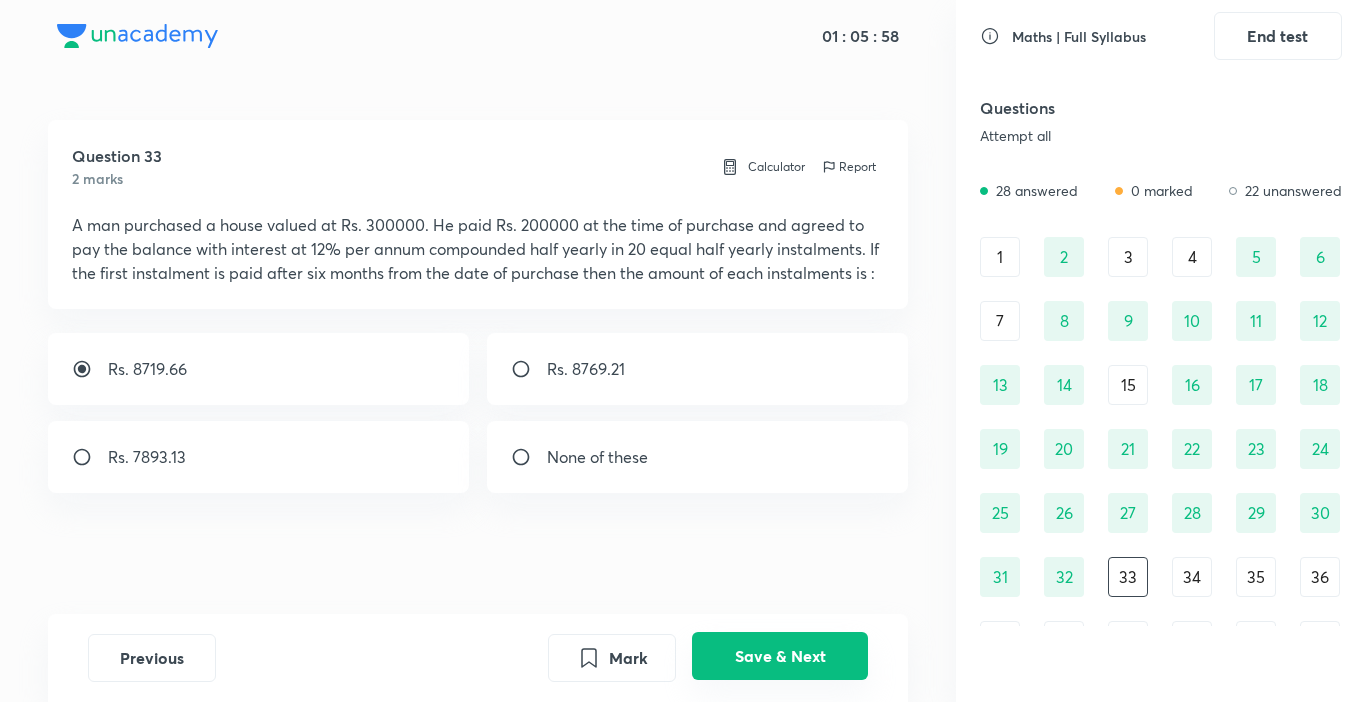 click on "Save & Next" at bounding box center [780, 656] 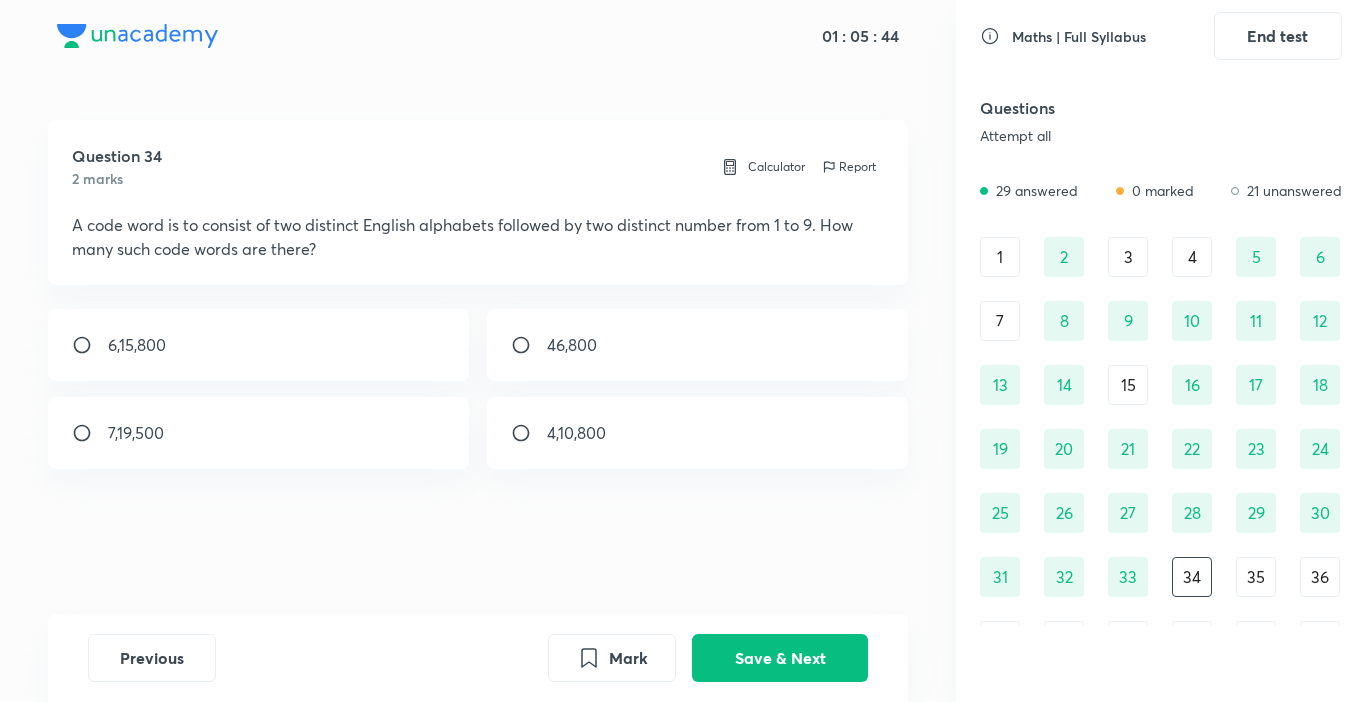 click on "46,800" at bounding box center [698, 345] 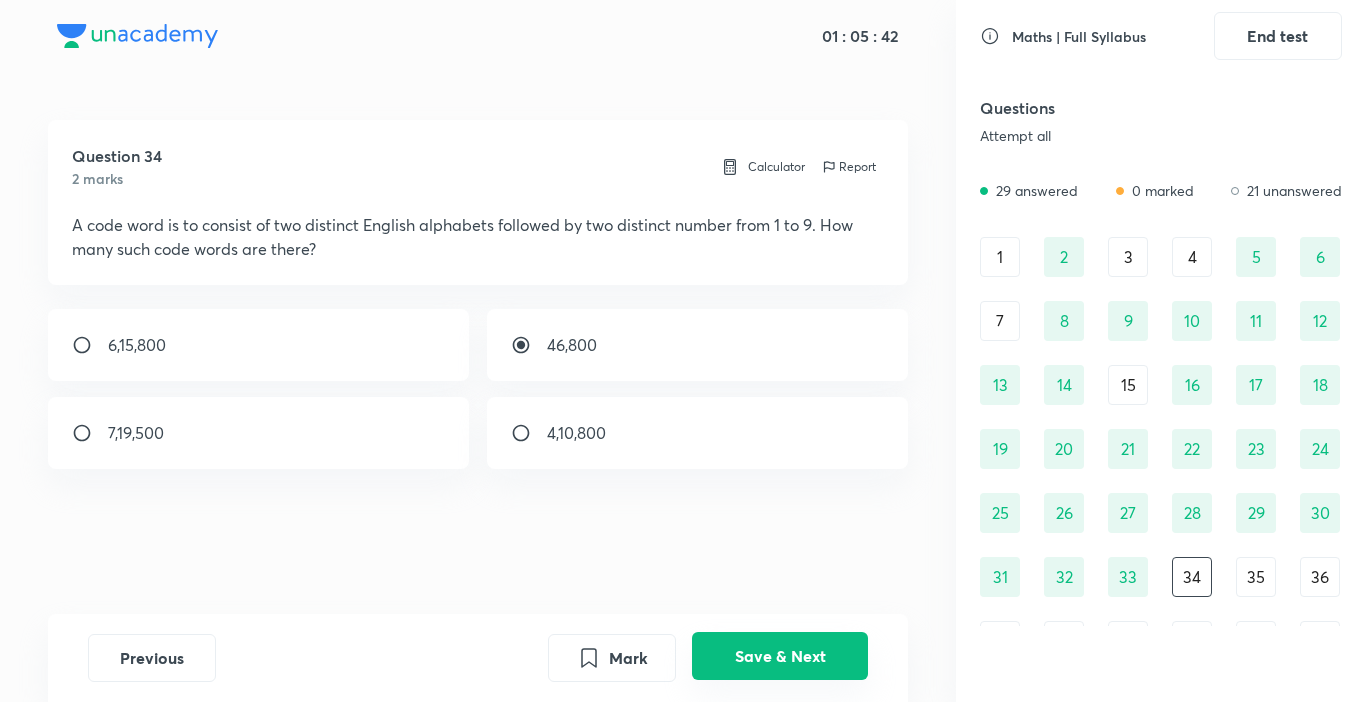 click on "Save & Next" at bounding box center [780, 656] 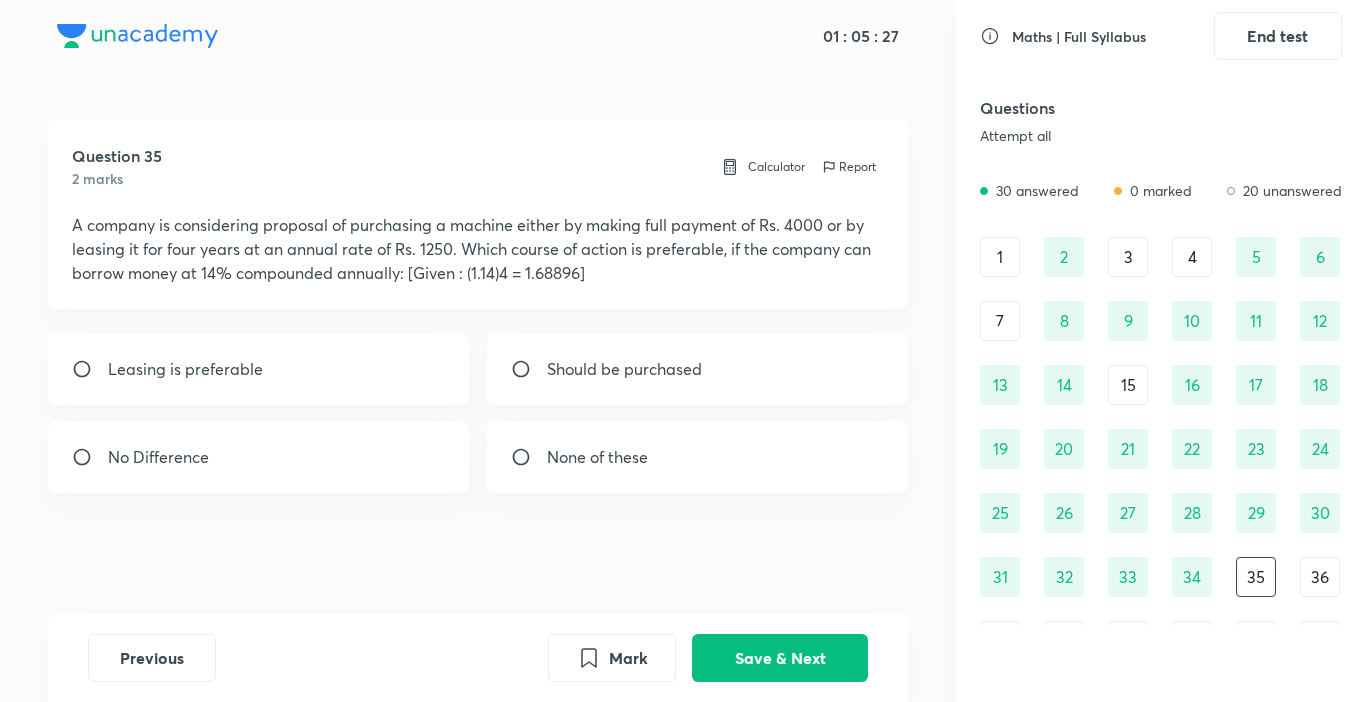 click on "Leasing is preferable" at bounding box center [259, 369] 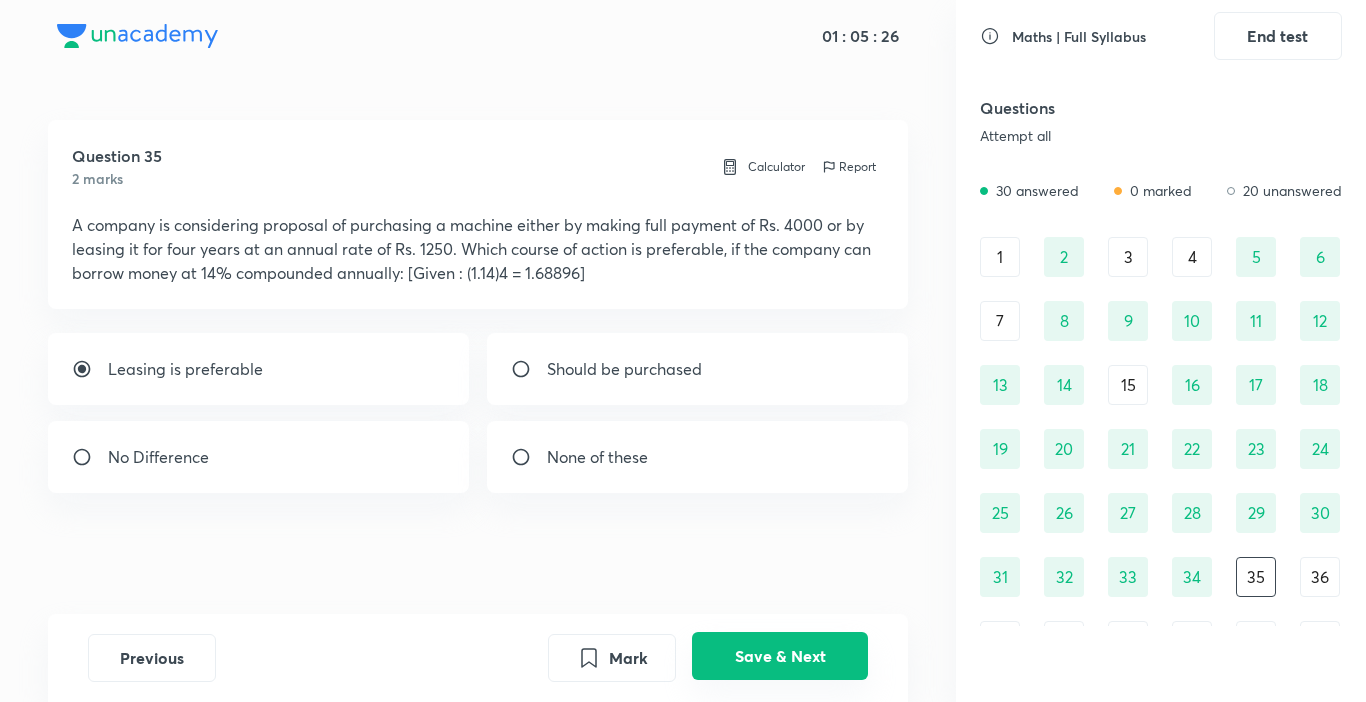 click on "Save & Next" at bounding box center [780, 656] 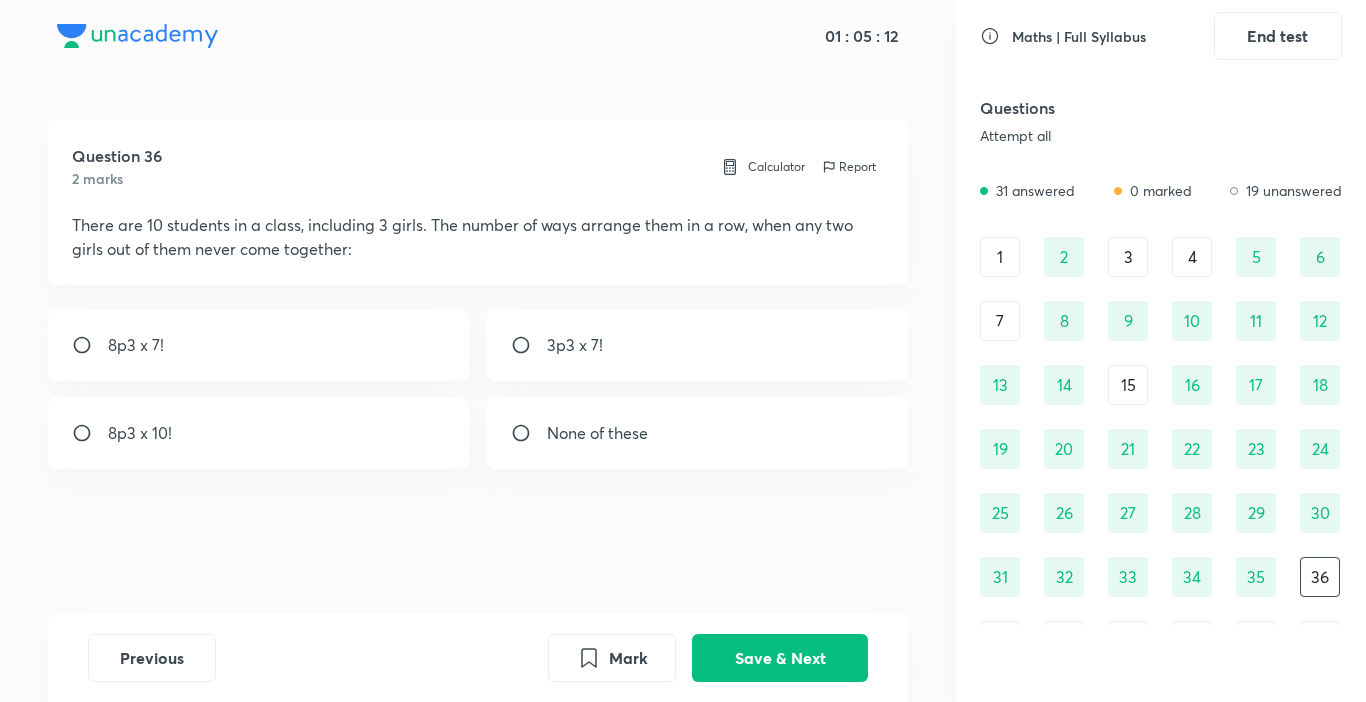 click on "8p3 x 7!" at bounding box center (259, 345) 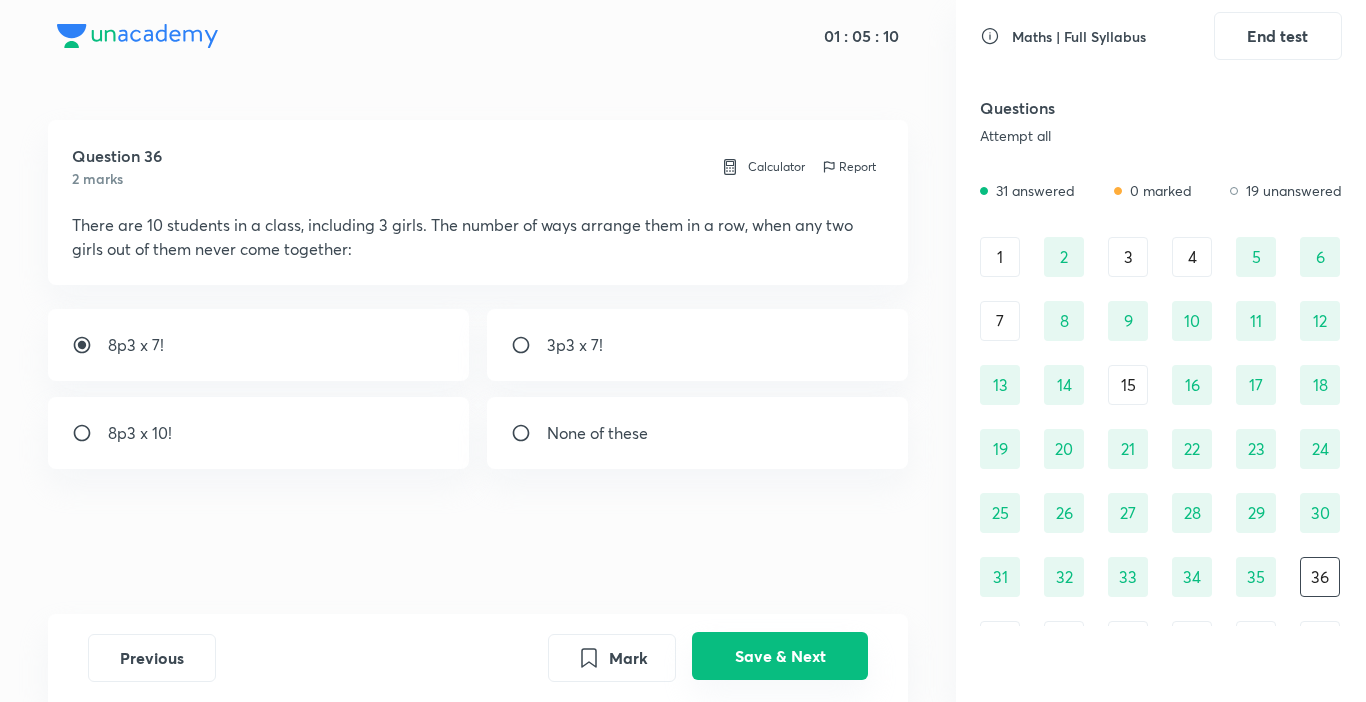 click on "Save & Next" at bounding box center (780, 656) 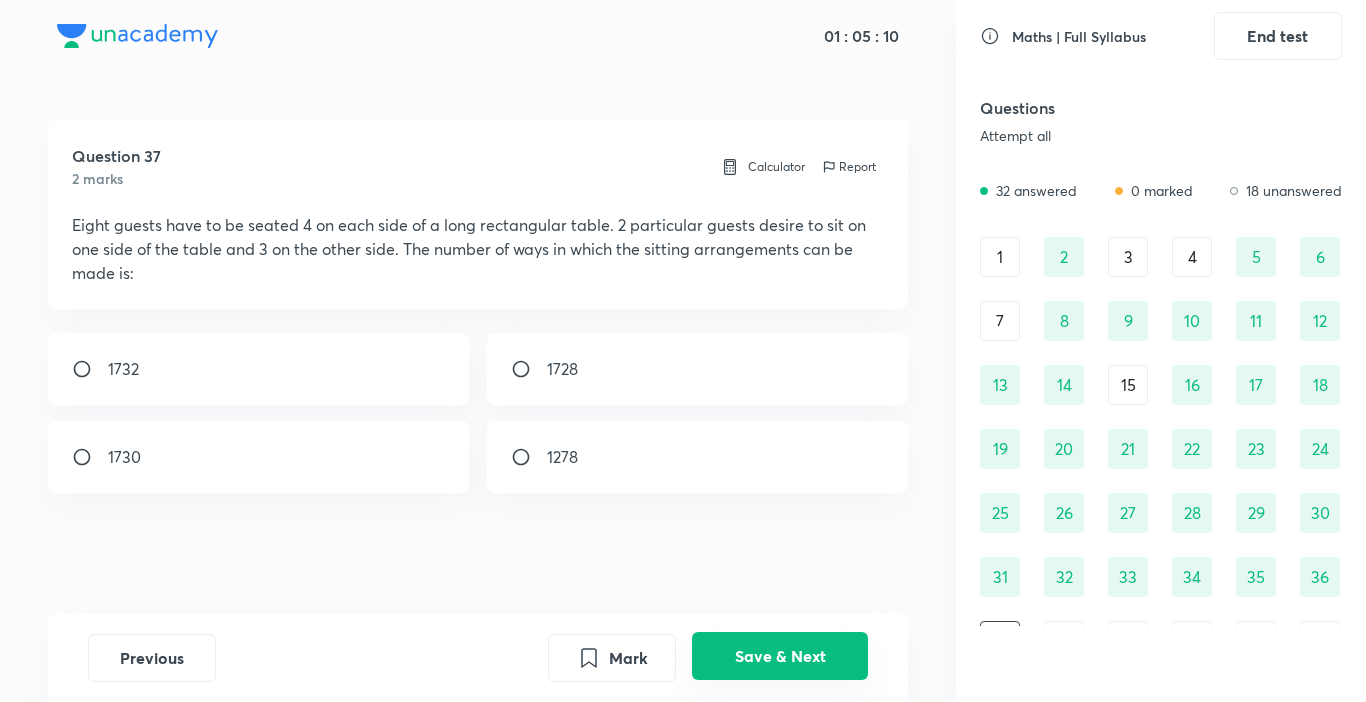 scroll, scrollTop: 35, scrollLeft: 0, axis: vertical 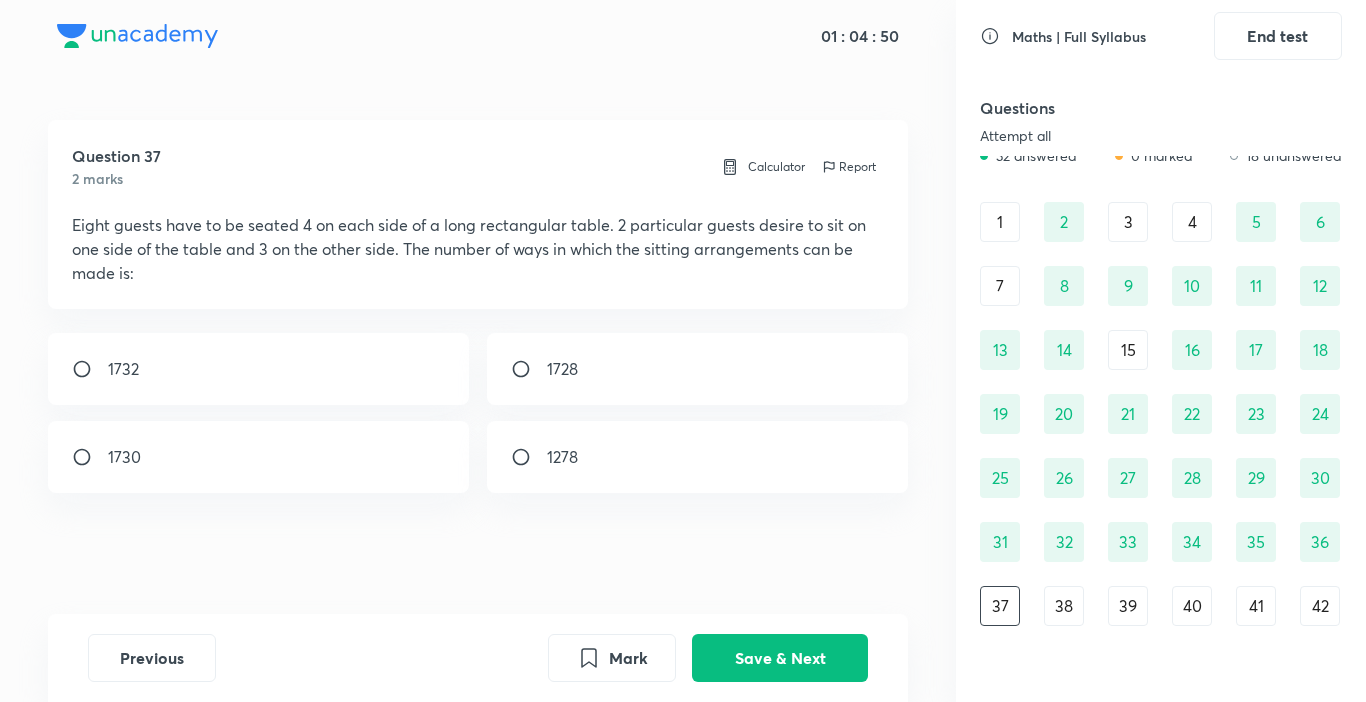 click on "1728" at bounding box center [698, 369] 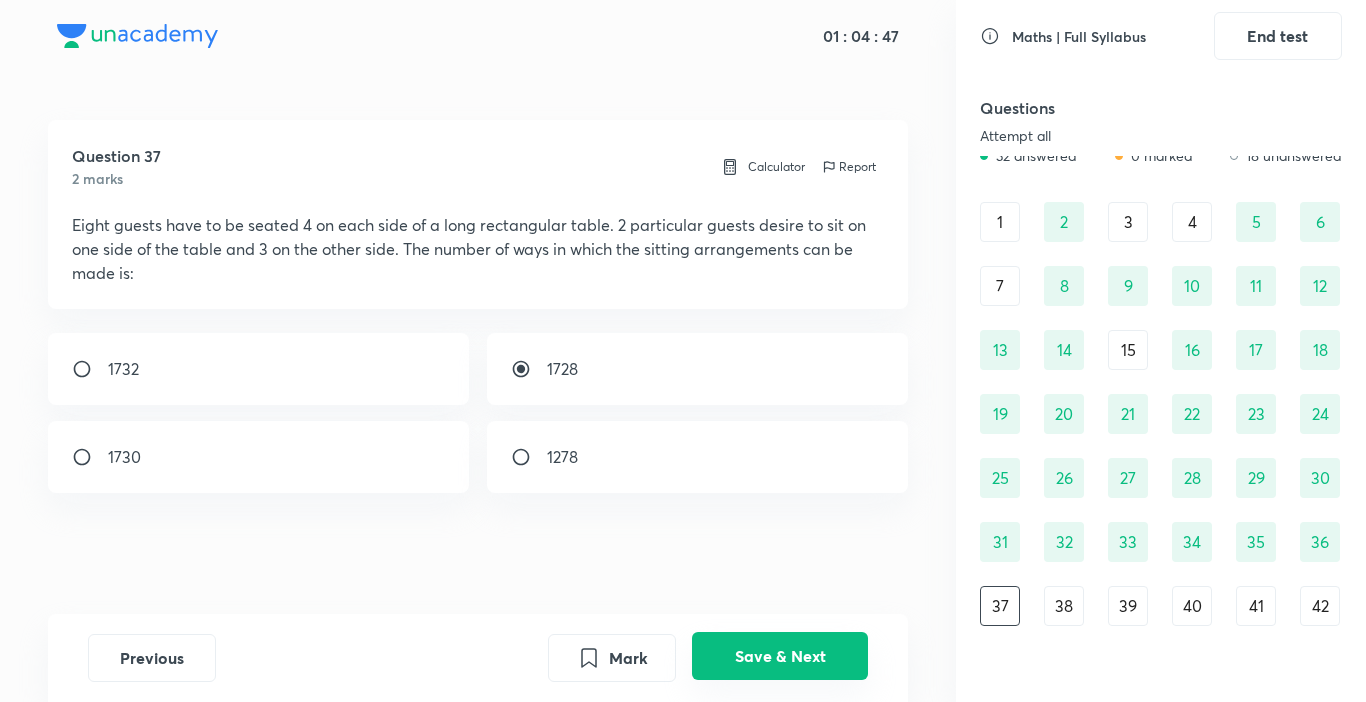 click on "Save & Next" at bounding box center [780, 656] 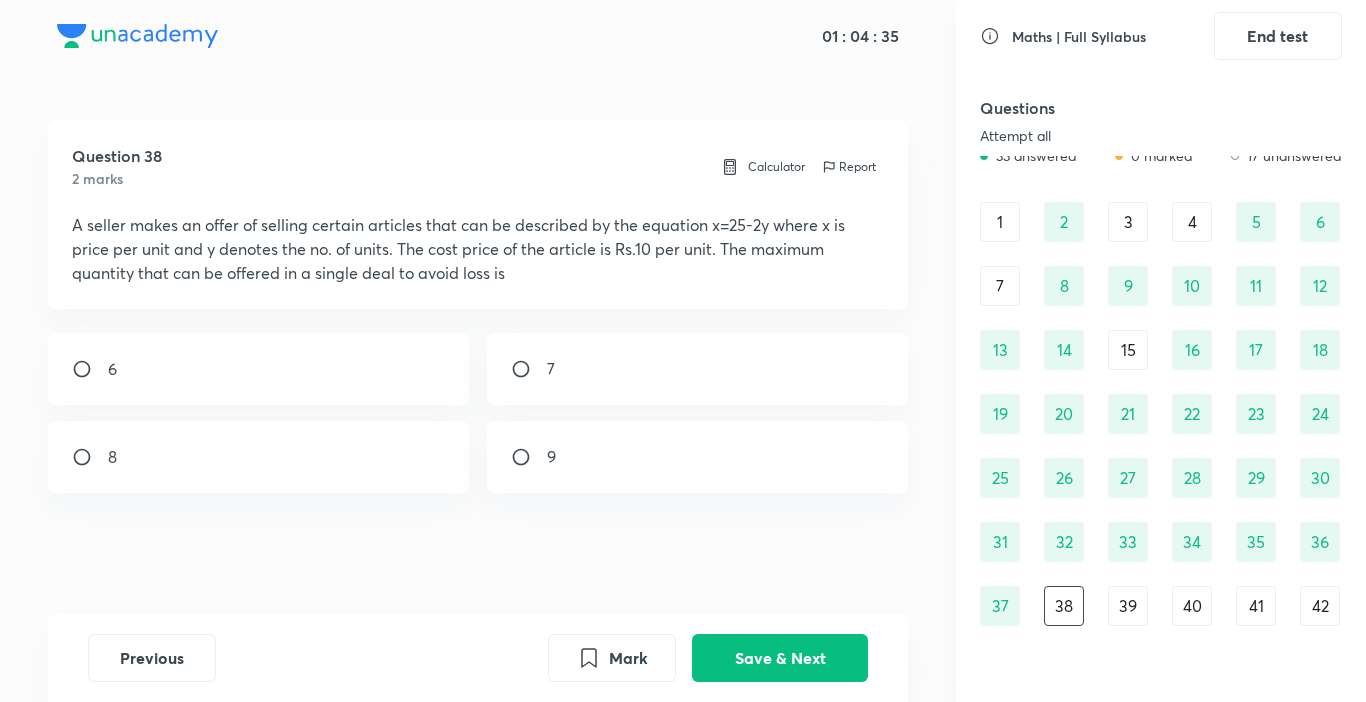 click on "7" at bounding box center (698, 369) 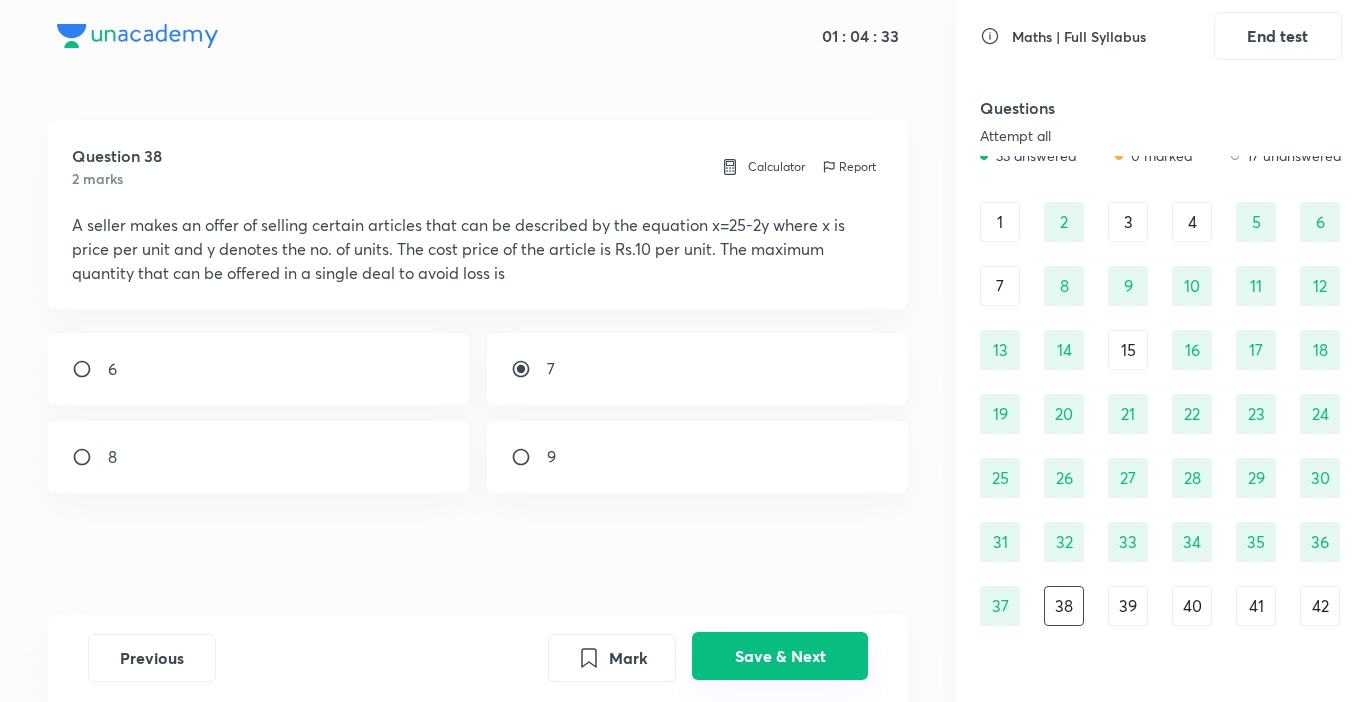 click on "Save & Next" at bounding box center [780, 656] 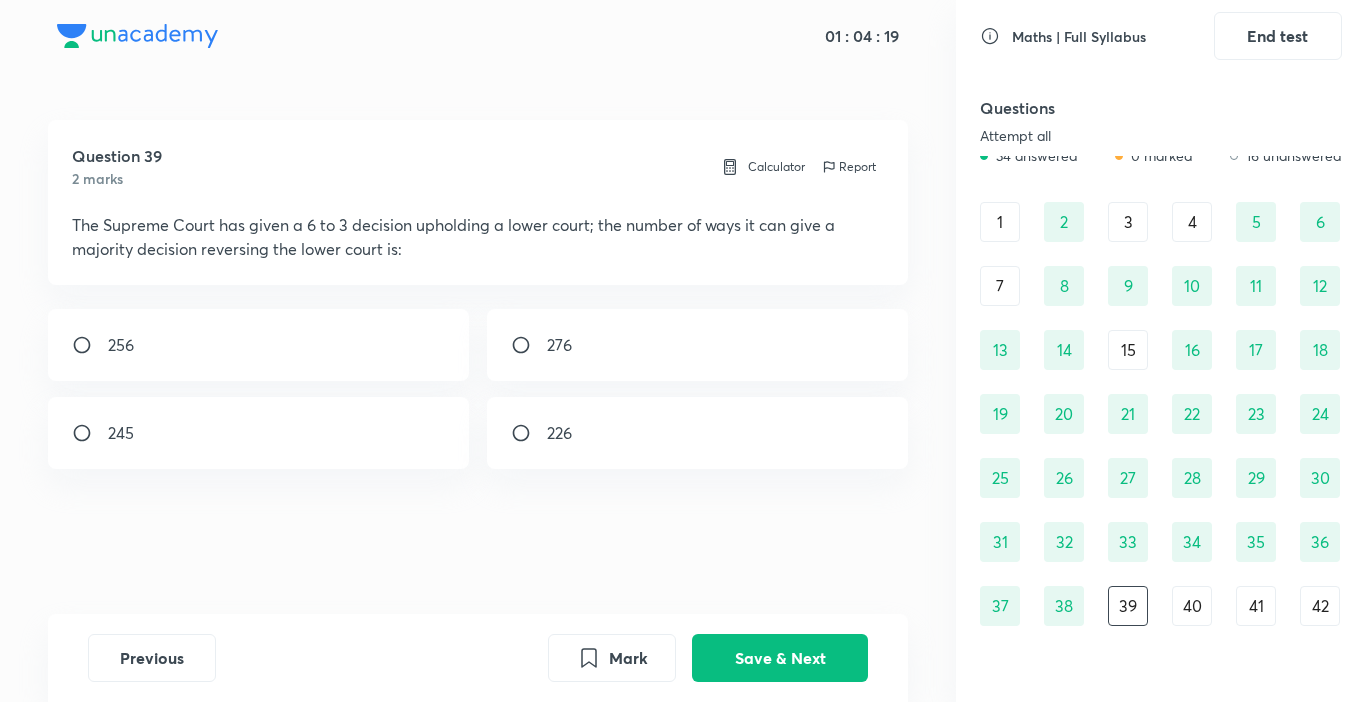 click on "256" at bounding box center (259, 345) 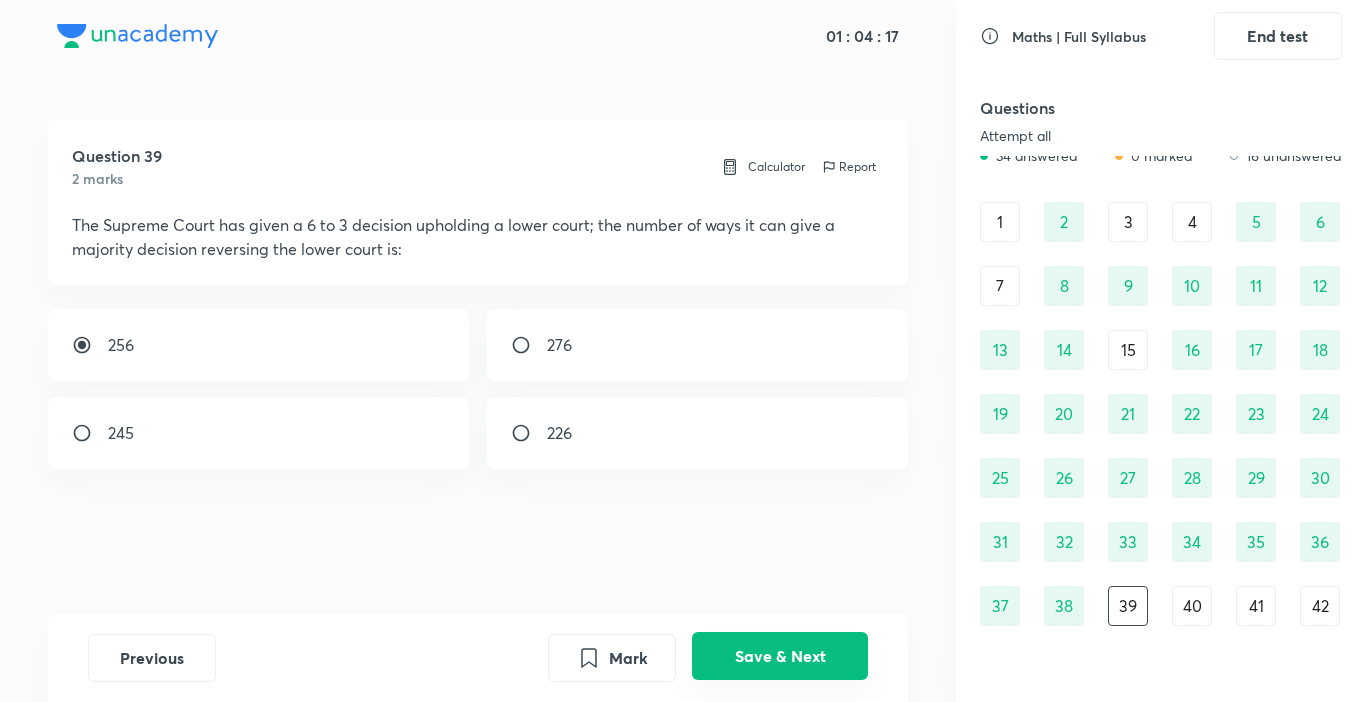 click on "Save & Next" at bounding box center (780, 656) 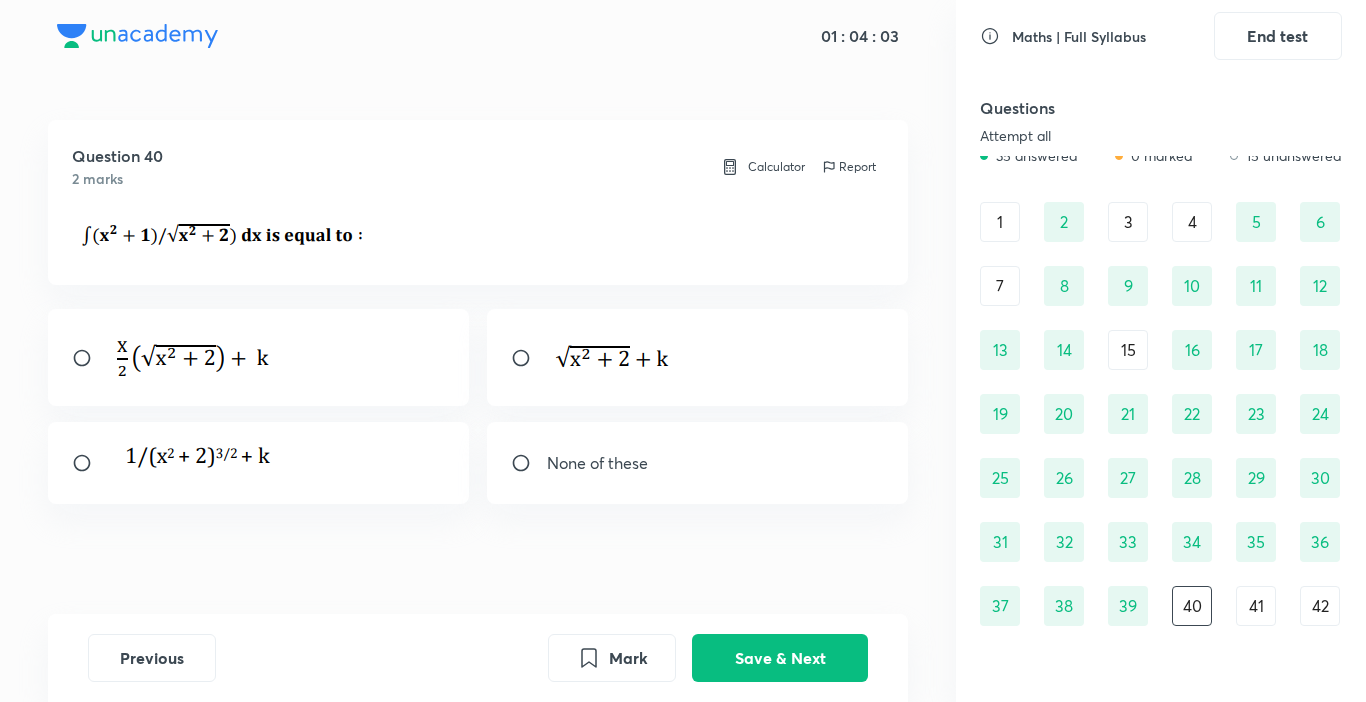 click at bounding box center (200, 354) 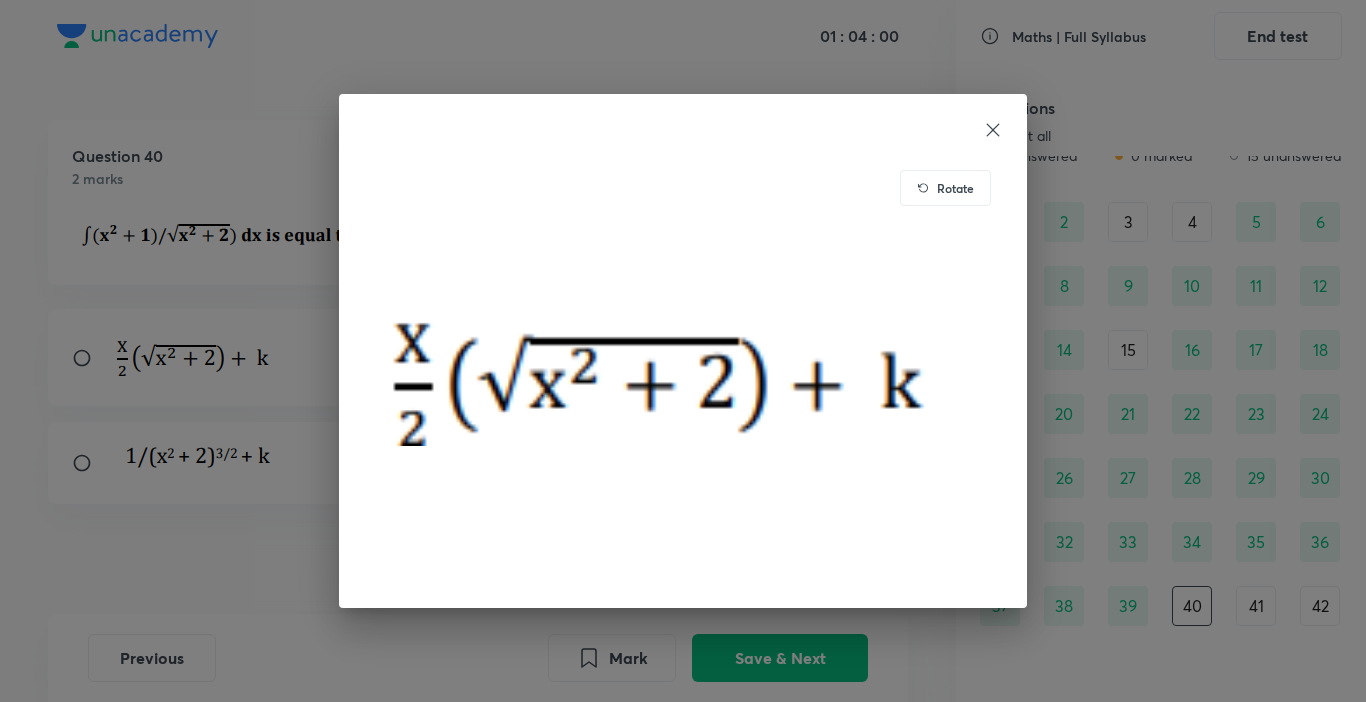 click 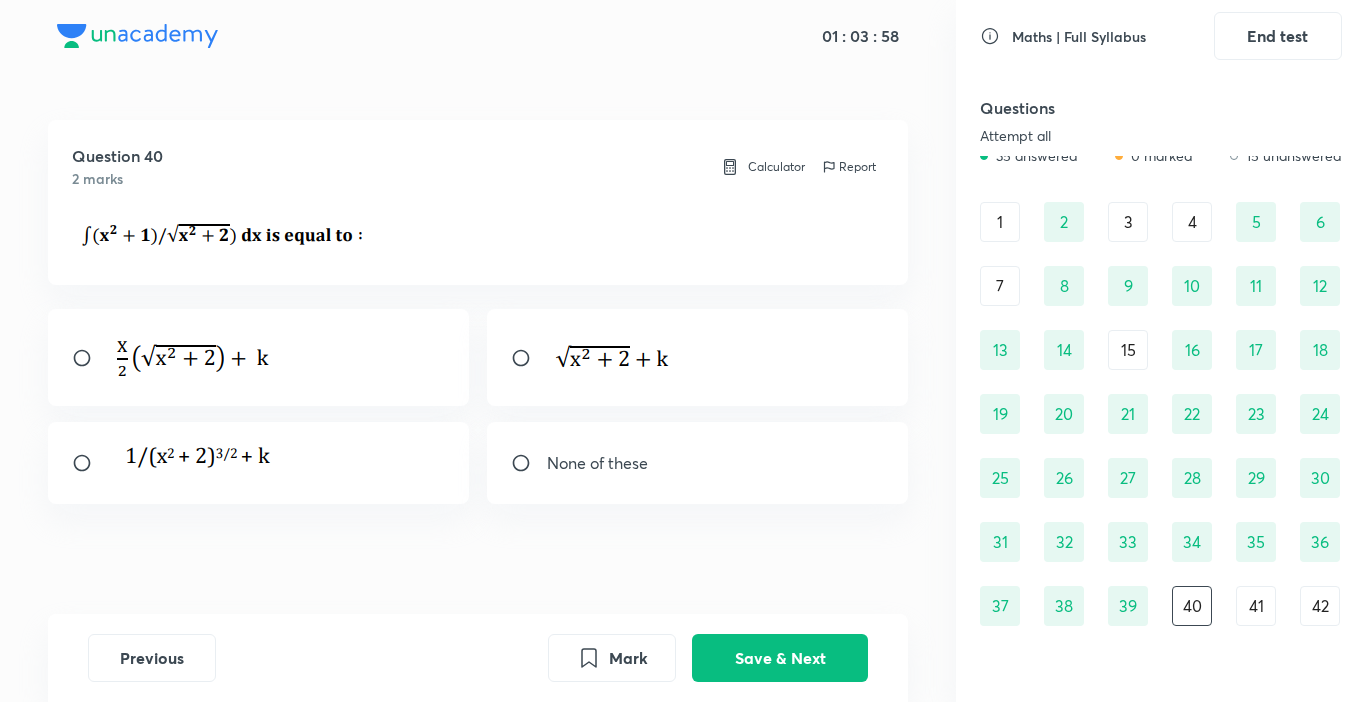 click at bounding box center (90, 358) 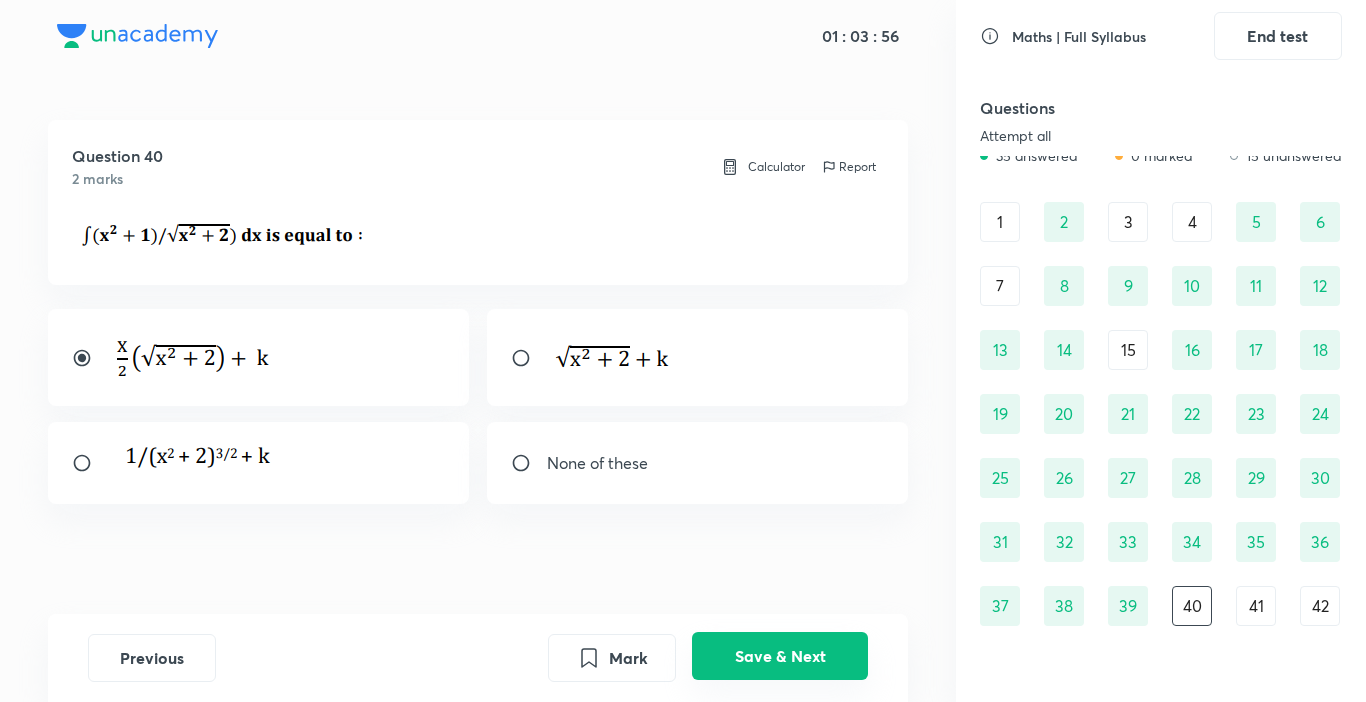 click on "Save & Next" at bounding box center (780, 656) 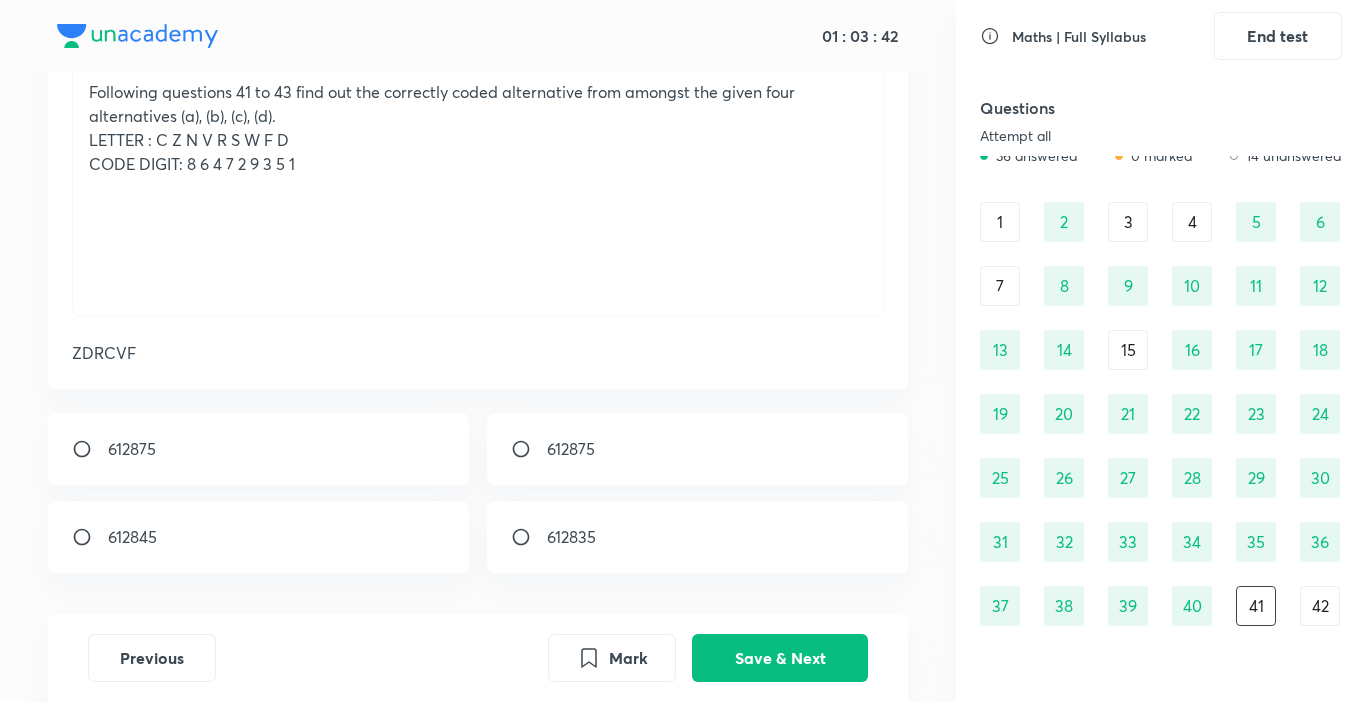 scroll, scrollTop: 275, scrollLeft: 0, axis: vertical 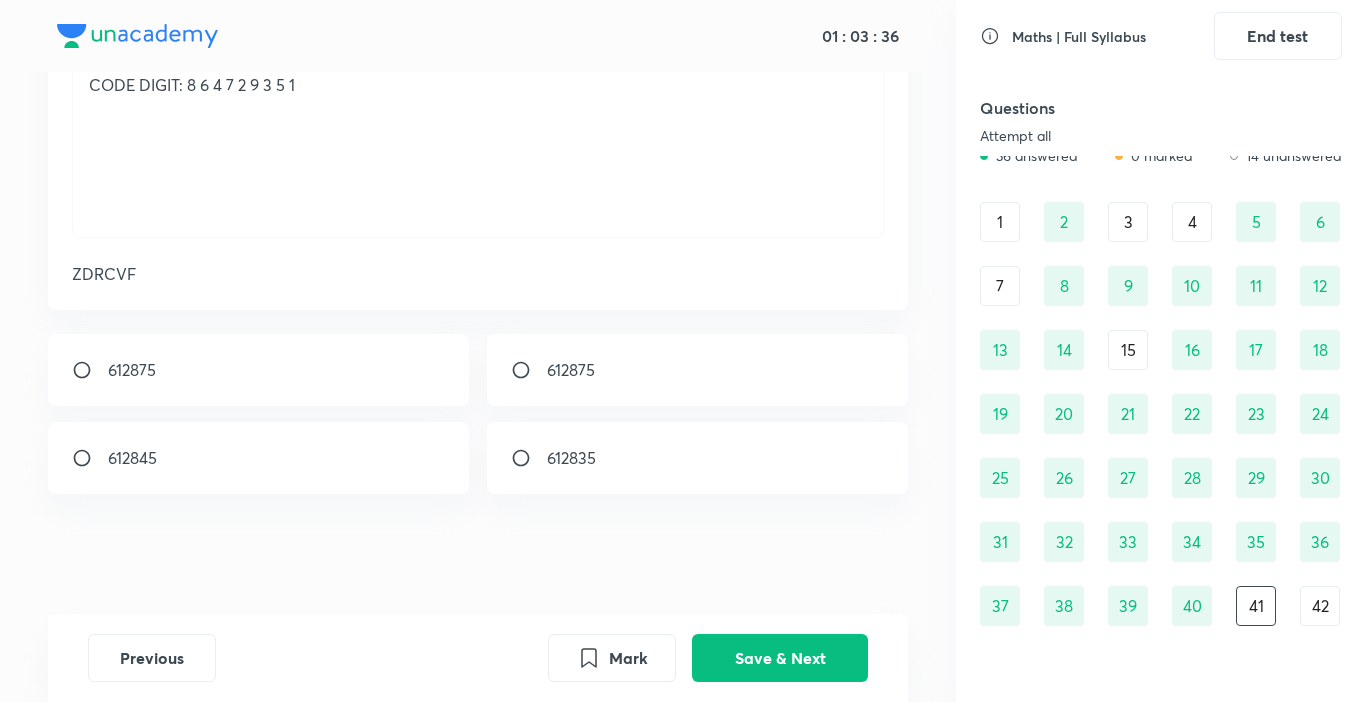 click on "612875" at bounding box center (259, 370) 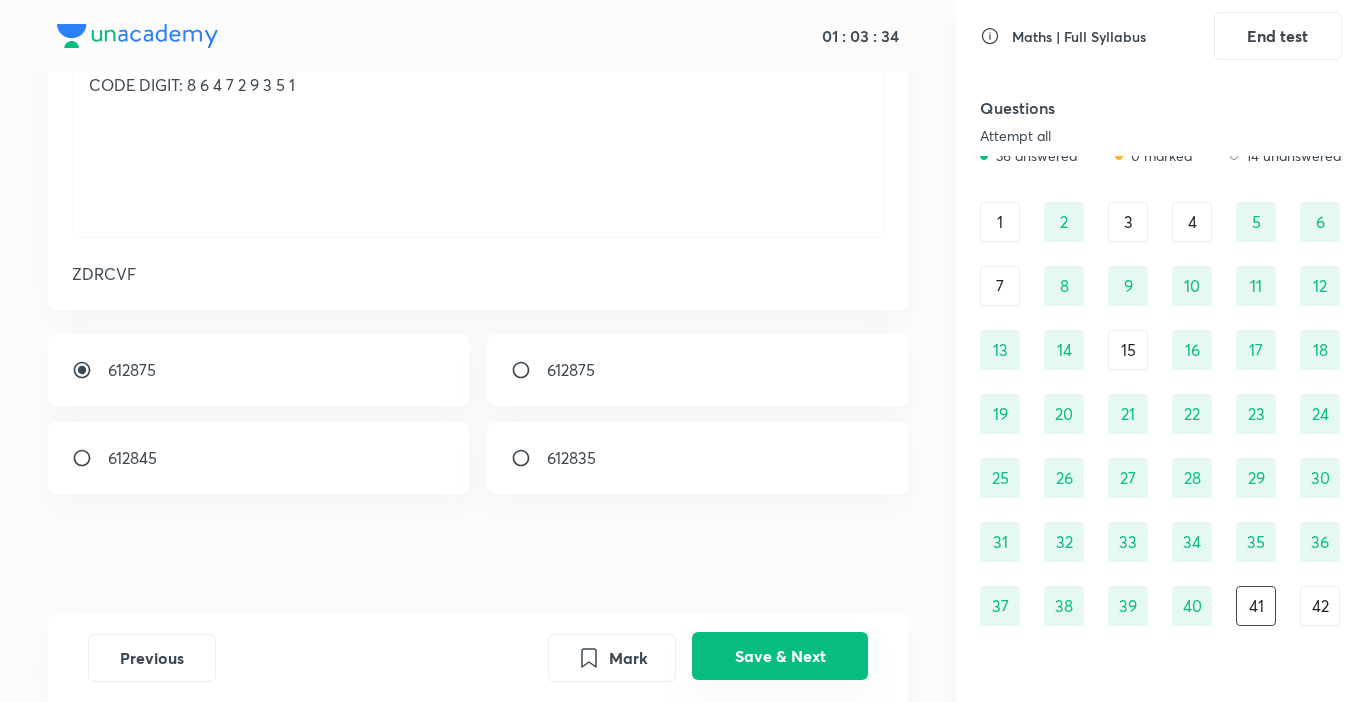 click on "Save & Next" at bounding box center (780, 656) 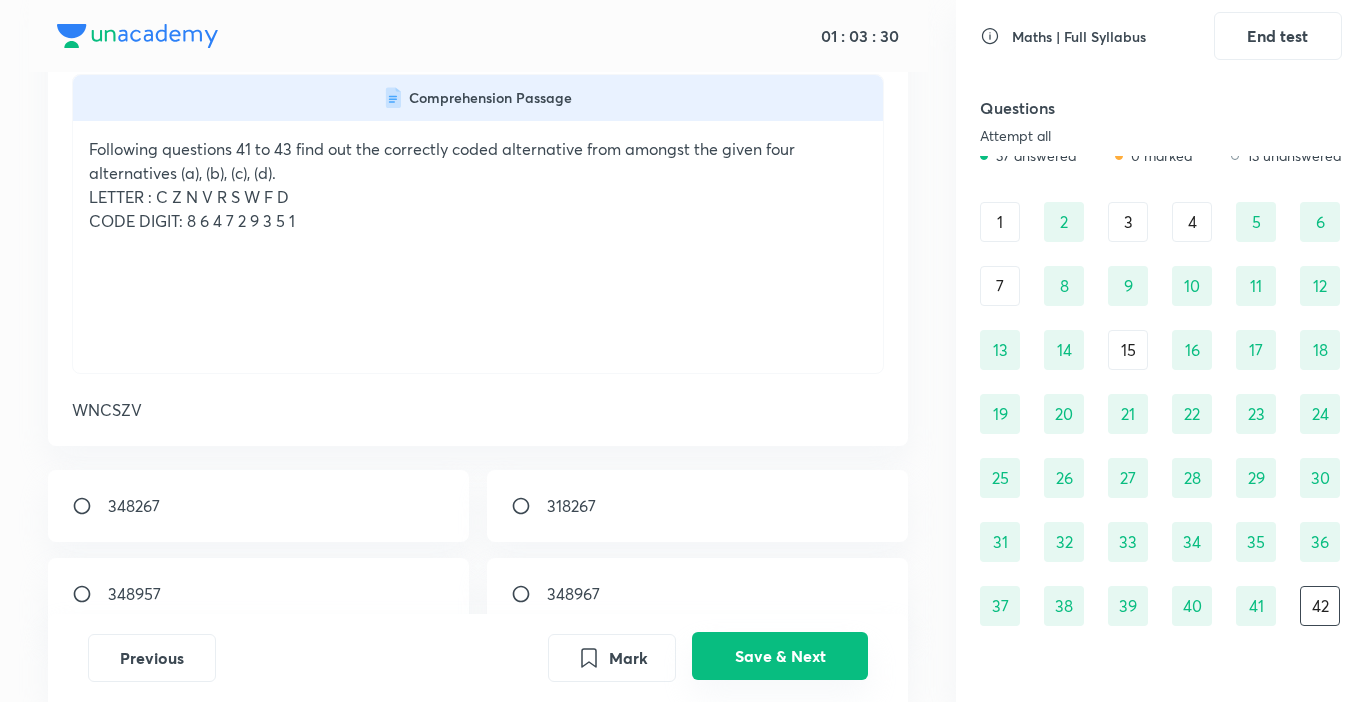 scroll, scrollTop: 183, scrollLeft: 0, axis: vertical 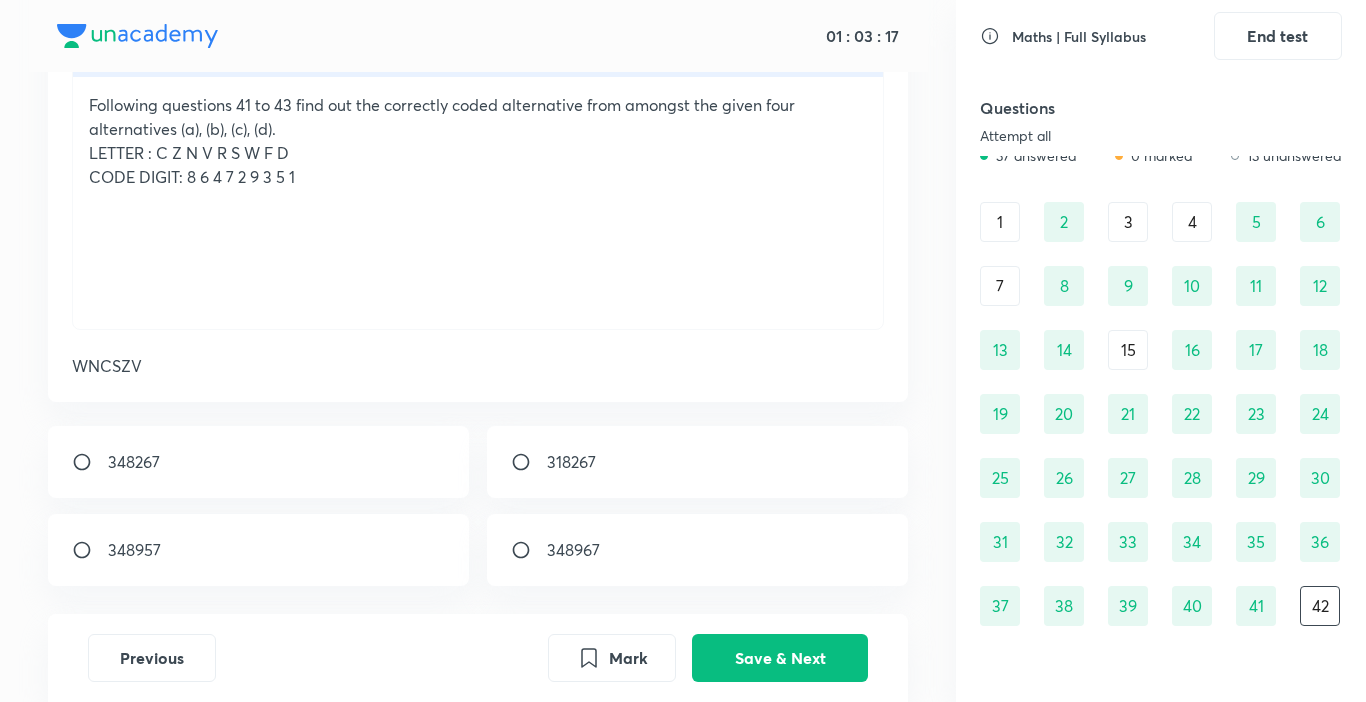 click on "348967" at bounding box center (698, 550) 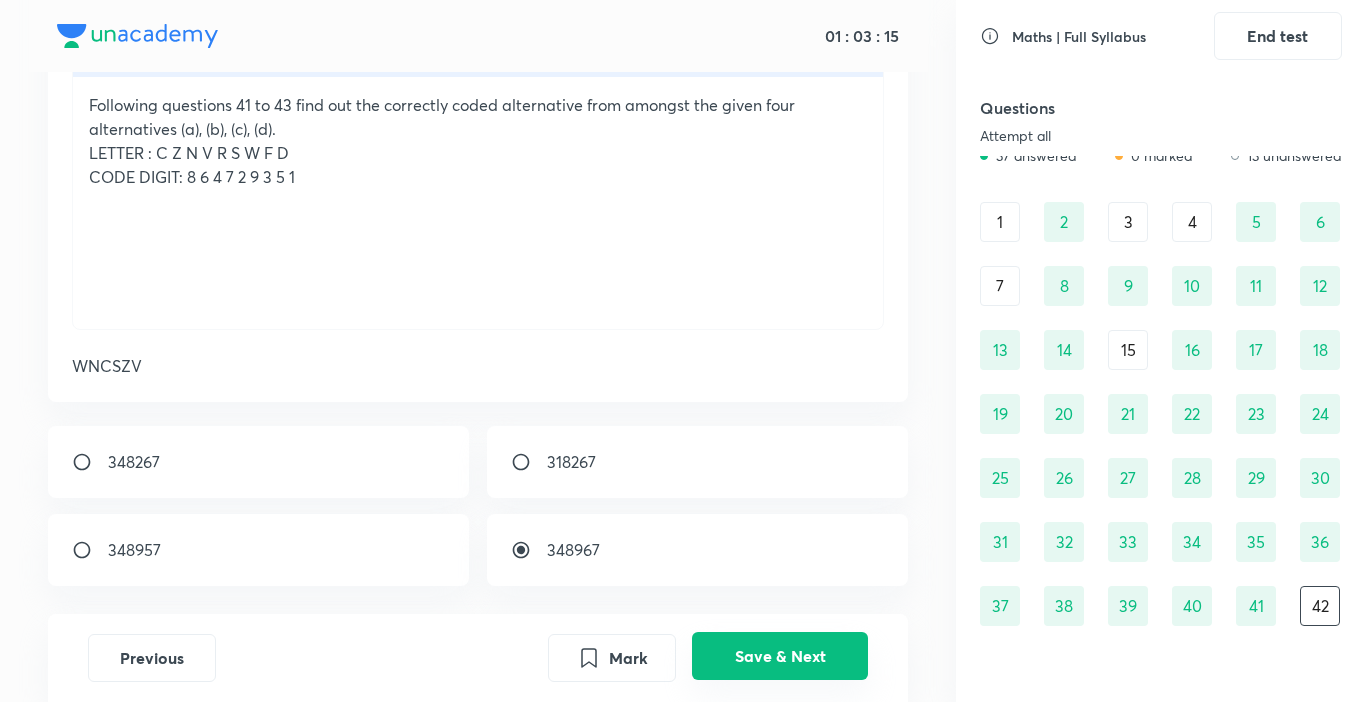 click on "Save & Next" at bounding box center (780, 656) 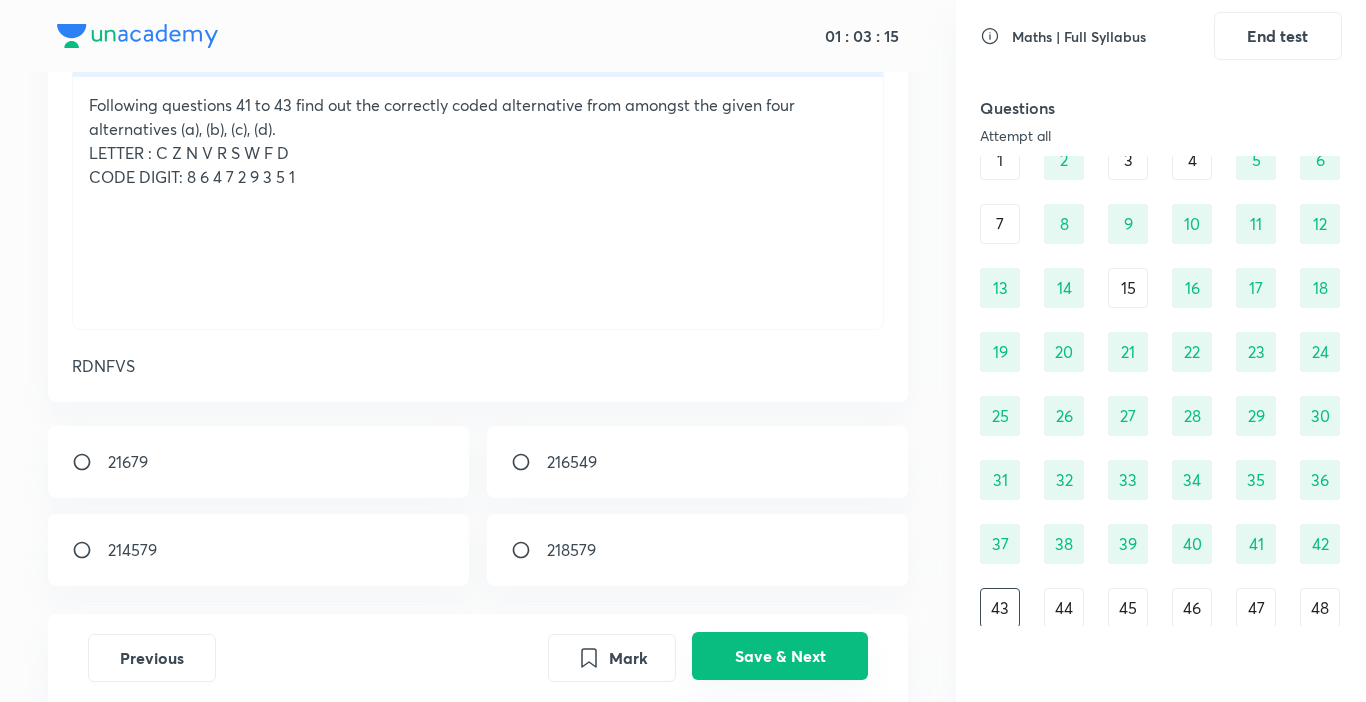 scroll, scrollTop: 99, scrollLeft: 0, axis: vertical 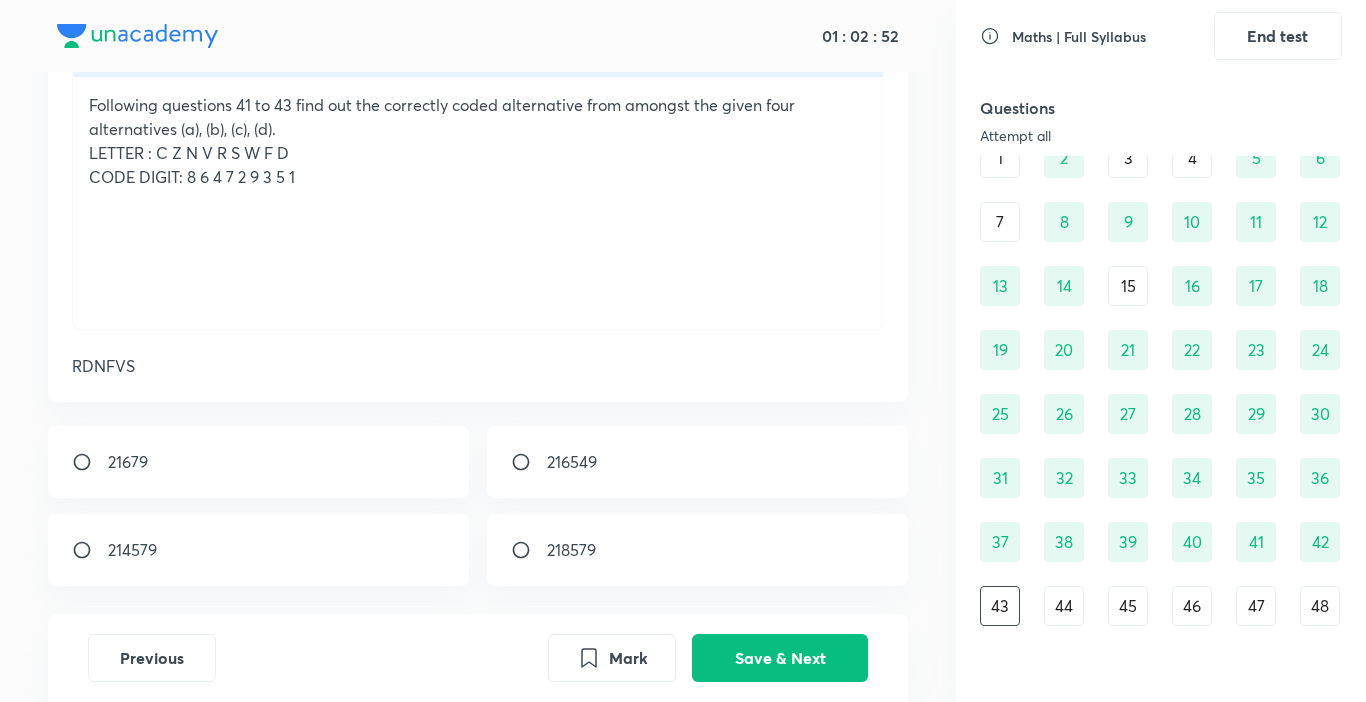 click on "214579" at bounding box center [259, 550] 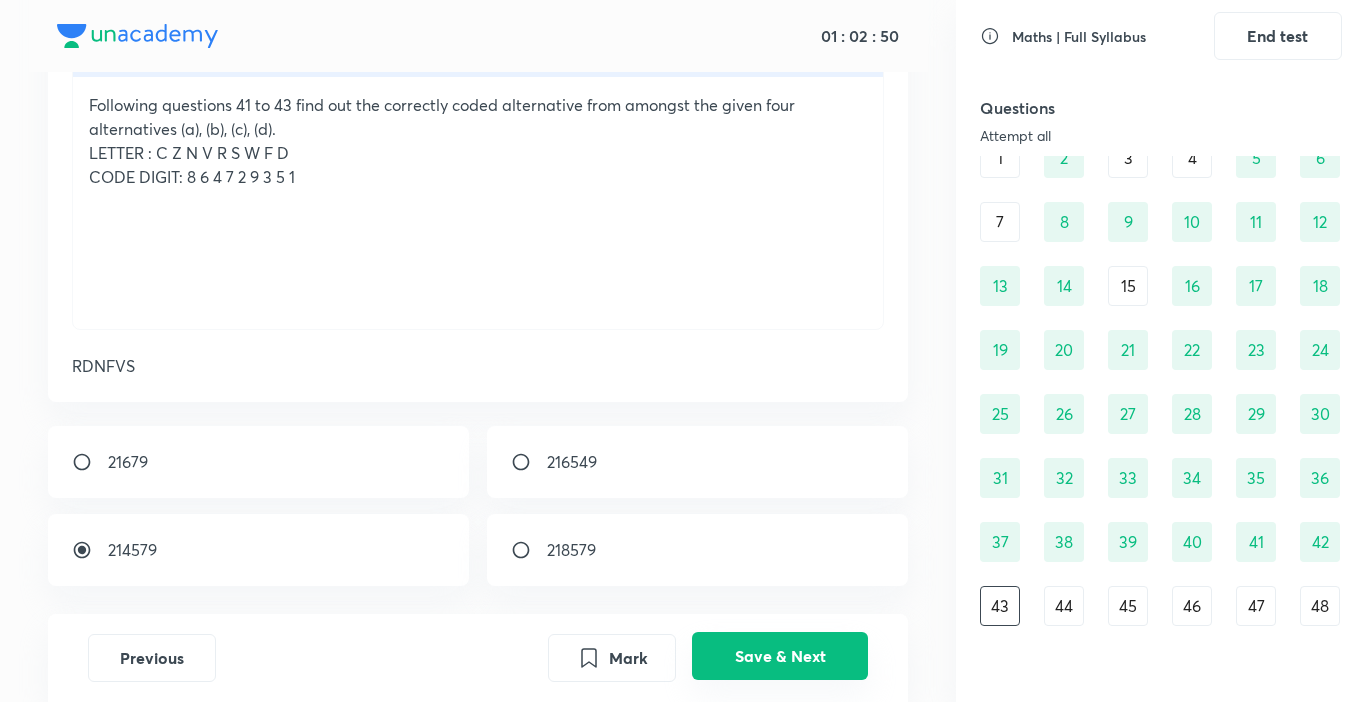 click on "Save & Next" at bounding box center [780, 656] 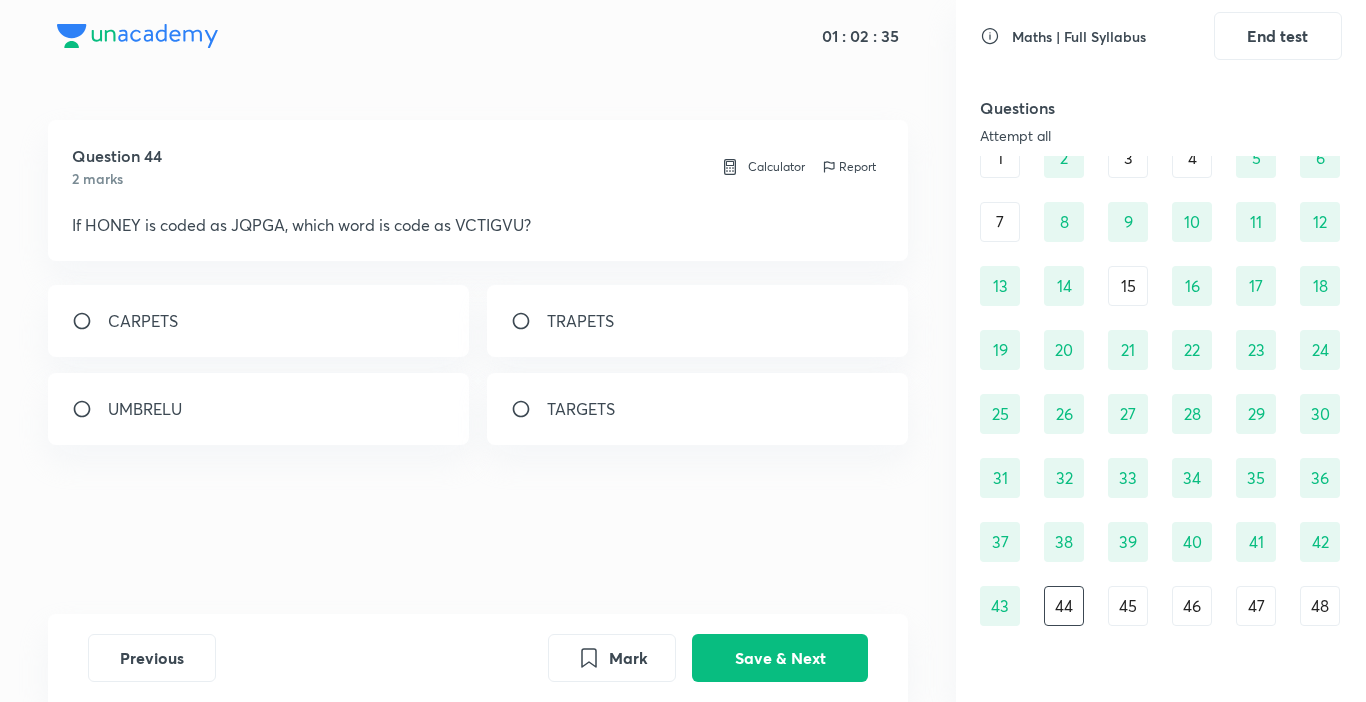 click on "TARGETS" at bounding box center (698, 409) 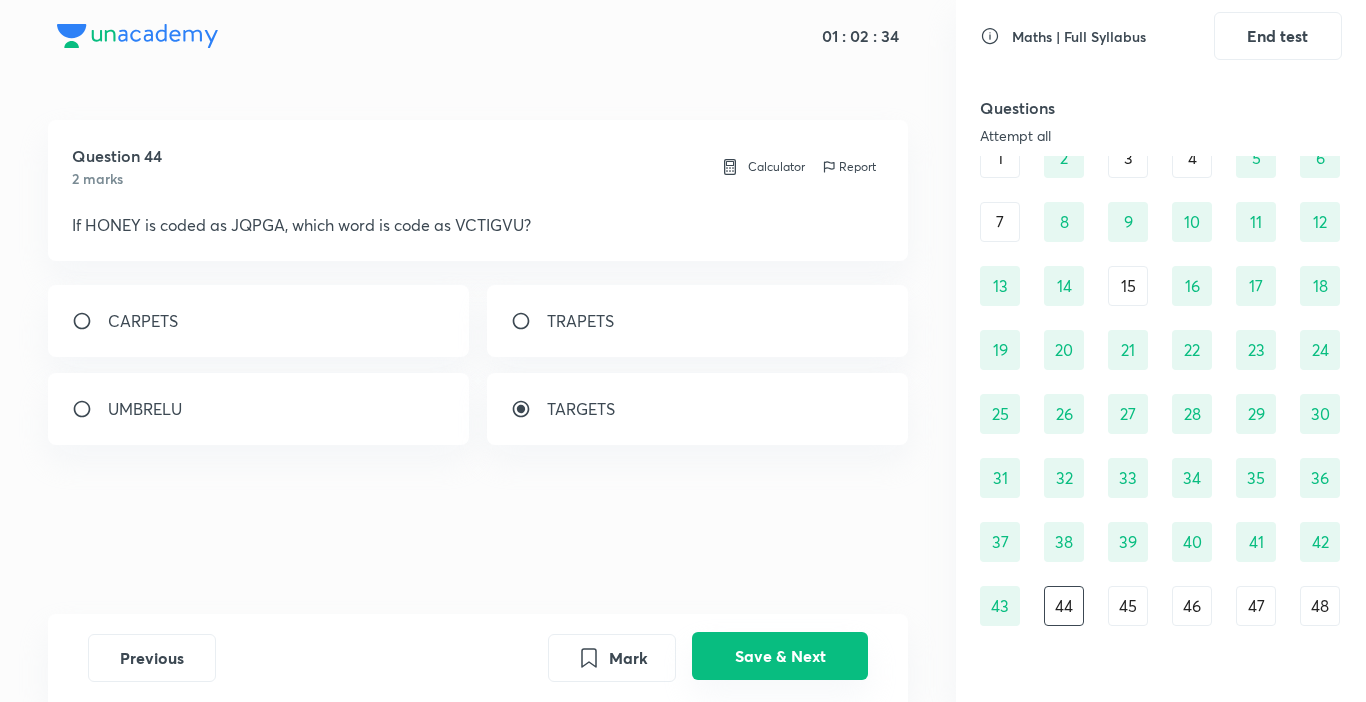 click on "Save & Next" at bounding box center (780, 656) 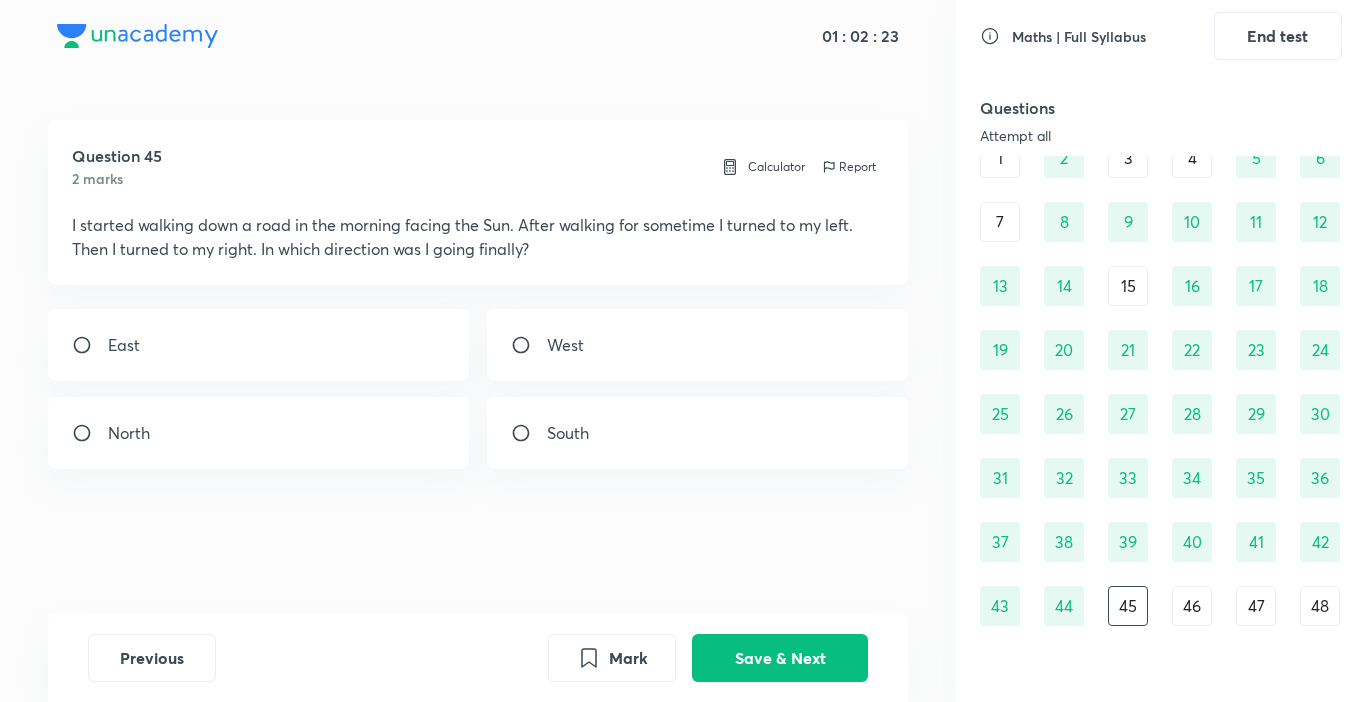click on "East" at bounding box center [259, 345] 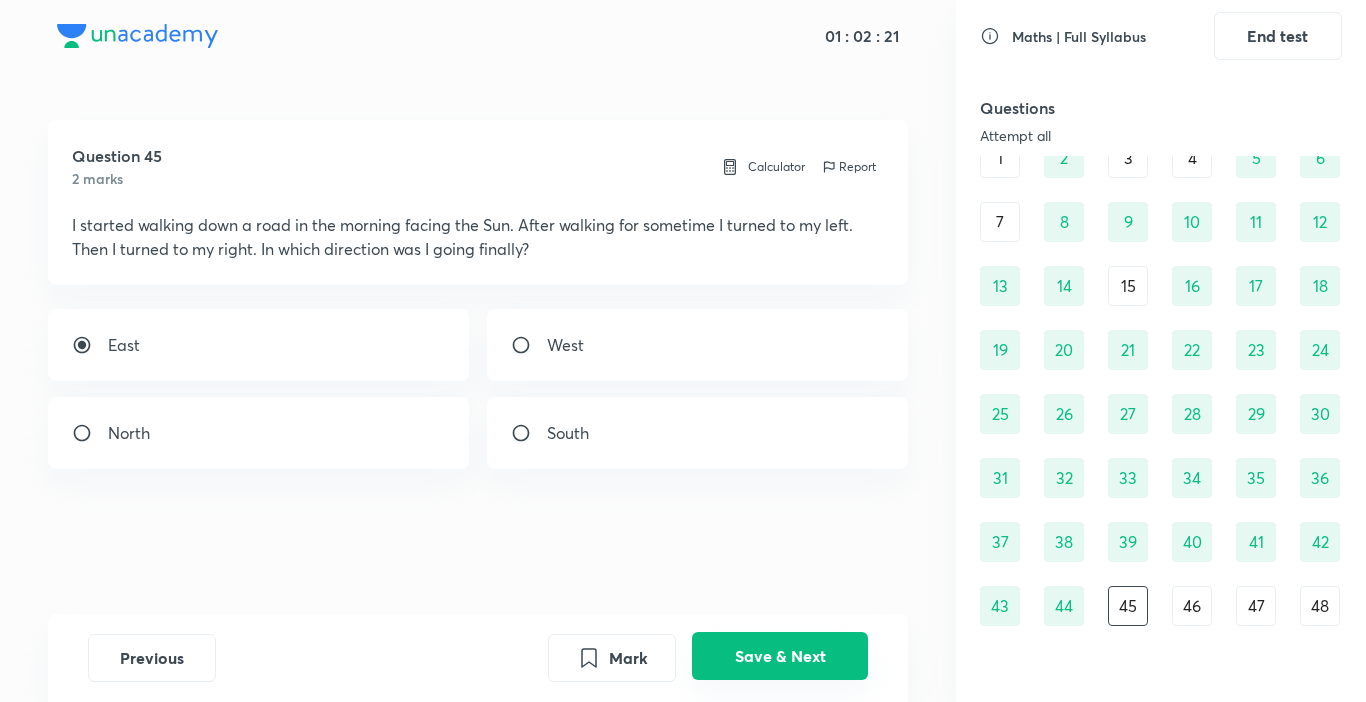 click on "Save & Next" at bounding box center (780, 656) 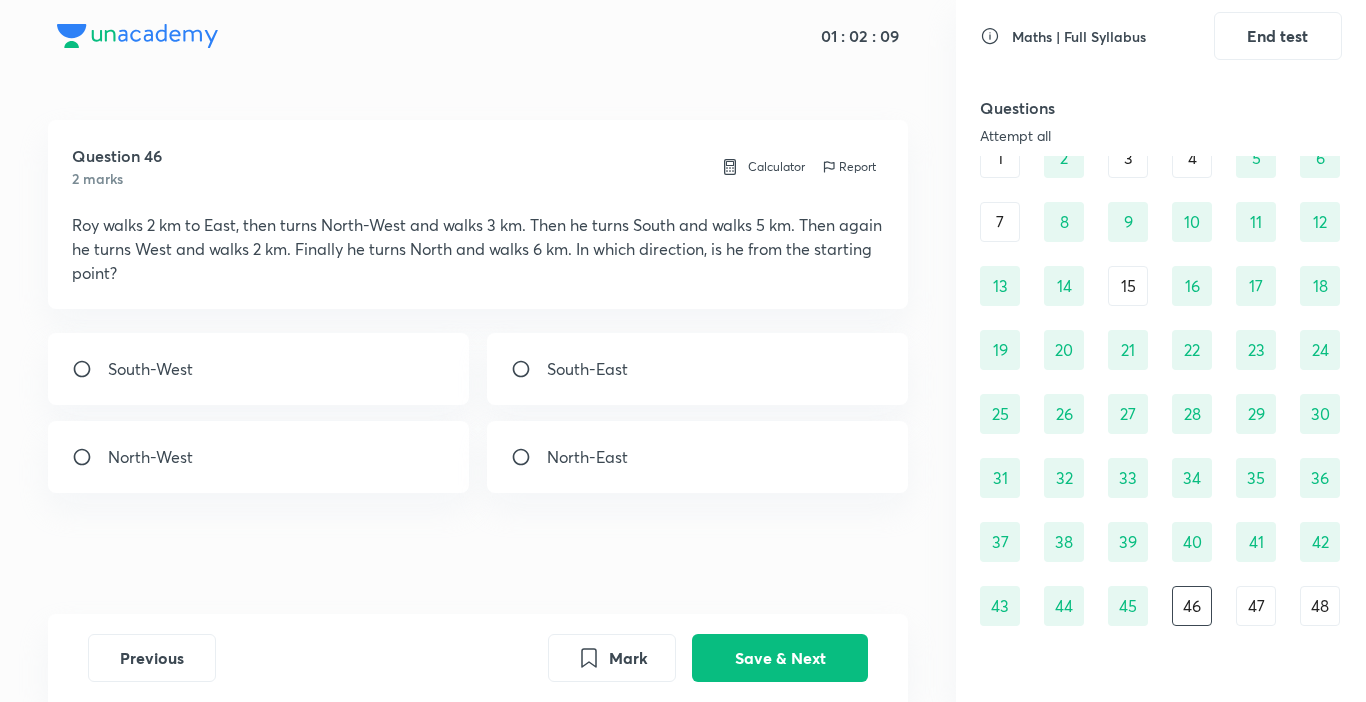 click on "North-West" at bounding box center (259, 457) 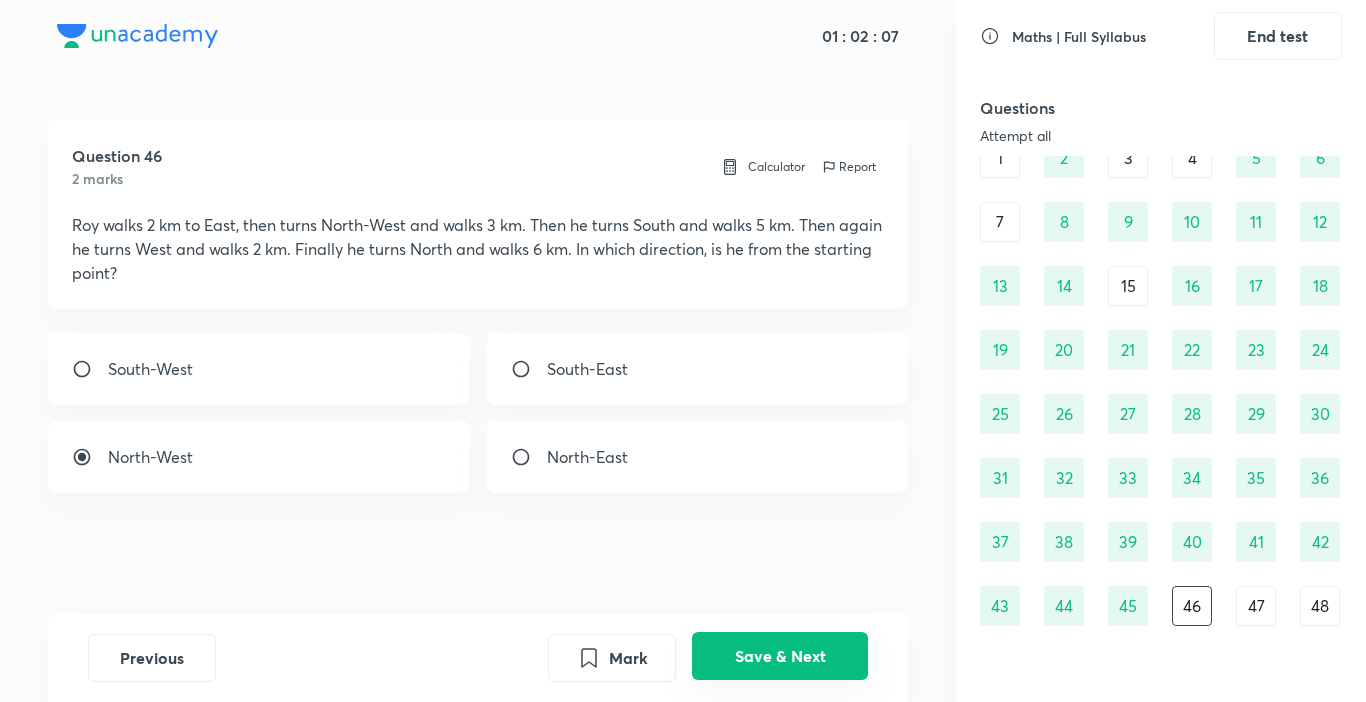 click on "Save & Next" at bounding box center (780, 656) 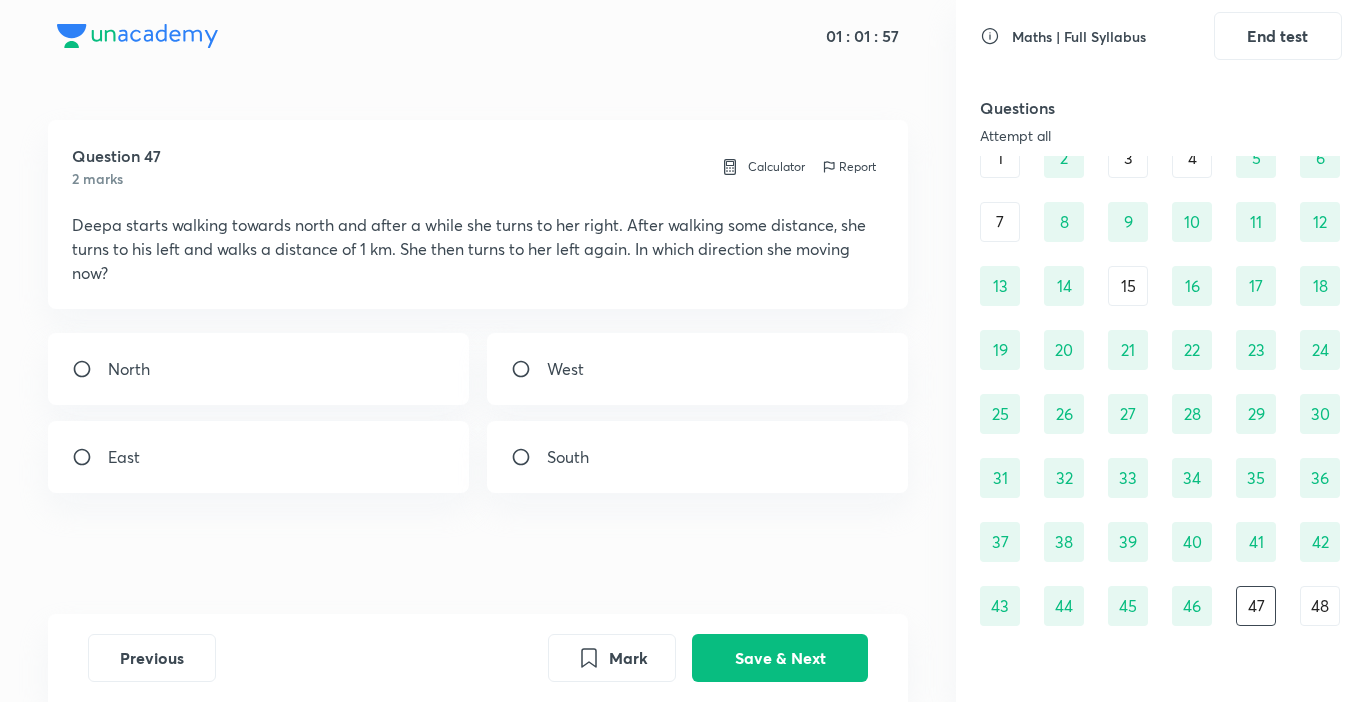 click on "West" at bounding box center [698, 369] 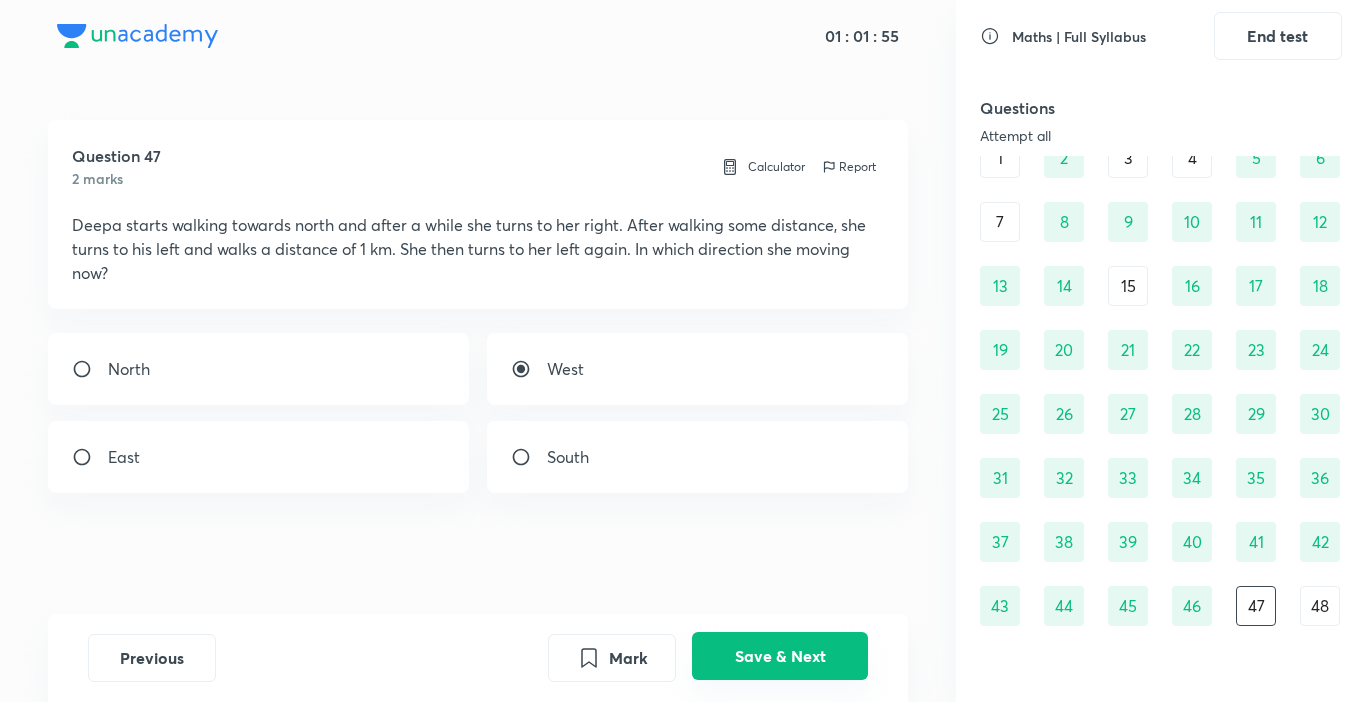 click on "Save & Next" at bounding box center (780, 656) 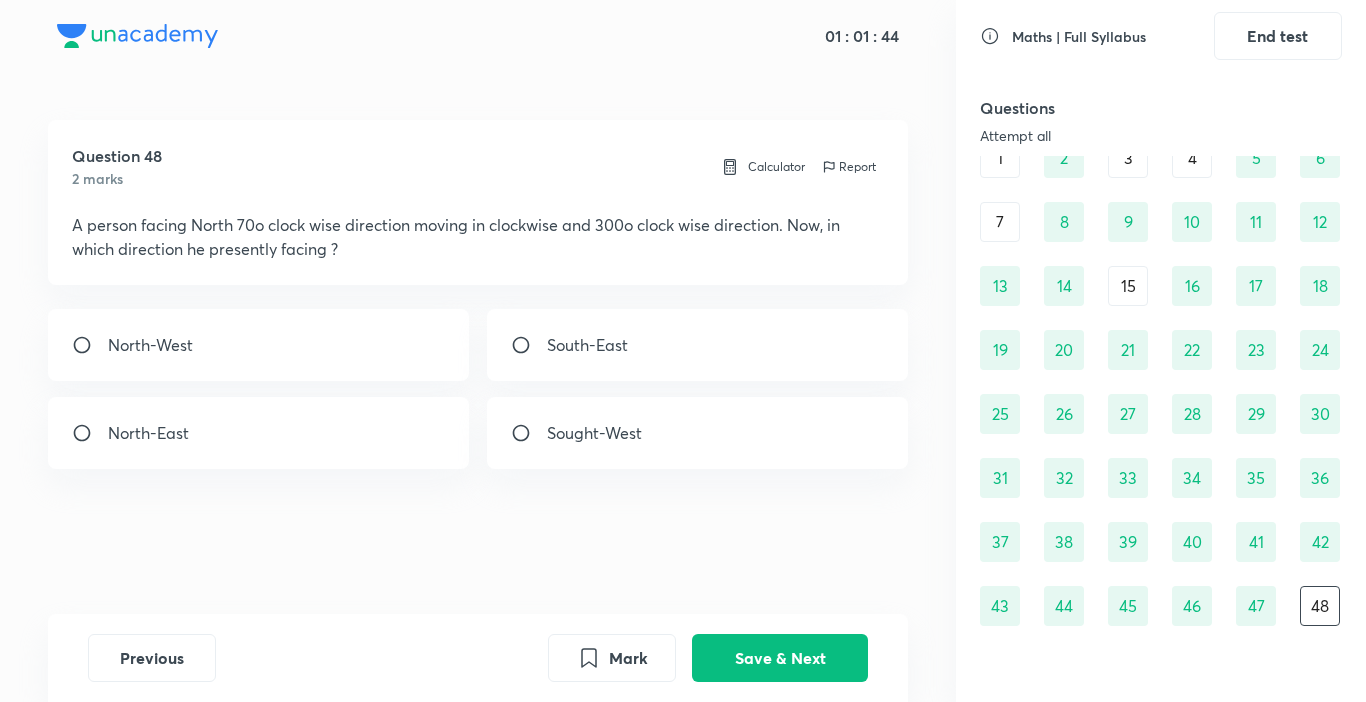 click on "South-East" at bounding box center (587, 345) 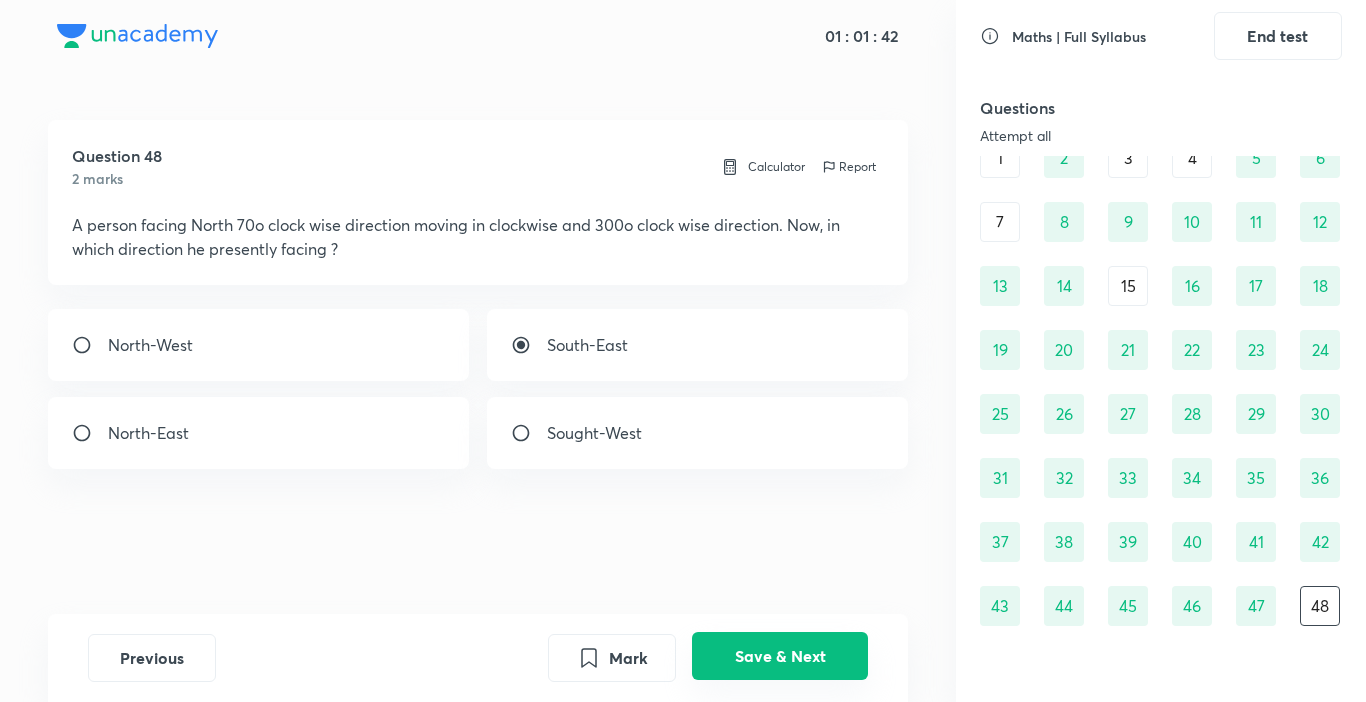 click on "Save & Next" at bounding box center [780, 656] 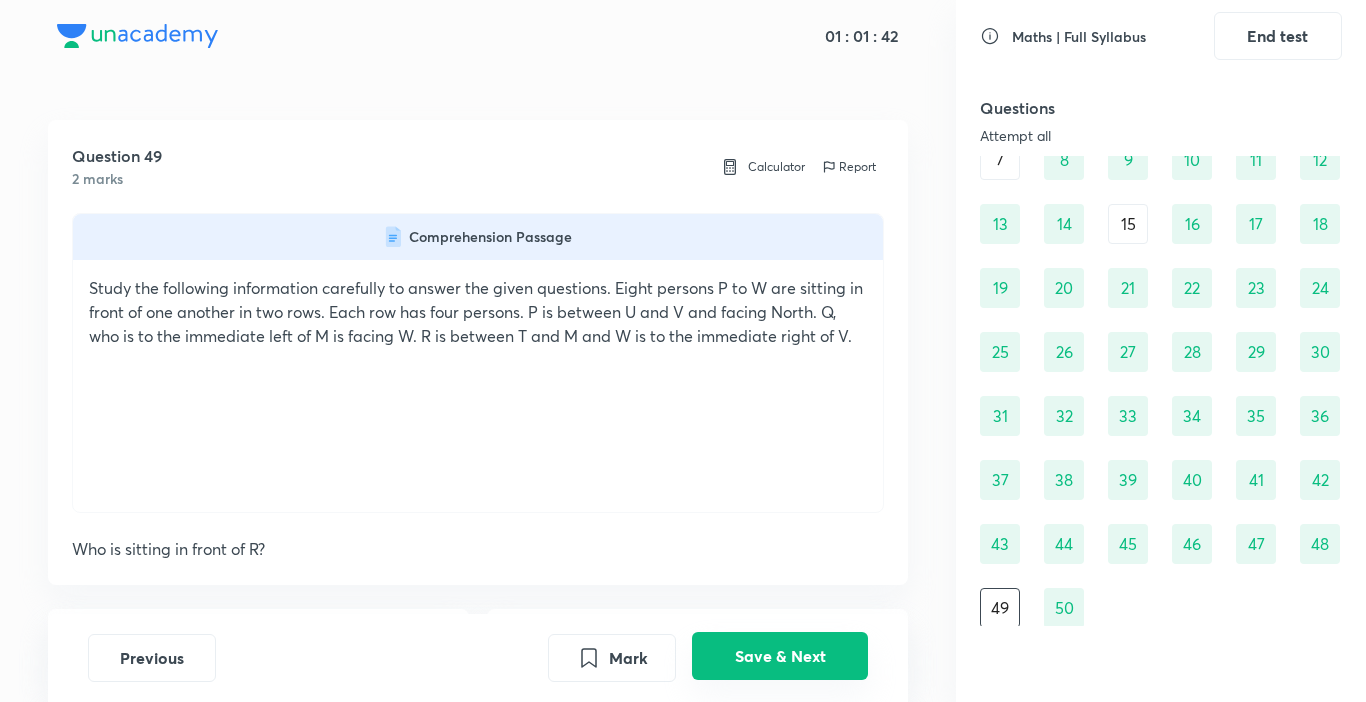 scroll, scrollTop: 163, scrollLeft: 0, axis: vertical 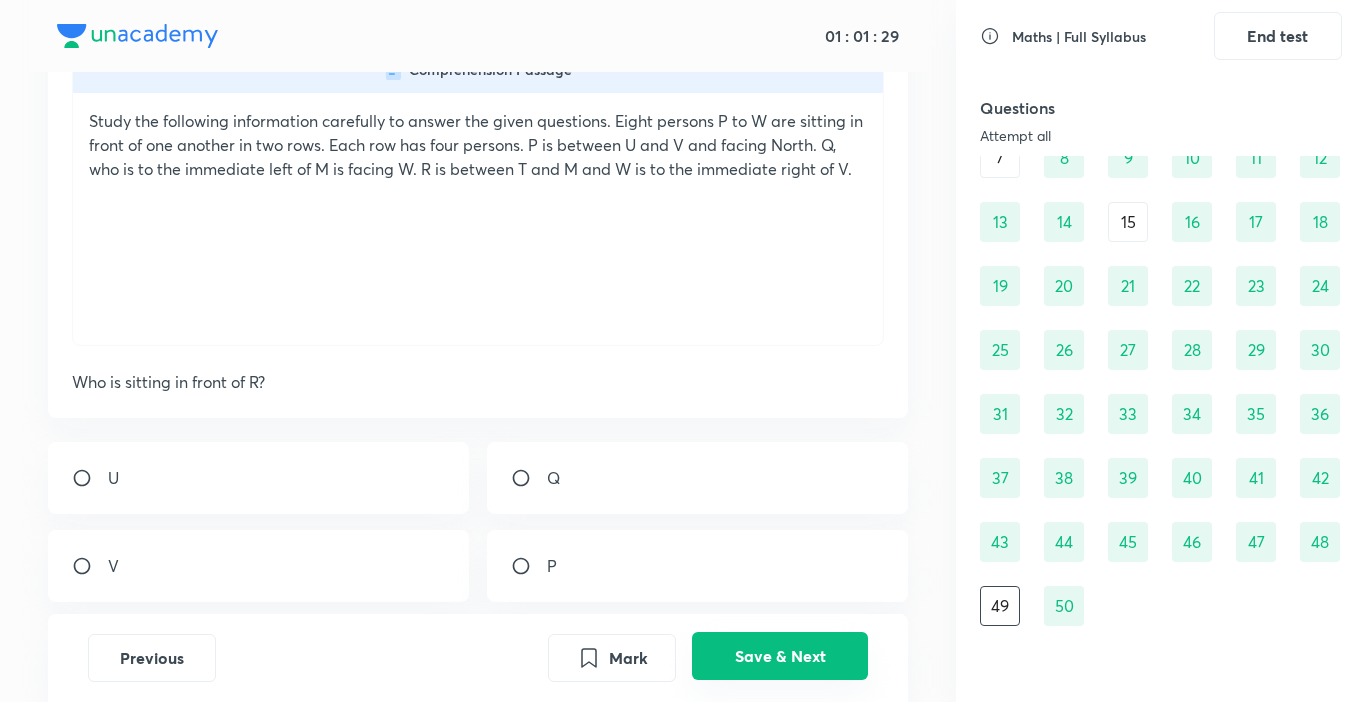 click on "Save & Next" at bounding box center [780, 656] 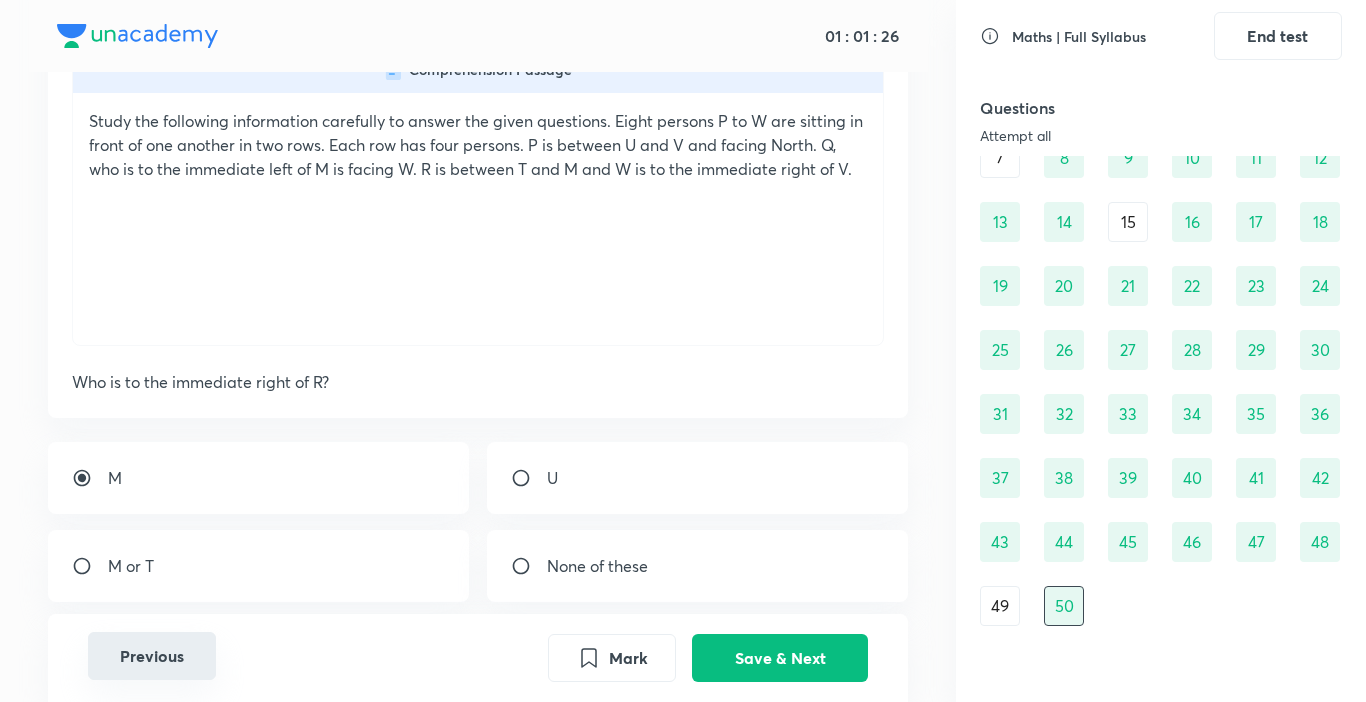 click on "Previous" at bounding box center [152, 656] 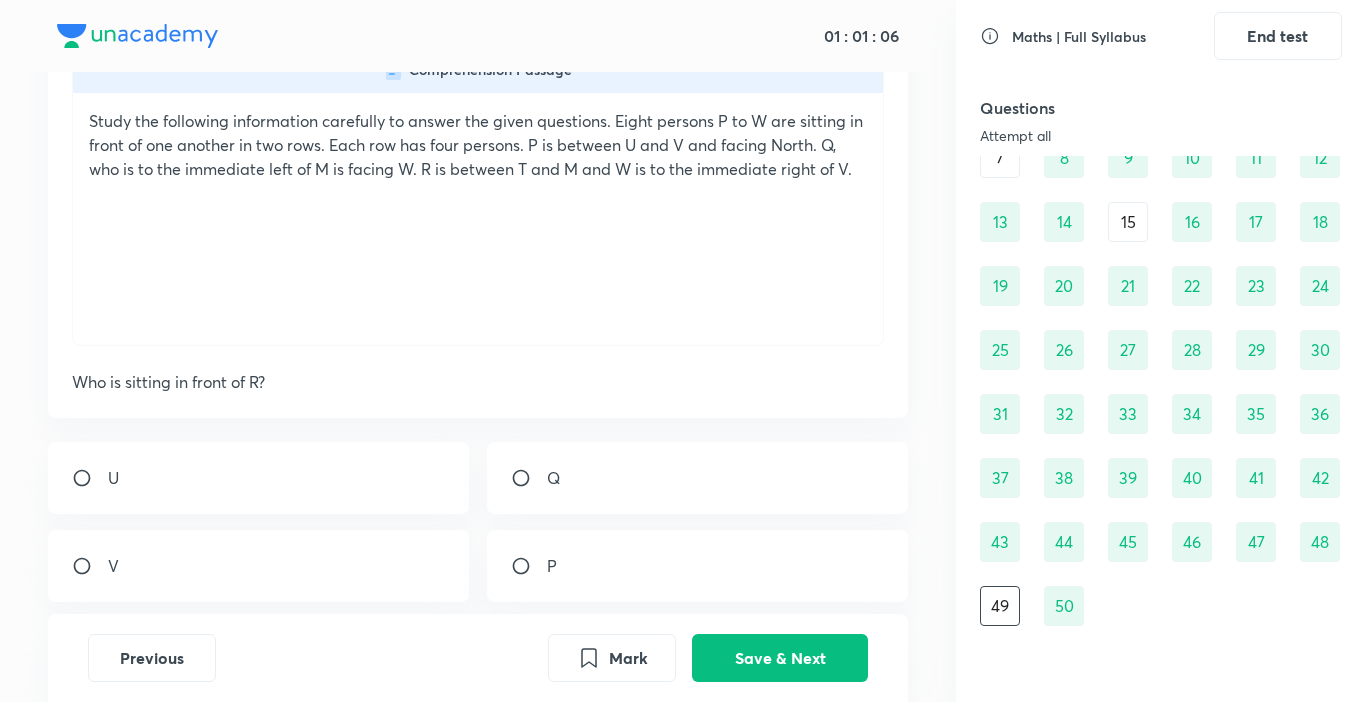click at bounding box center [529, 566] 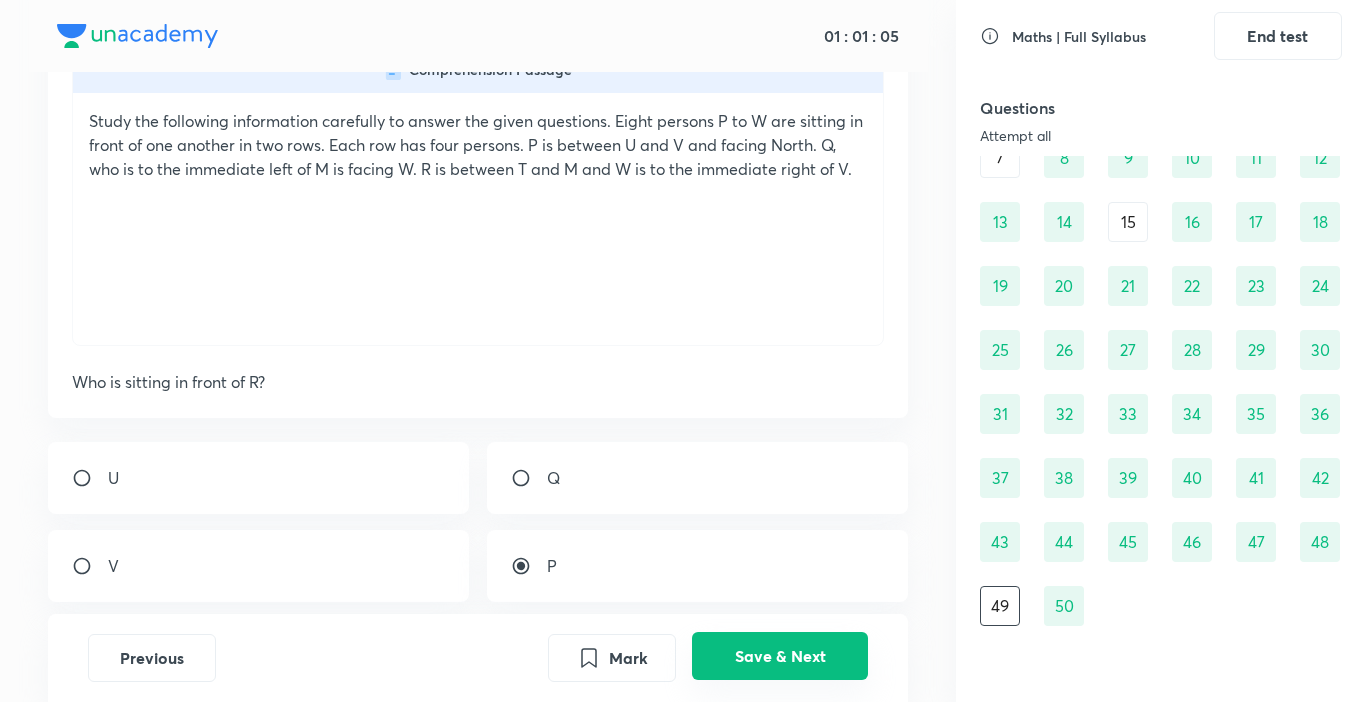 click on "Save & Next" at bounding box center (780, 656) 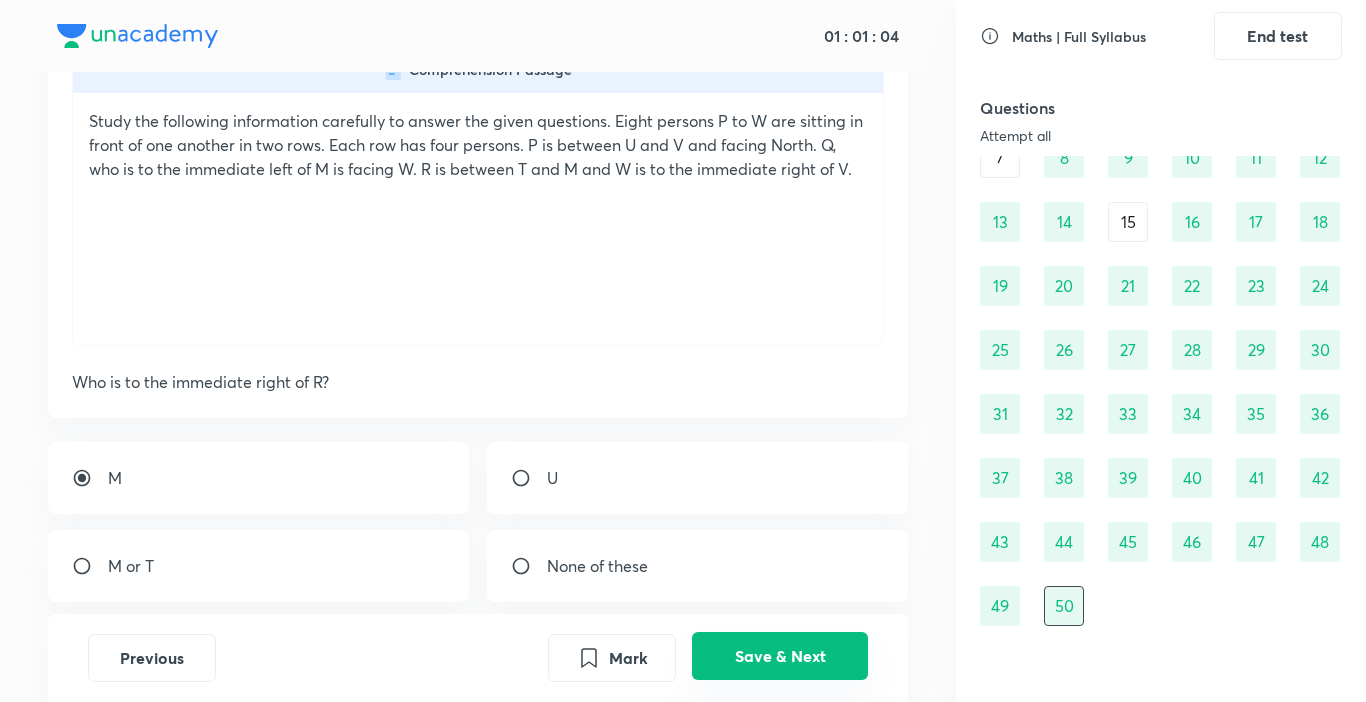 click on "Save & Next" at bounding box center [780, 656] 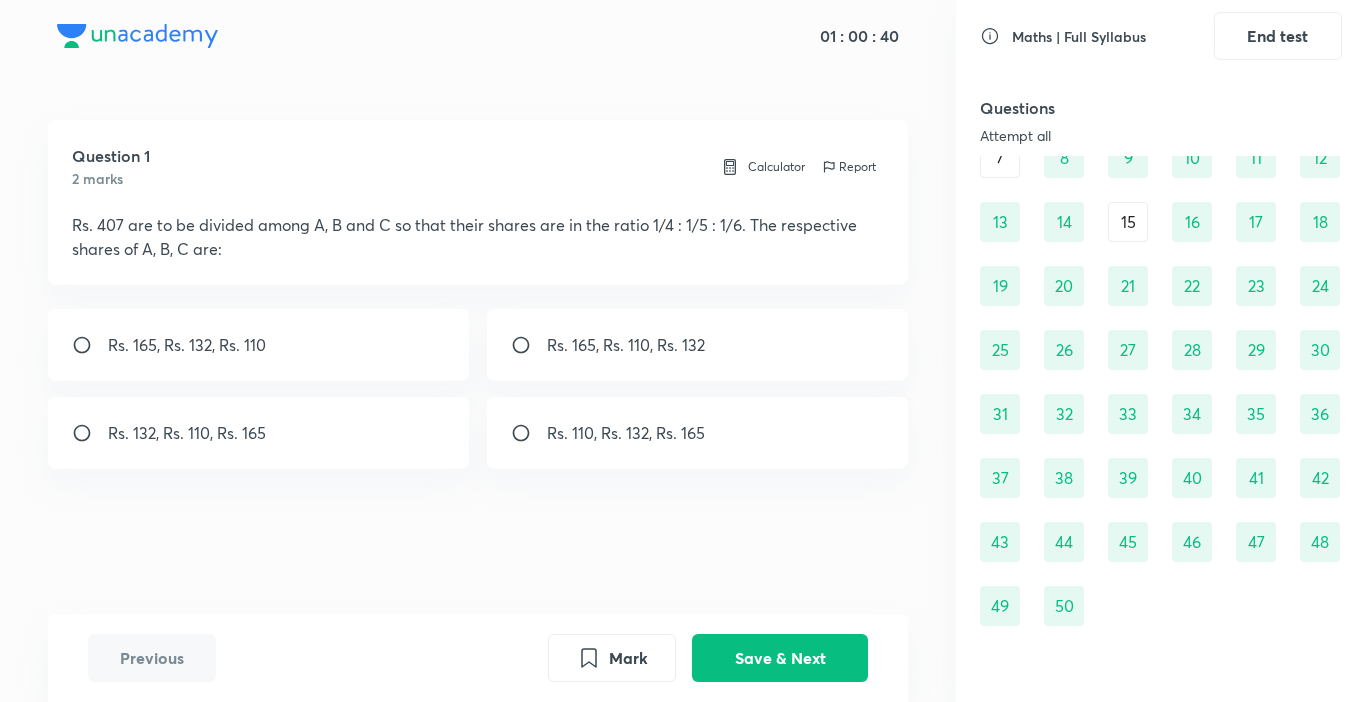 click on "Rs. 165, Rs. 132, Rs. 110" at bounding box center (259, 345) 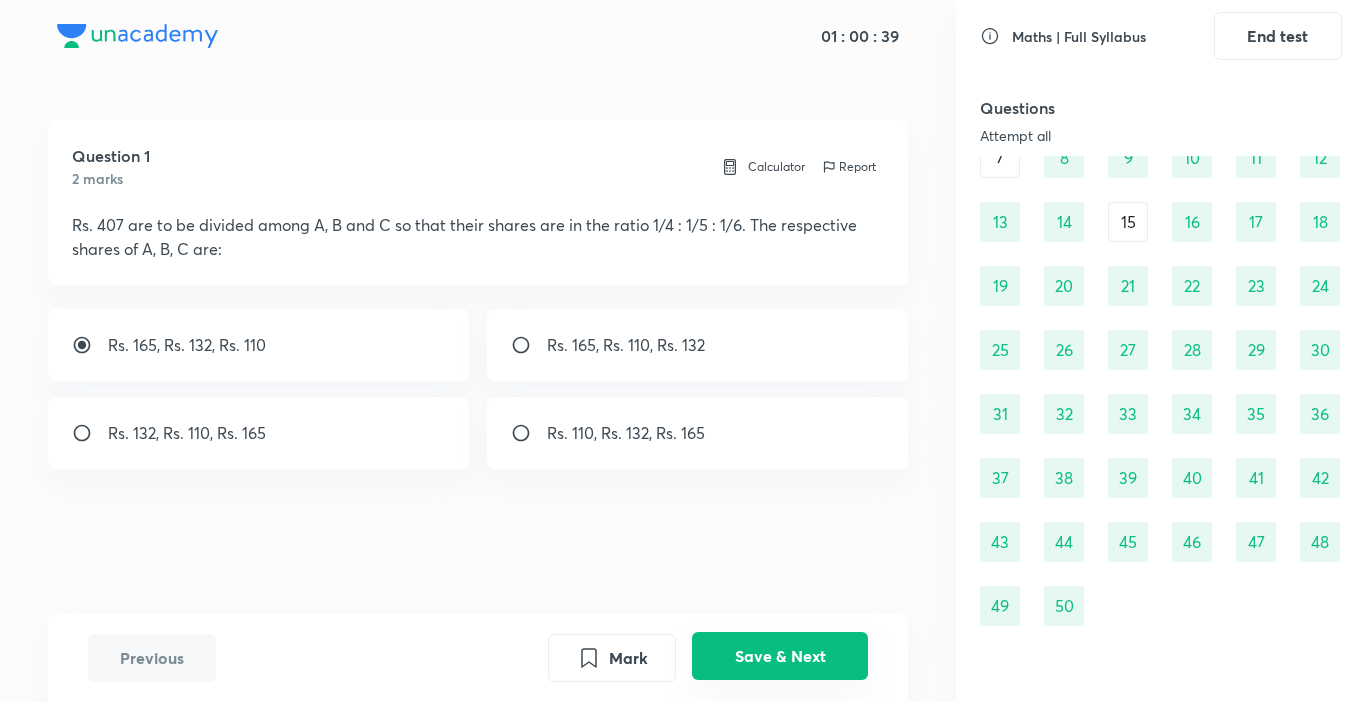 click on "Save & Next" at bounding box center [780, 656] 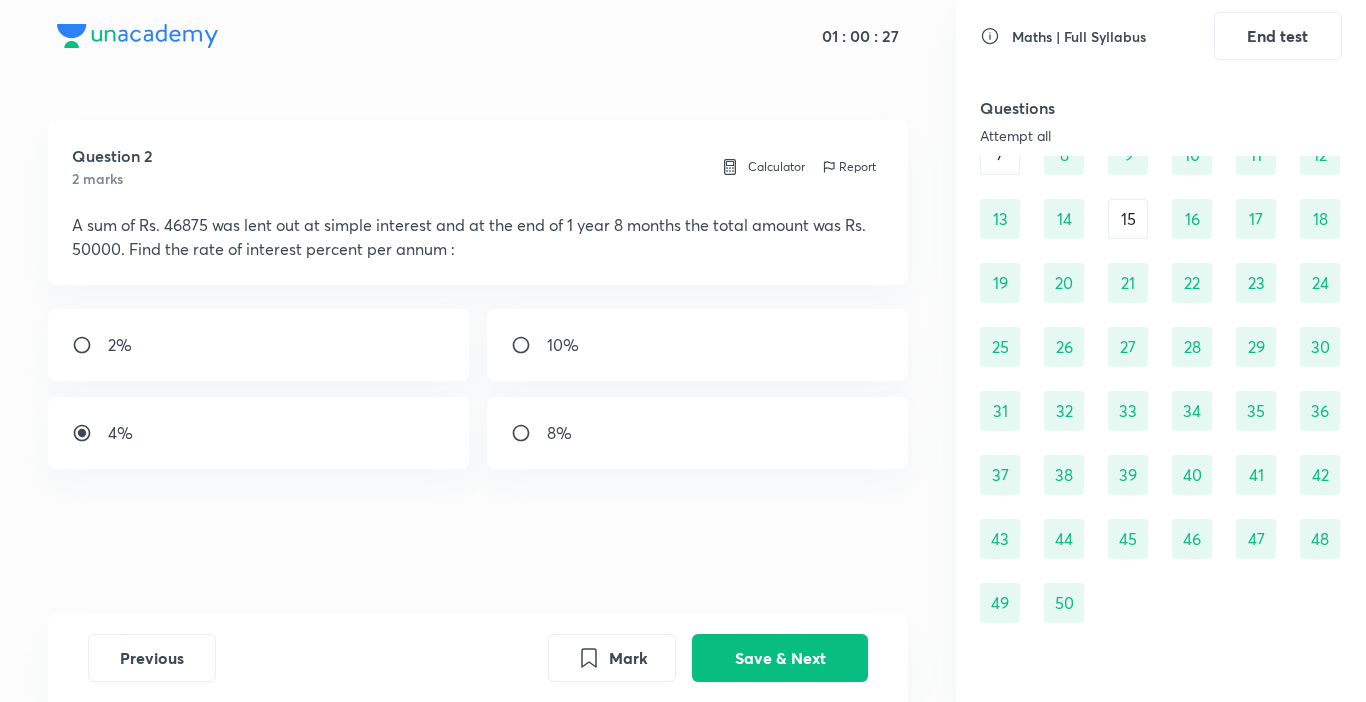 scroll, scrollTop: 0, scrollLeft: 0, axis: both 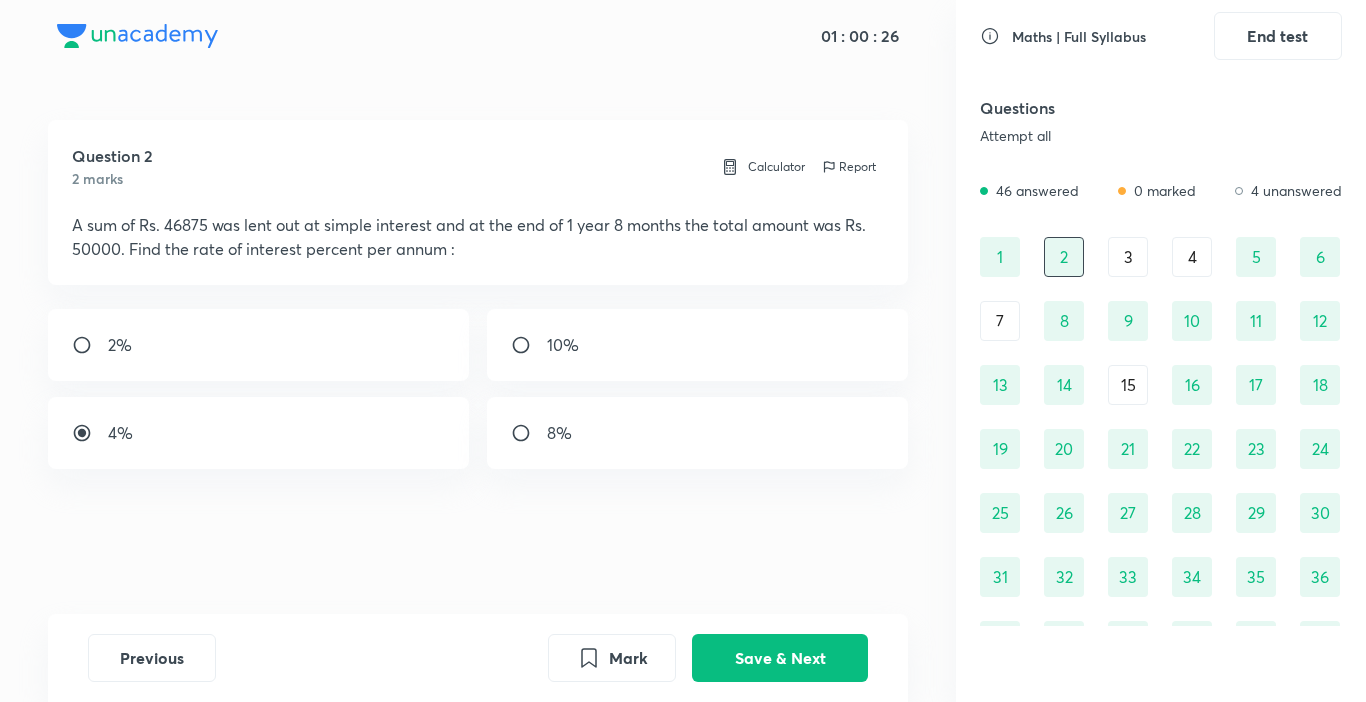 click on "3" at bounding box center (1128, 257) 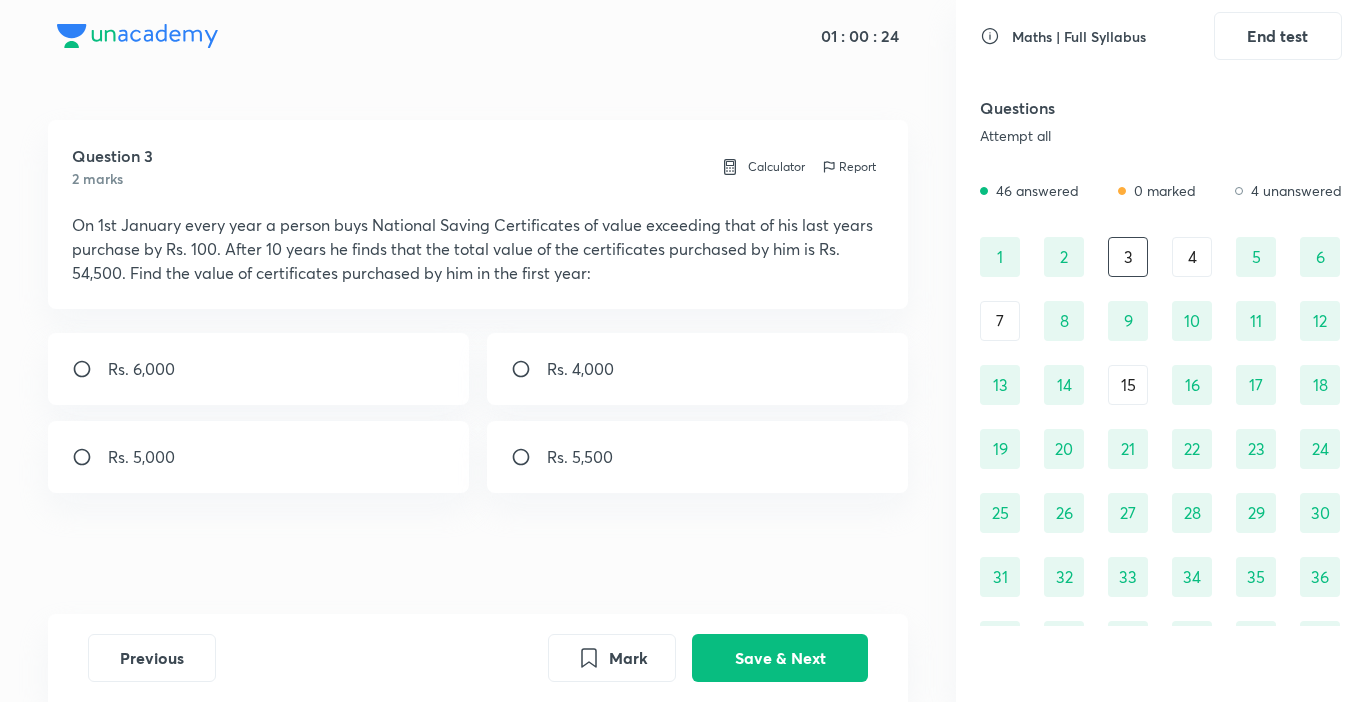click on "4" at bounding box center [1192, 257] 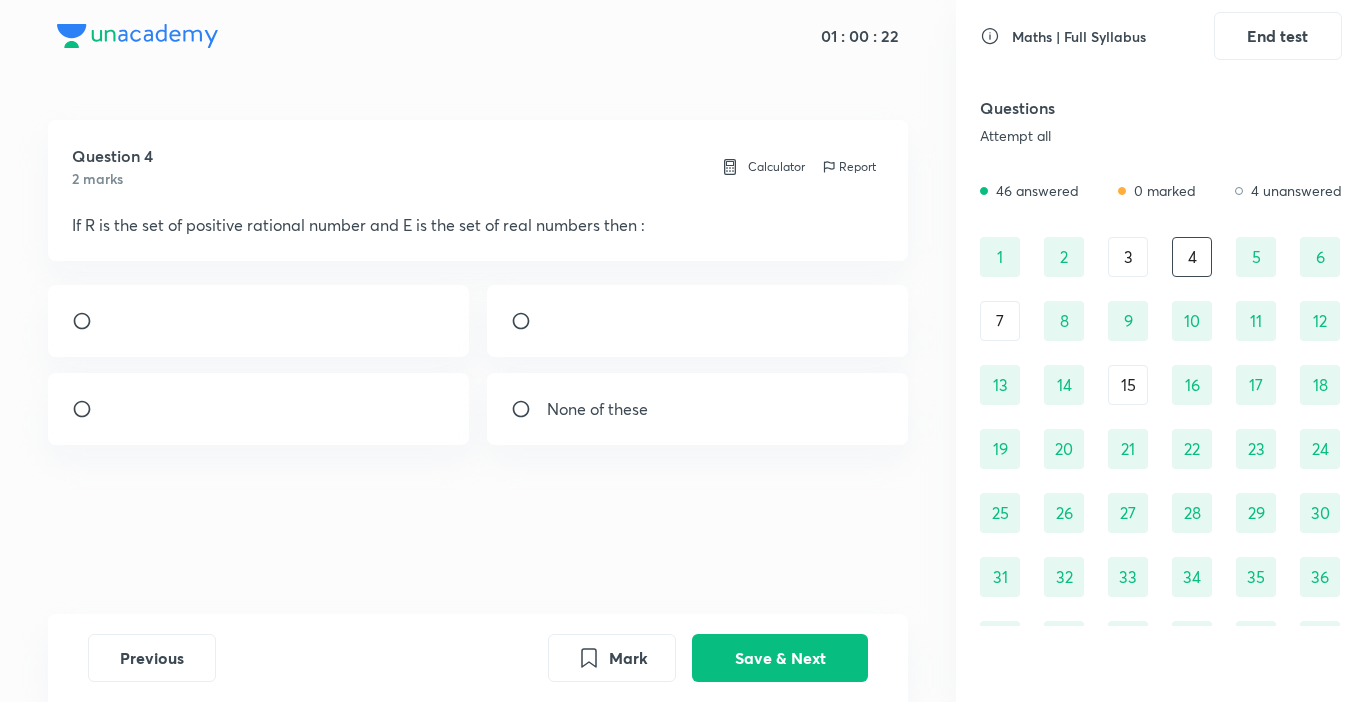 click on "15" at bounding box center [1128, 385] 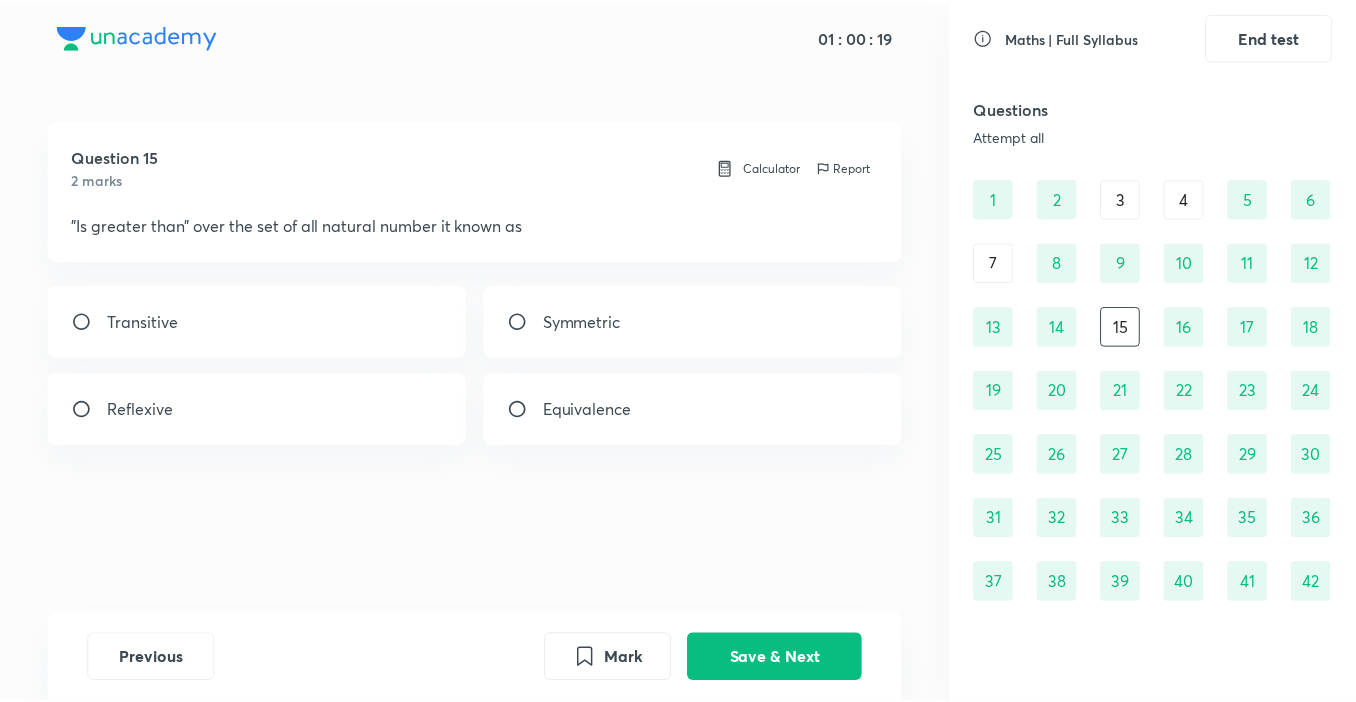 scroll, scrollTop: 0, scrollLeft: 0, axis: both 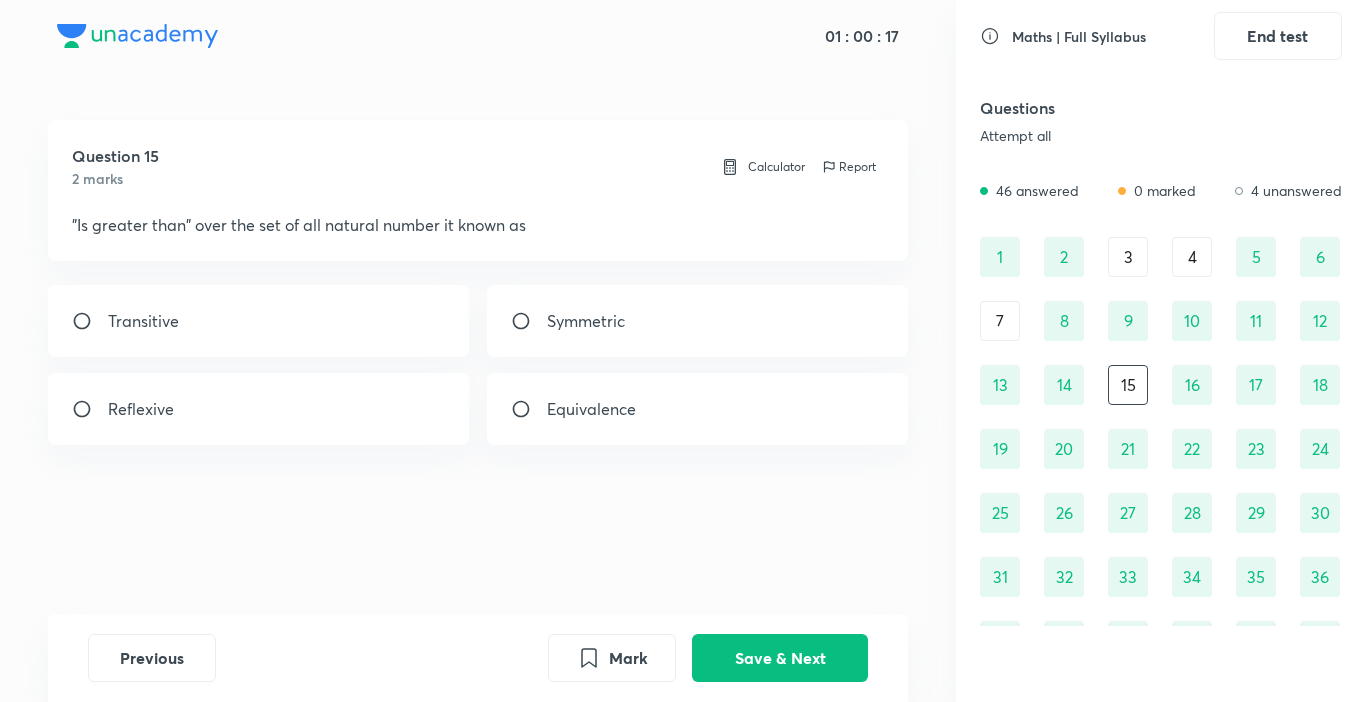 click on "7" at bounding box center (1000, 321) 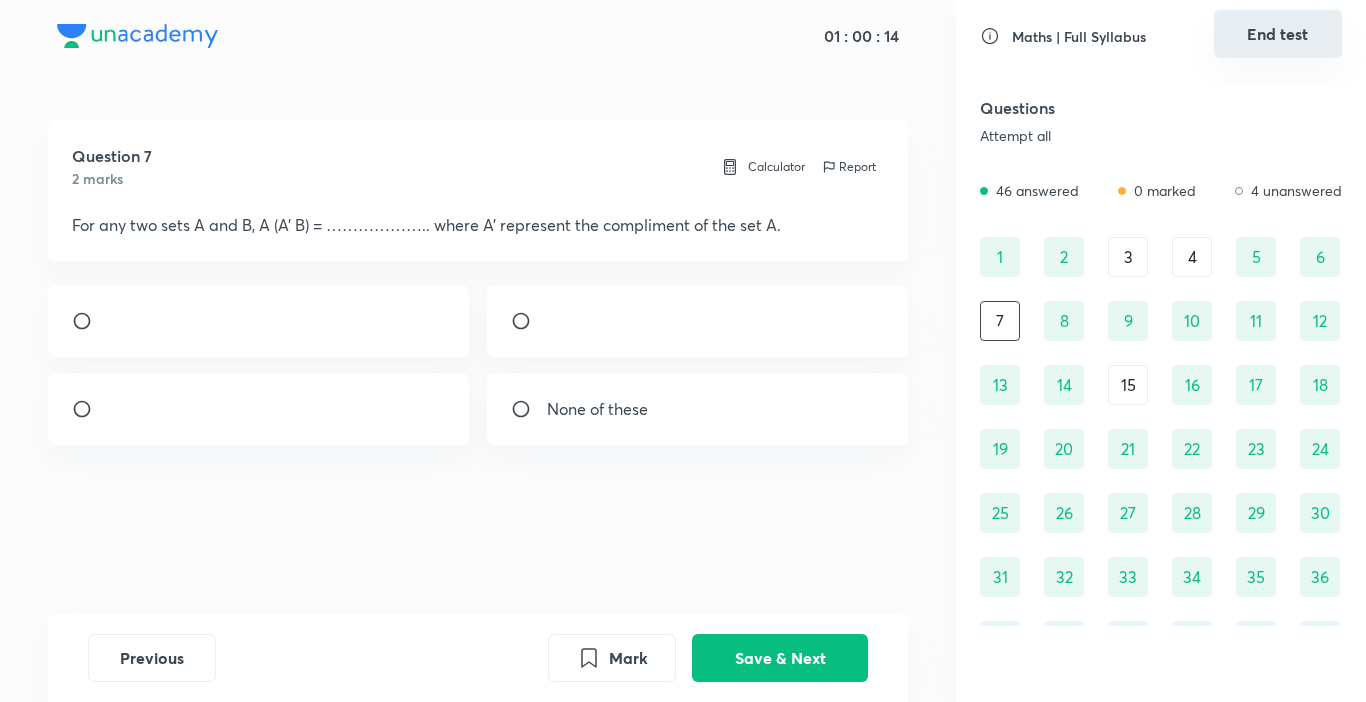click on "End test" at bounding box center [1278, 34] 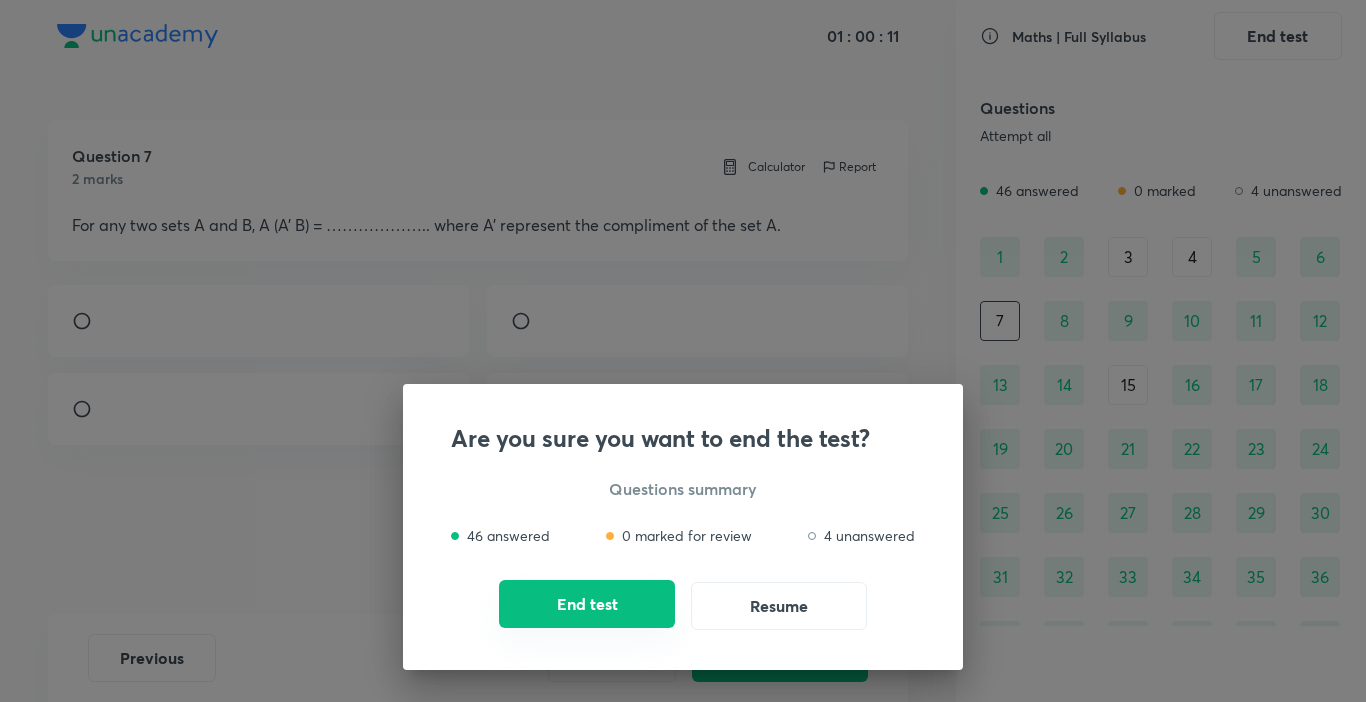 click on "End test" at bounding box center (587, 604) 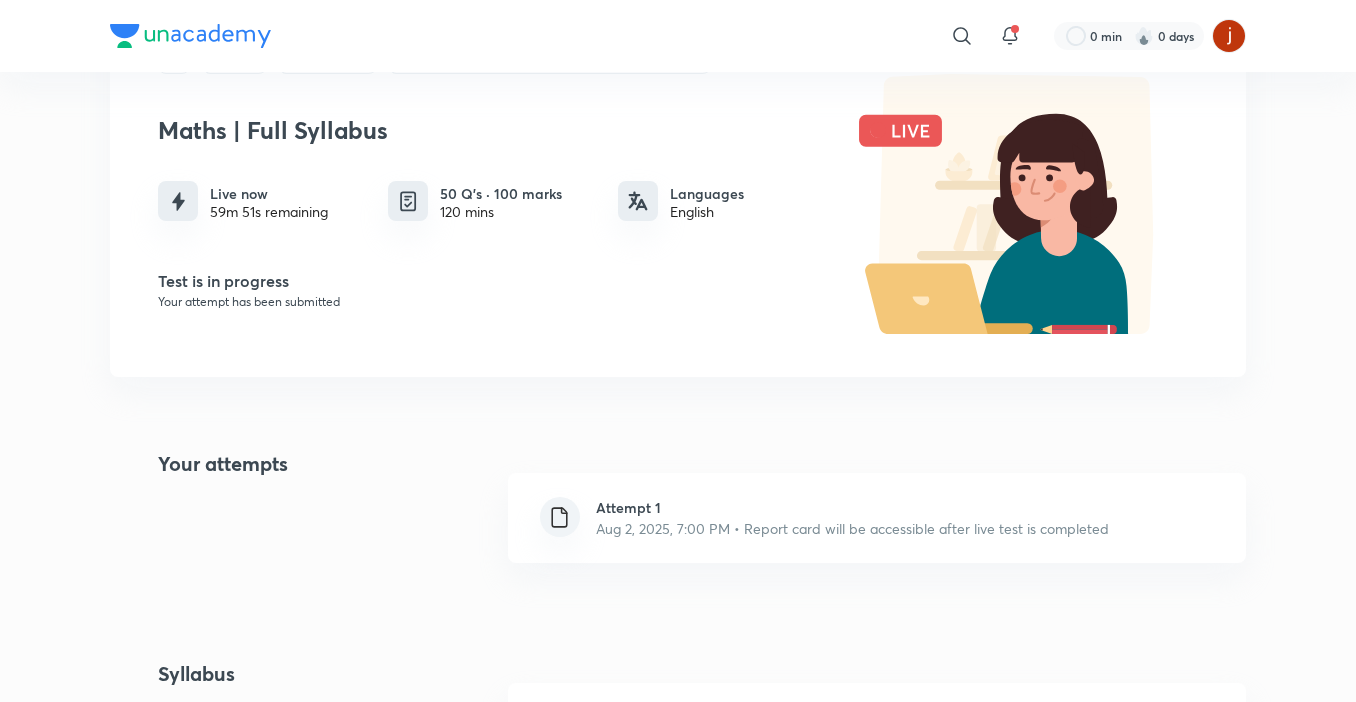 scroll, scrollTop: 117, scrollLeft: 0, axis: vertical 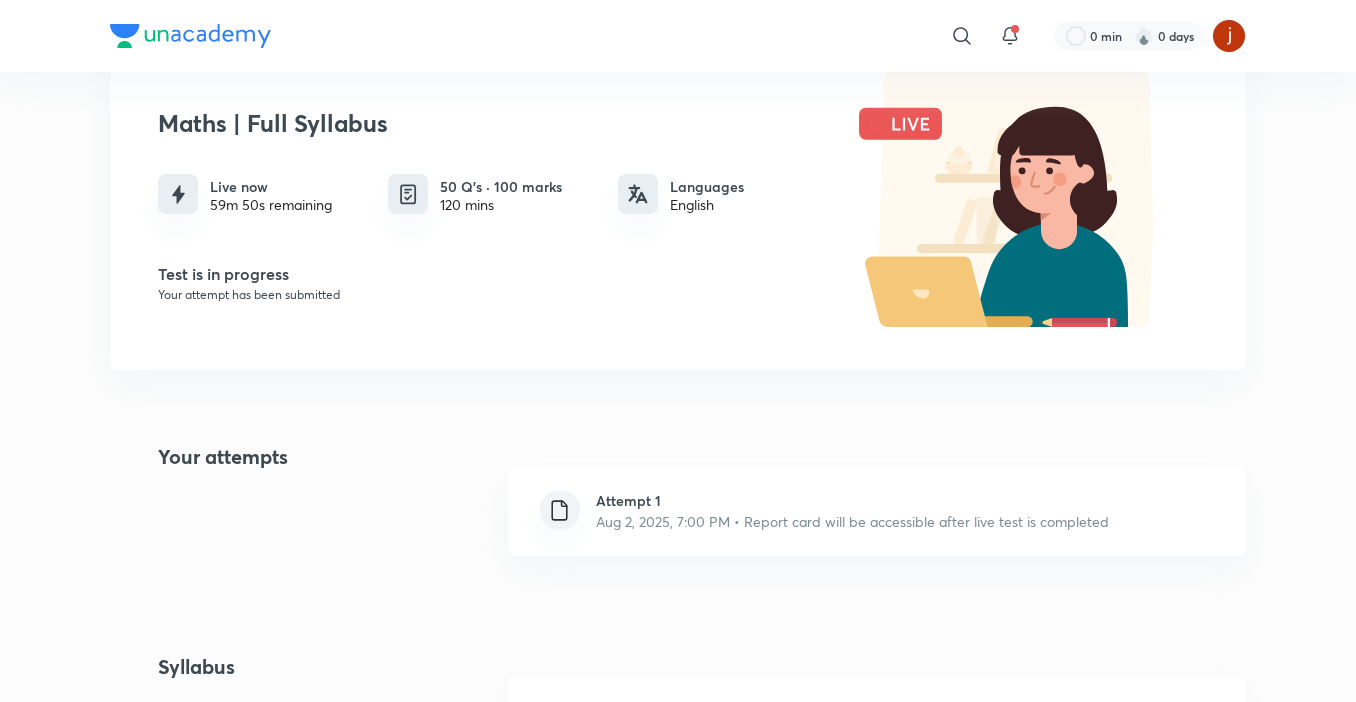 click on "Aug 2, 2025, 7:00 PM • Report card will be accessible after live test is completed" at bounding box center [852, 521] 